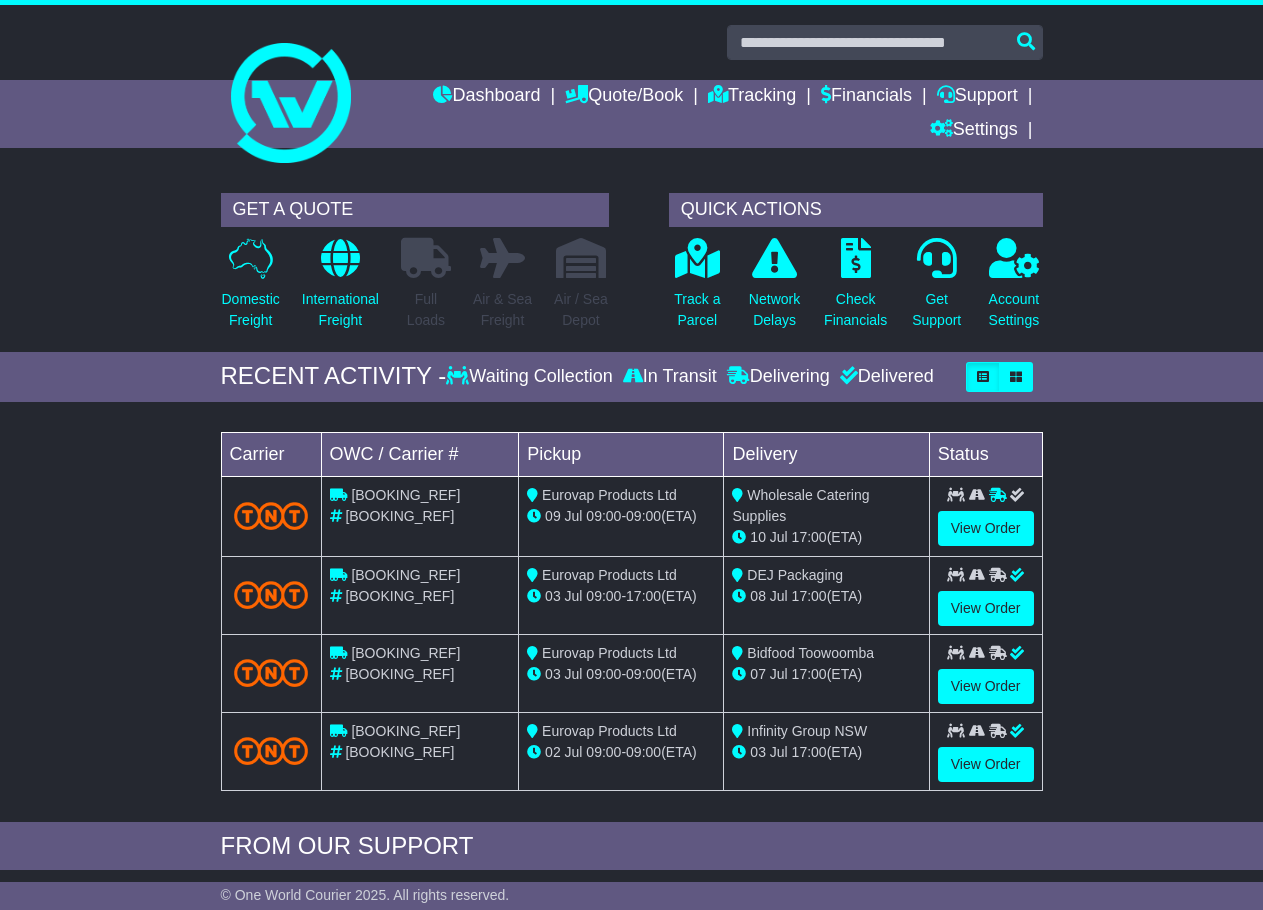 scroll, scrollTop: 0, scrollLeft: 0, axis: both 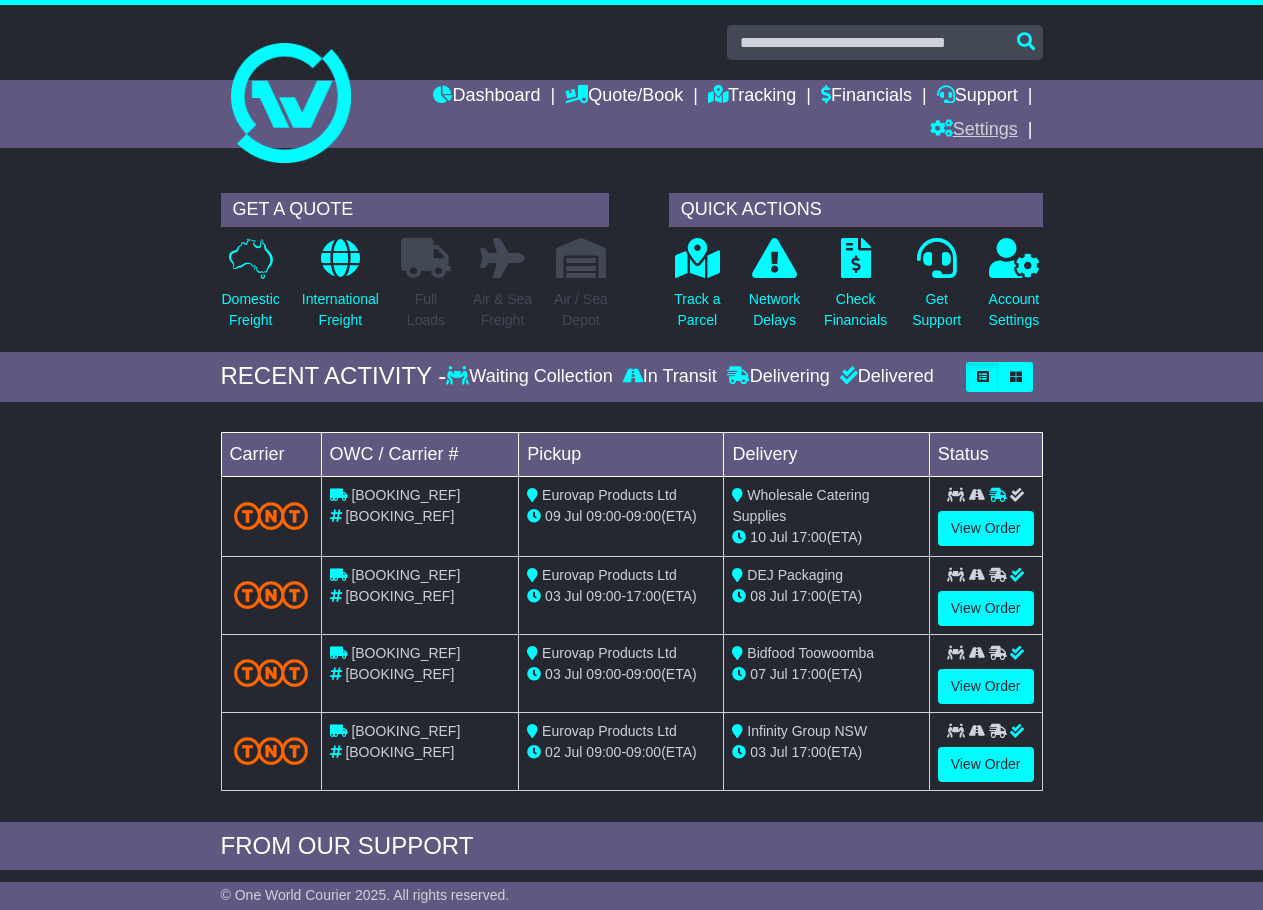 click on "Settings" at bounding box center (624, 97) 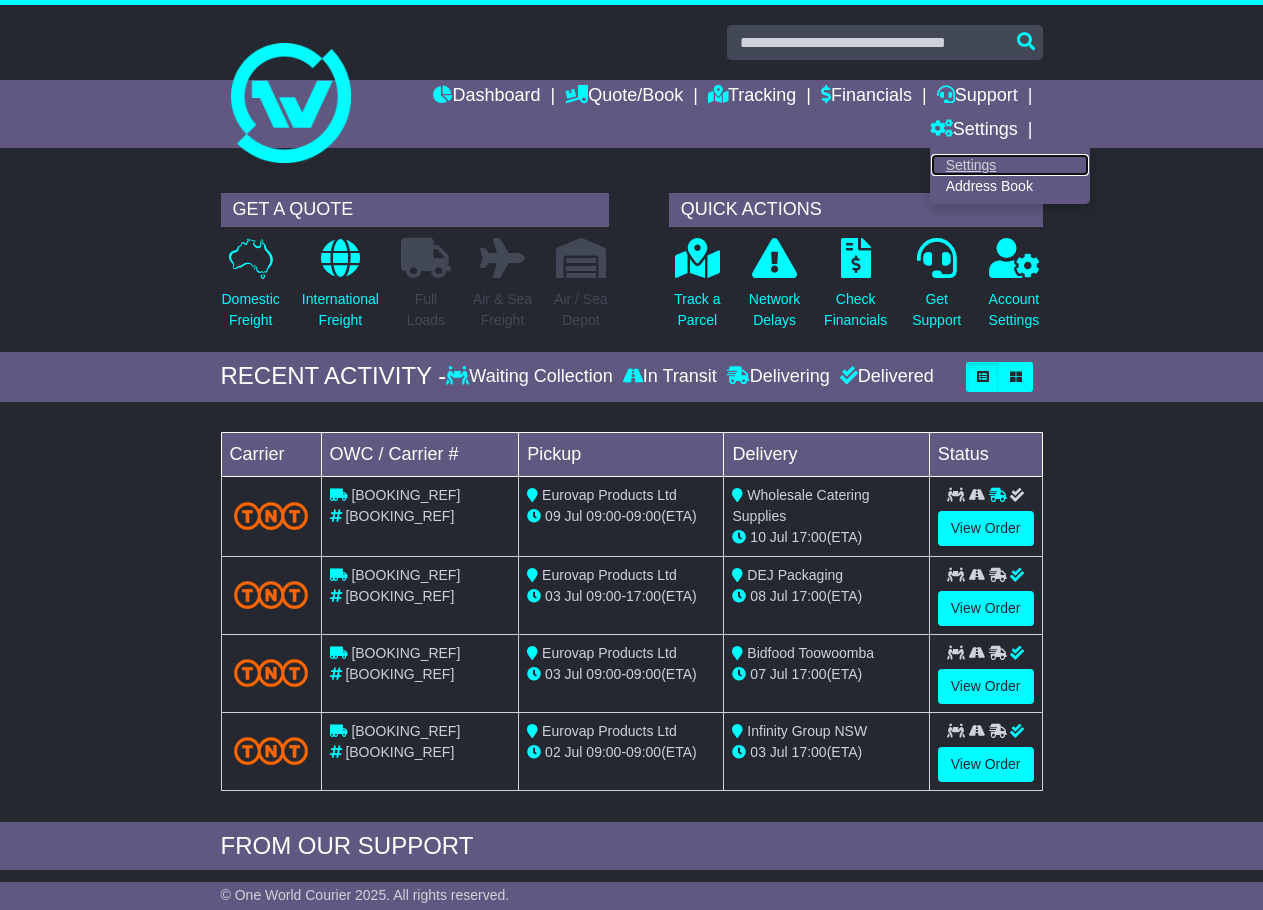 click on "Settings" at bounding box center [1010, 165] 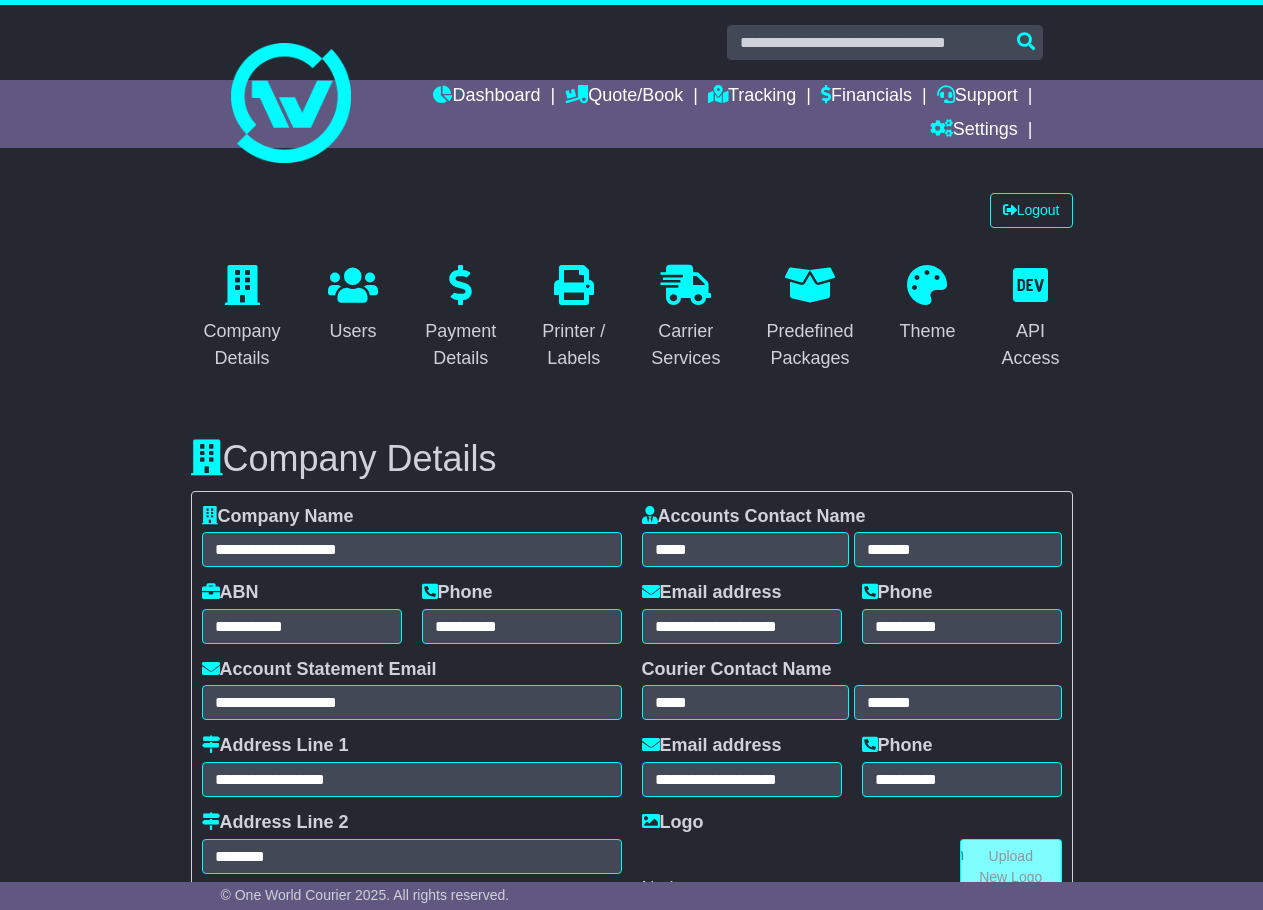 scroll, scrollTop: 0, scrollLeft: 0, axis: both 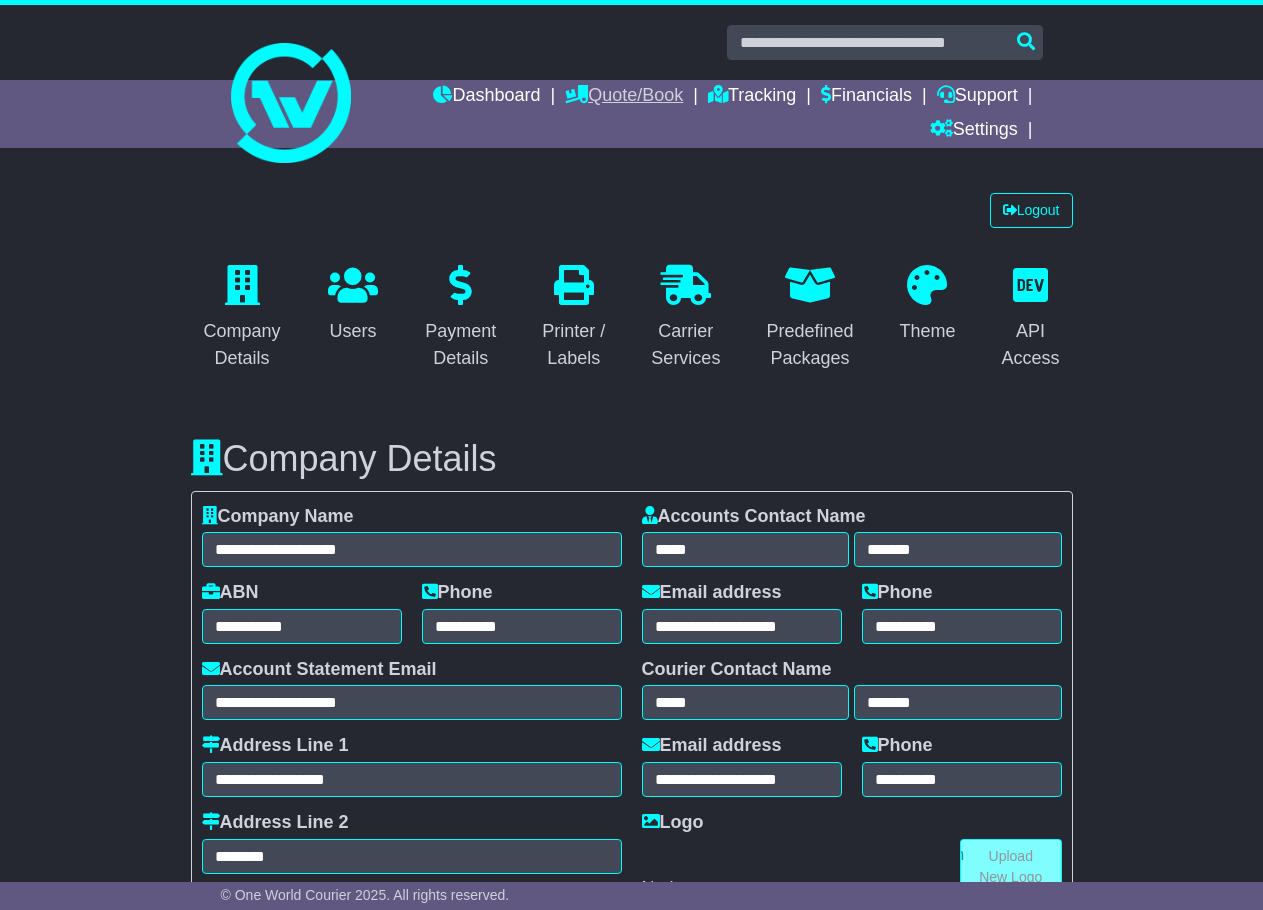 click on "Quote/Book" at bounding box center [624, 97] 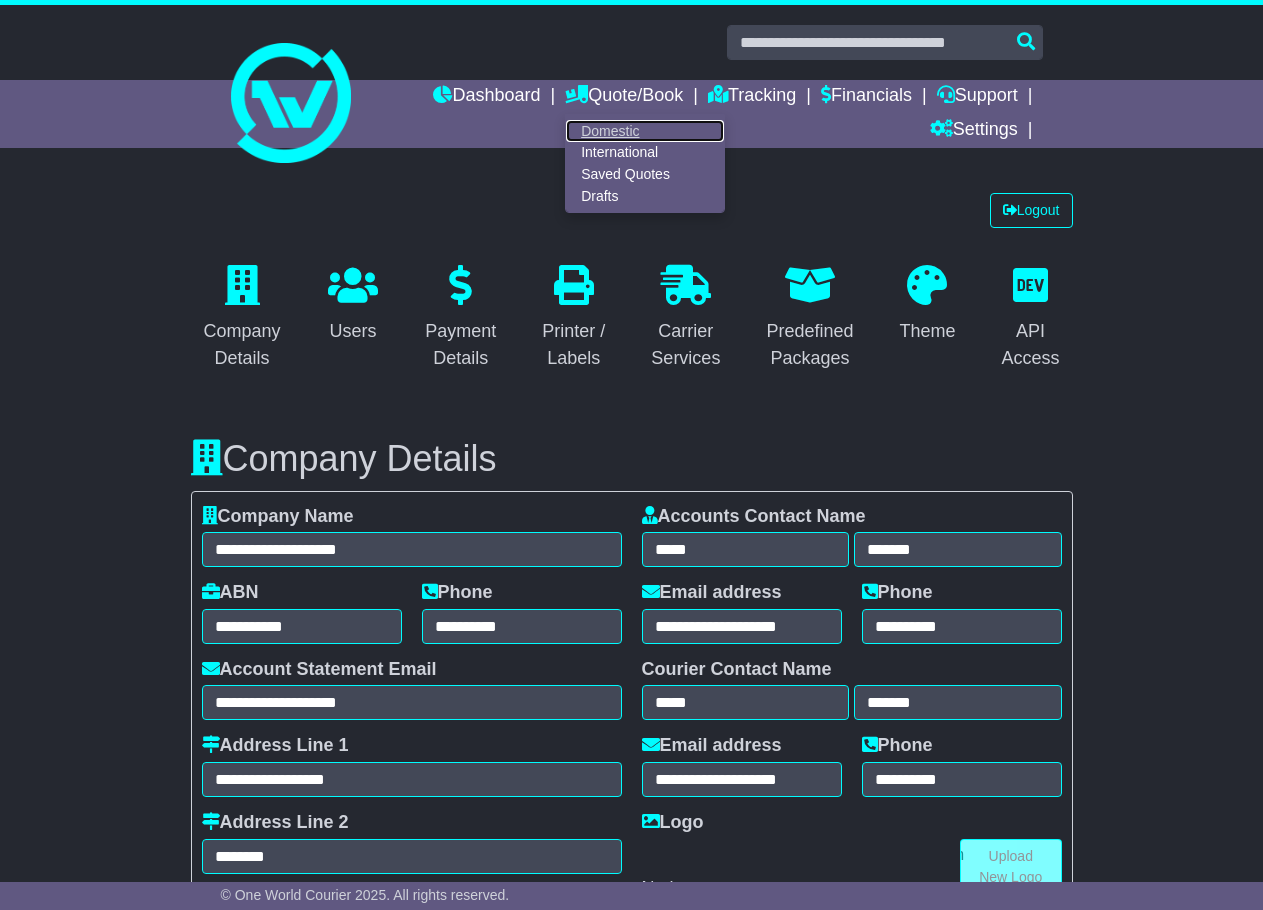 click on "Domestic" at bounding box center [645, 131] 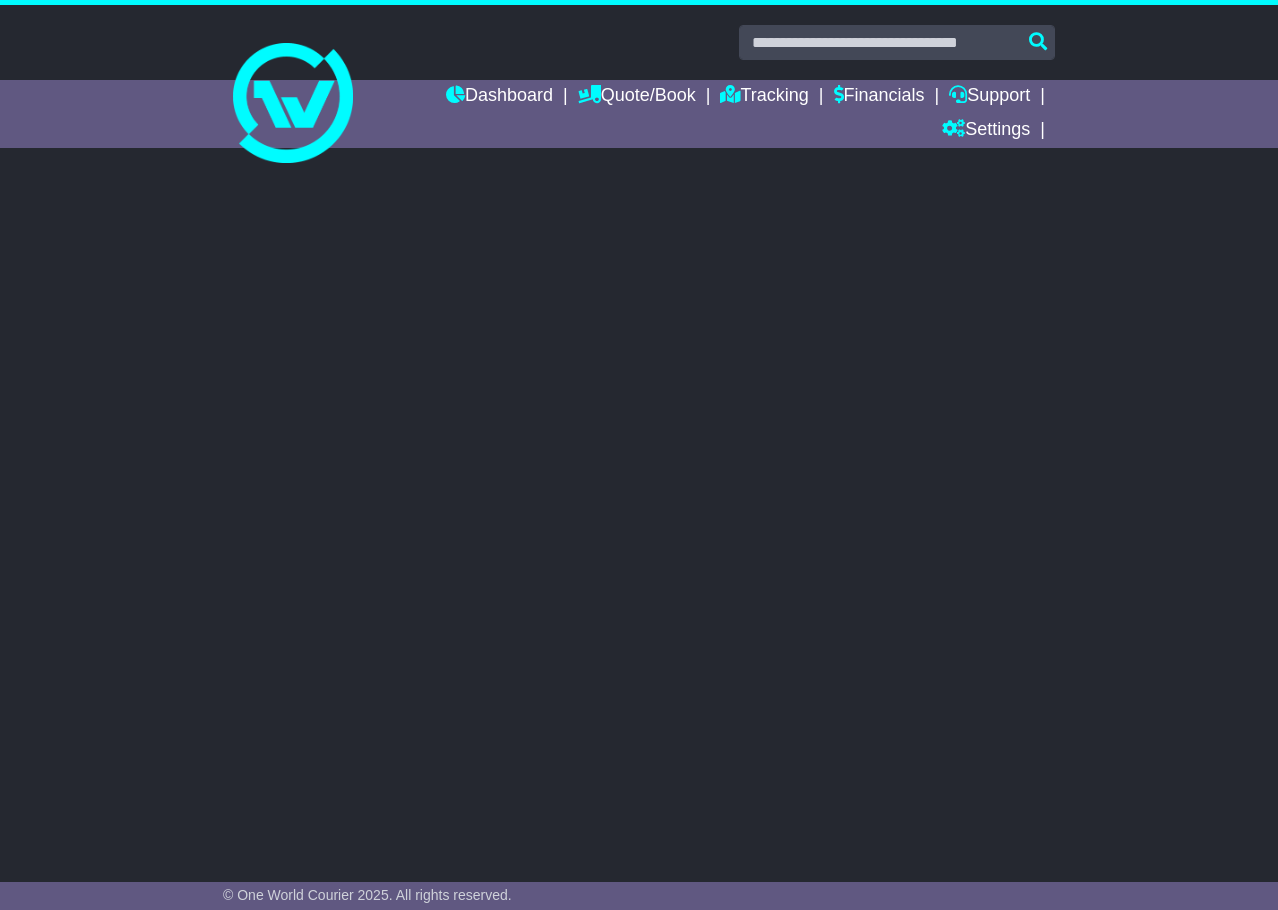 scroll, scrollTop: 0, scrollLeft: 0, axis: both 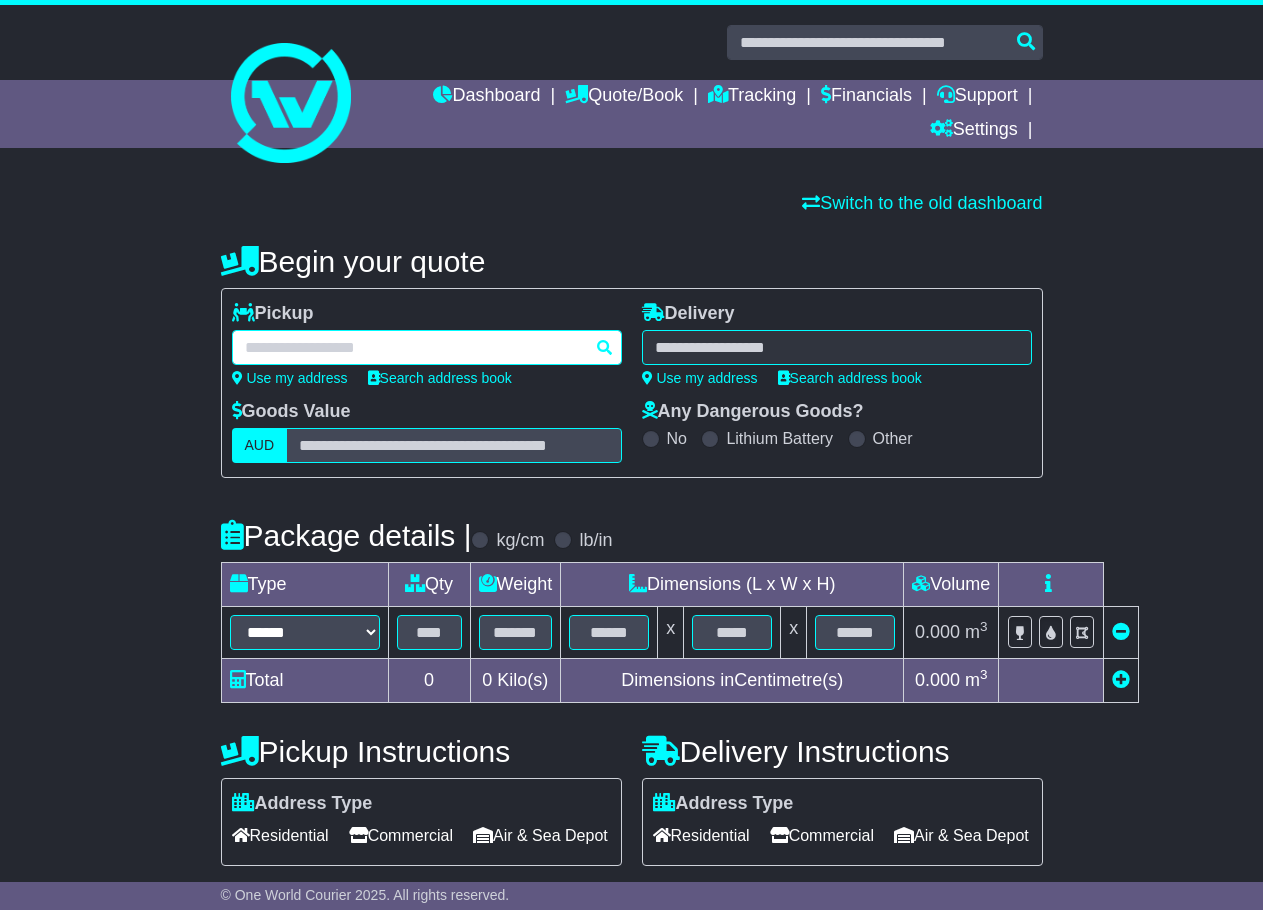 click at bounding box center [427, 347] 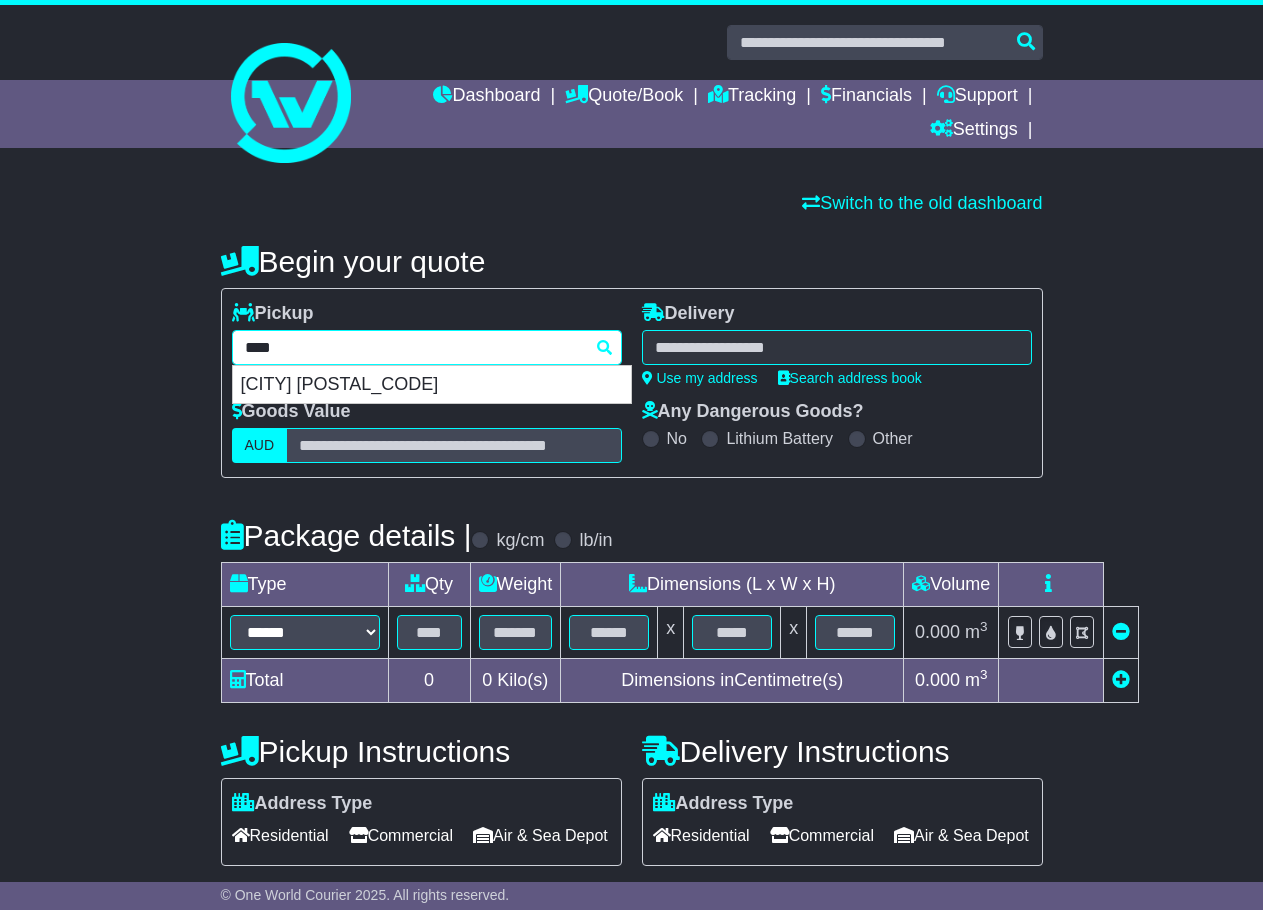 click on "MELBOURNE 3000" at bounding box center (432, 385) 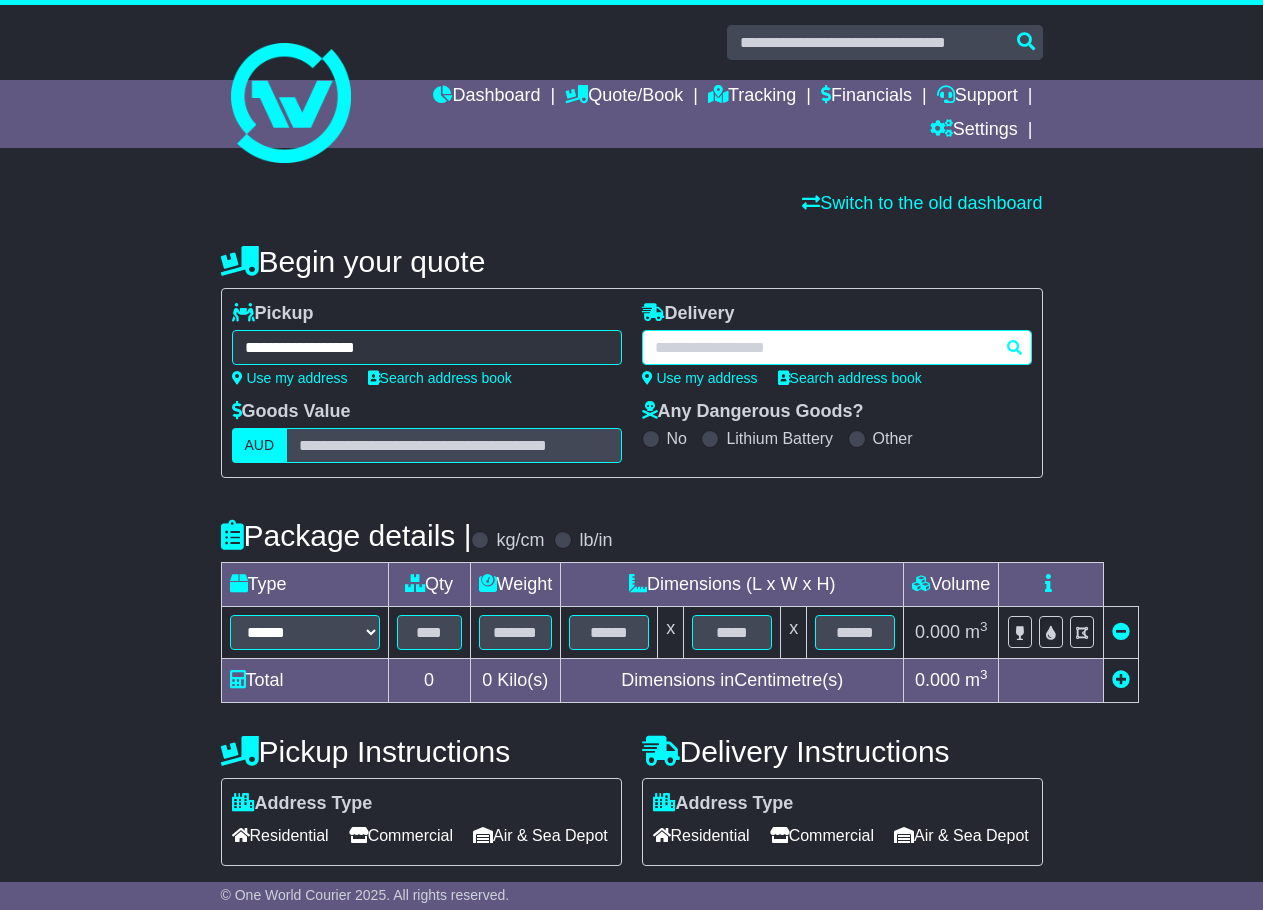 click at bounding box center [427, 347] 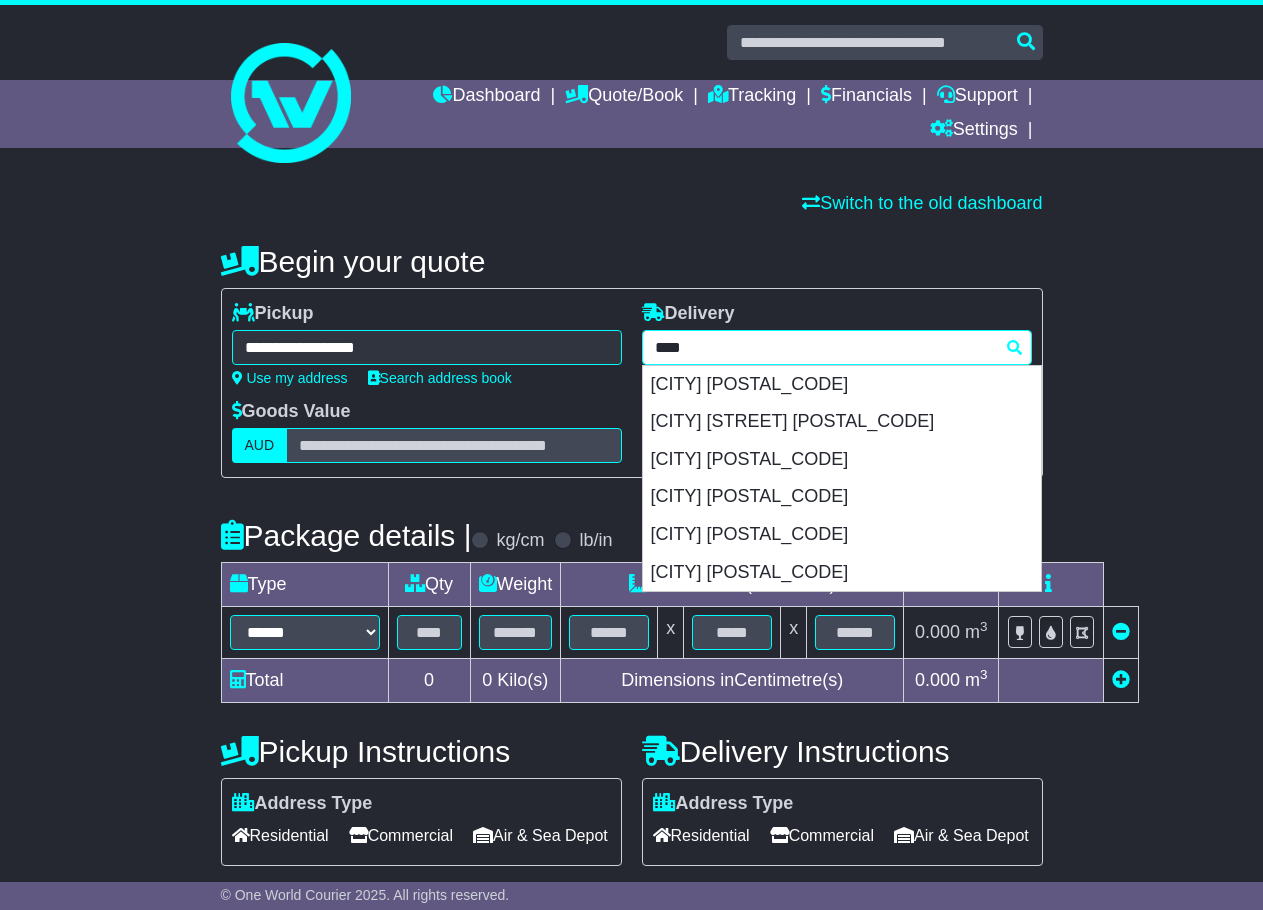 click on "BRISBANE 4000" at bounding box center (842, 385) 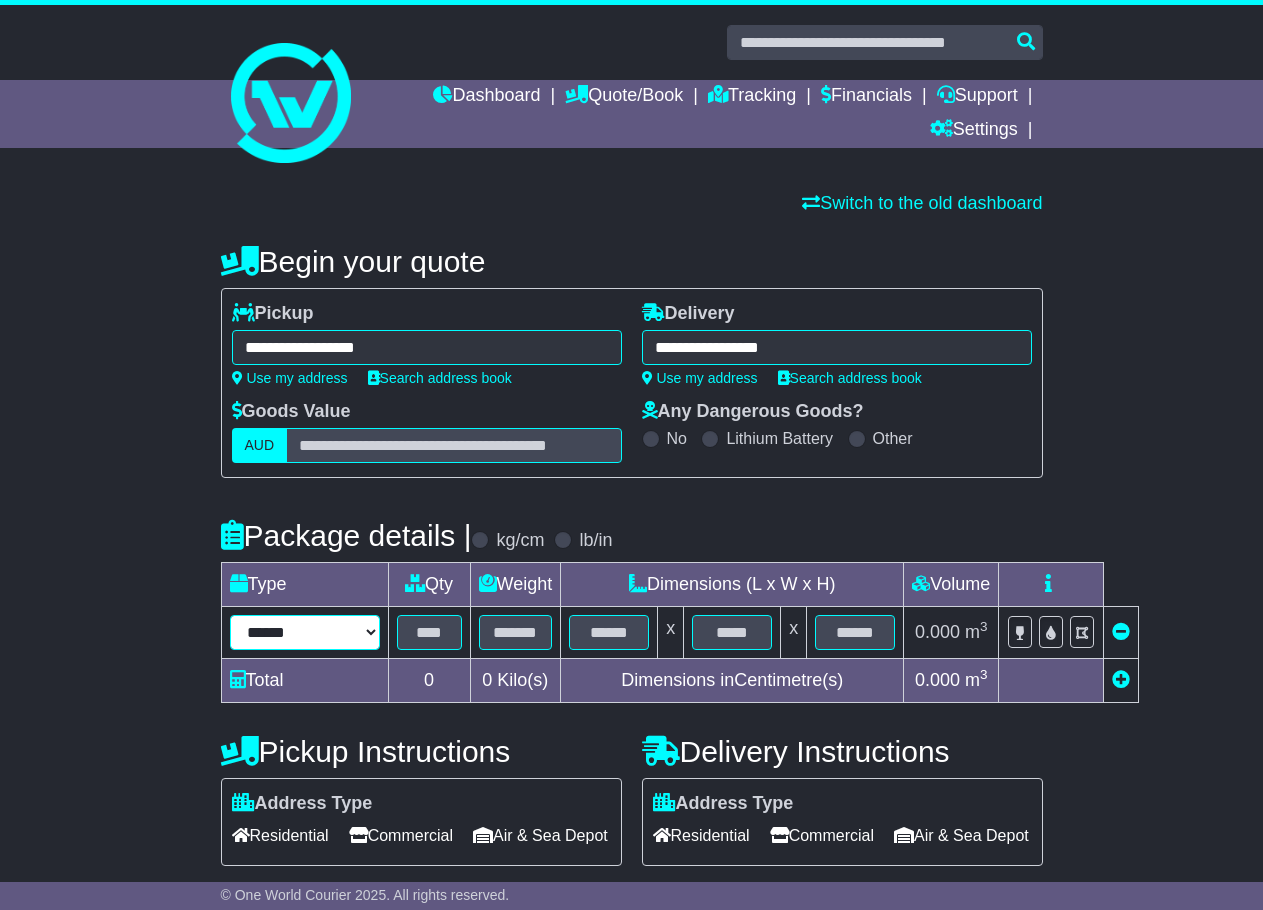 click on "****** ****** *** ******** ***** **** **** ****** *** *******" at bounding box center [305, 632] 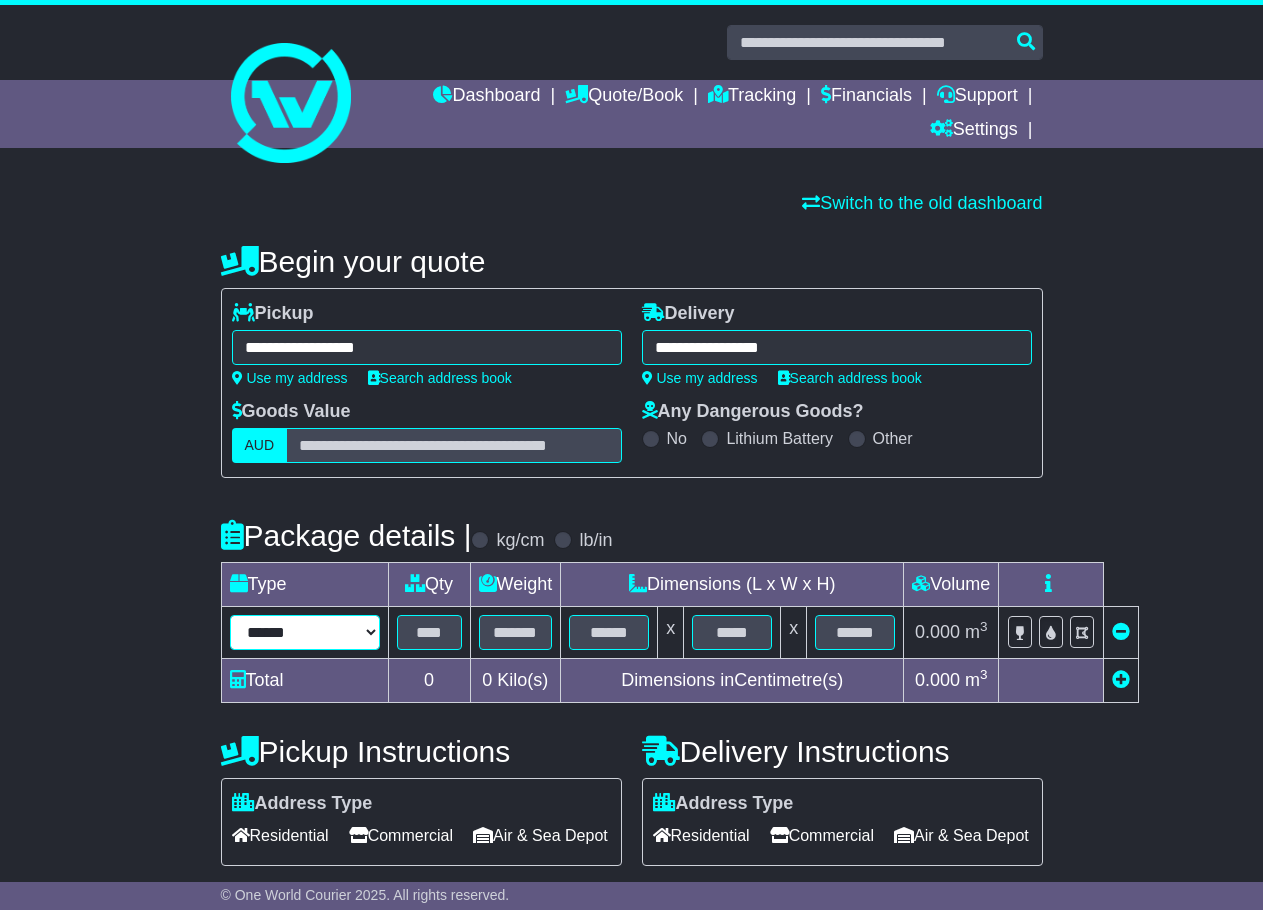 select on "****" 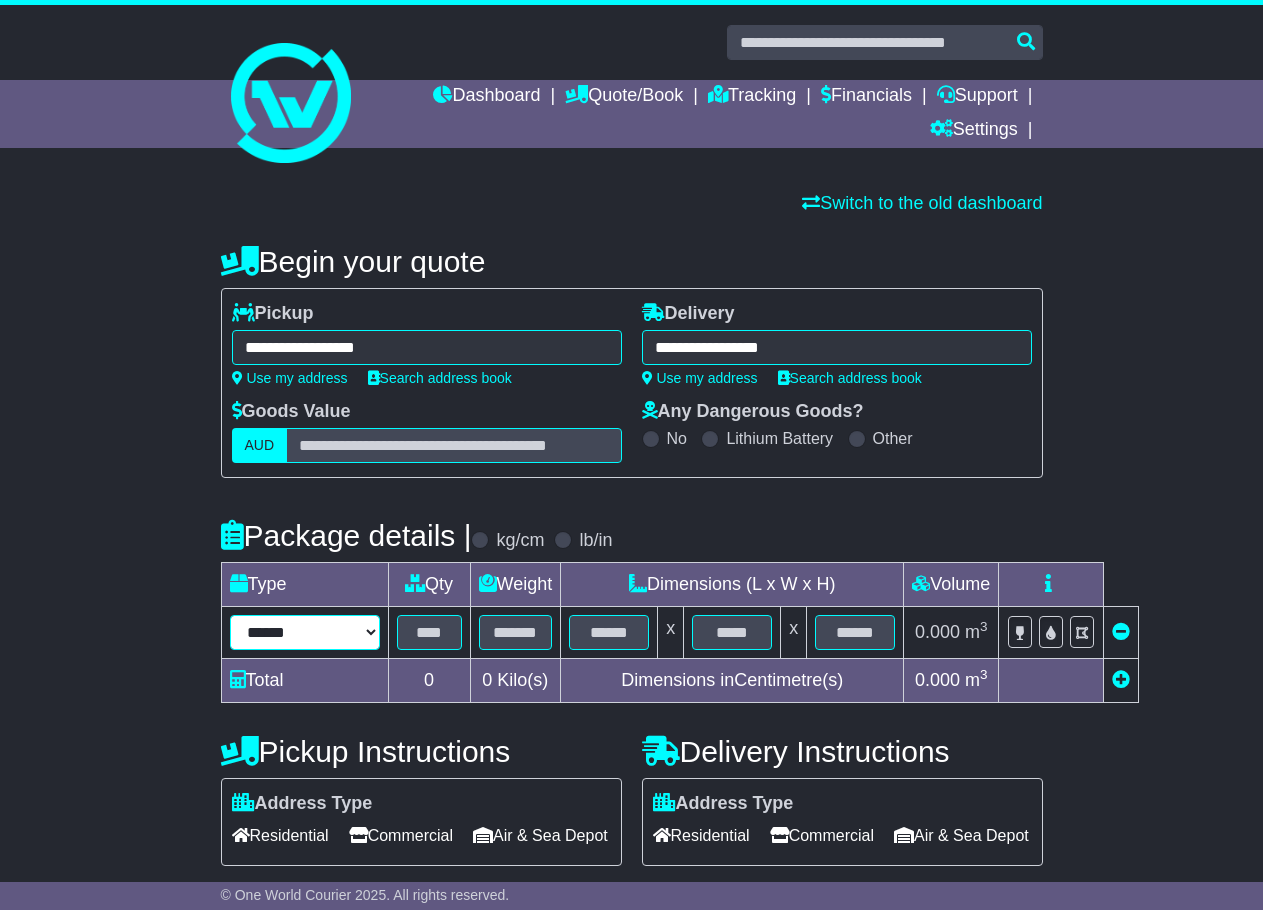 click on "****** ****** *** ******** ***** **** **** ****** *** *******" at bounding box center (305, 632) 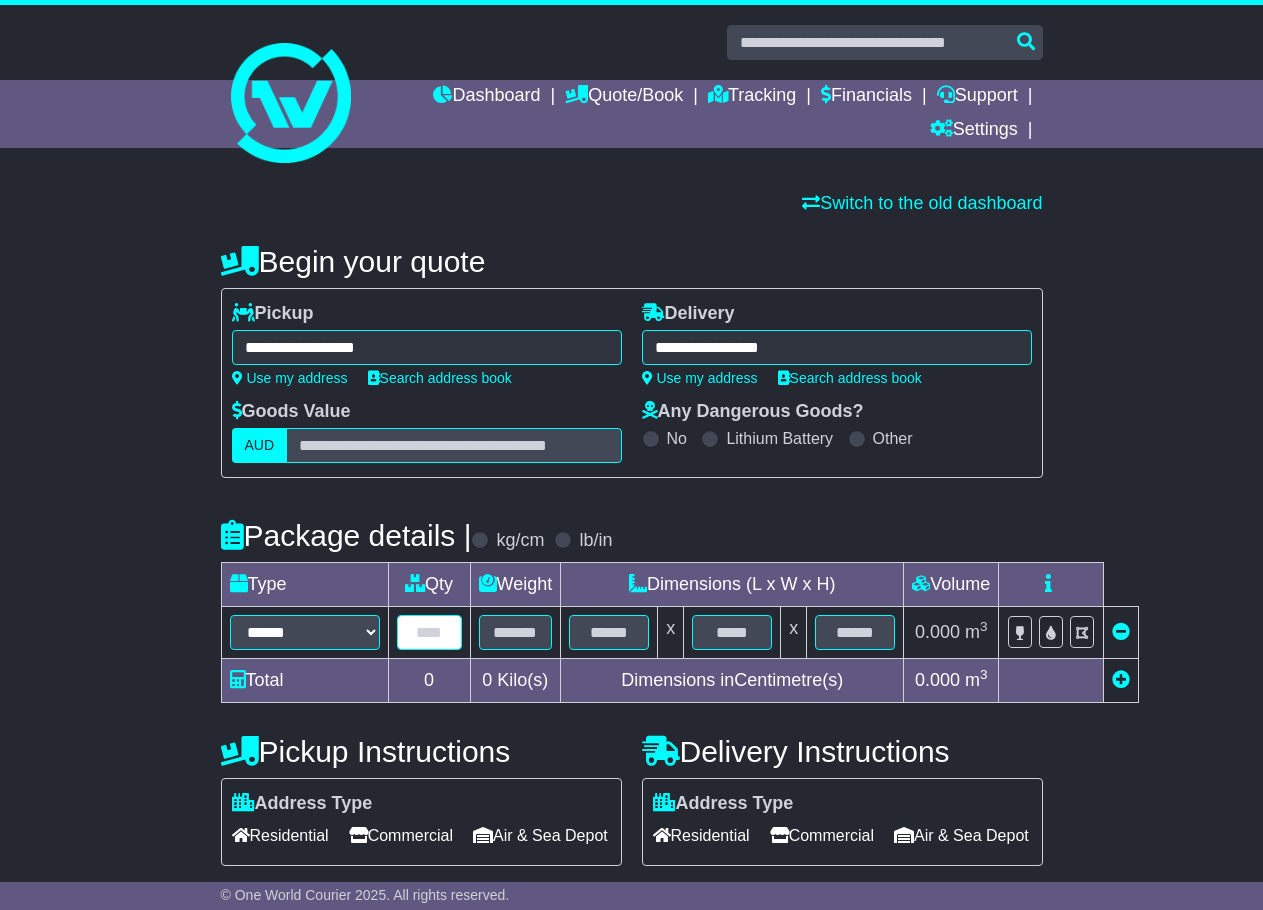 click at bounding box center [429, 632] 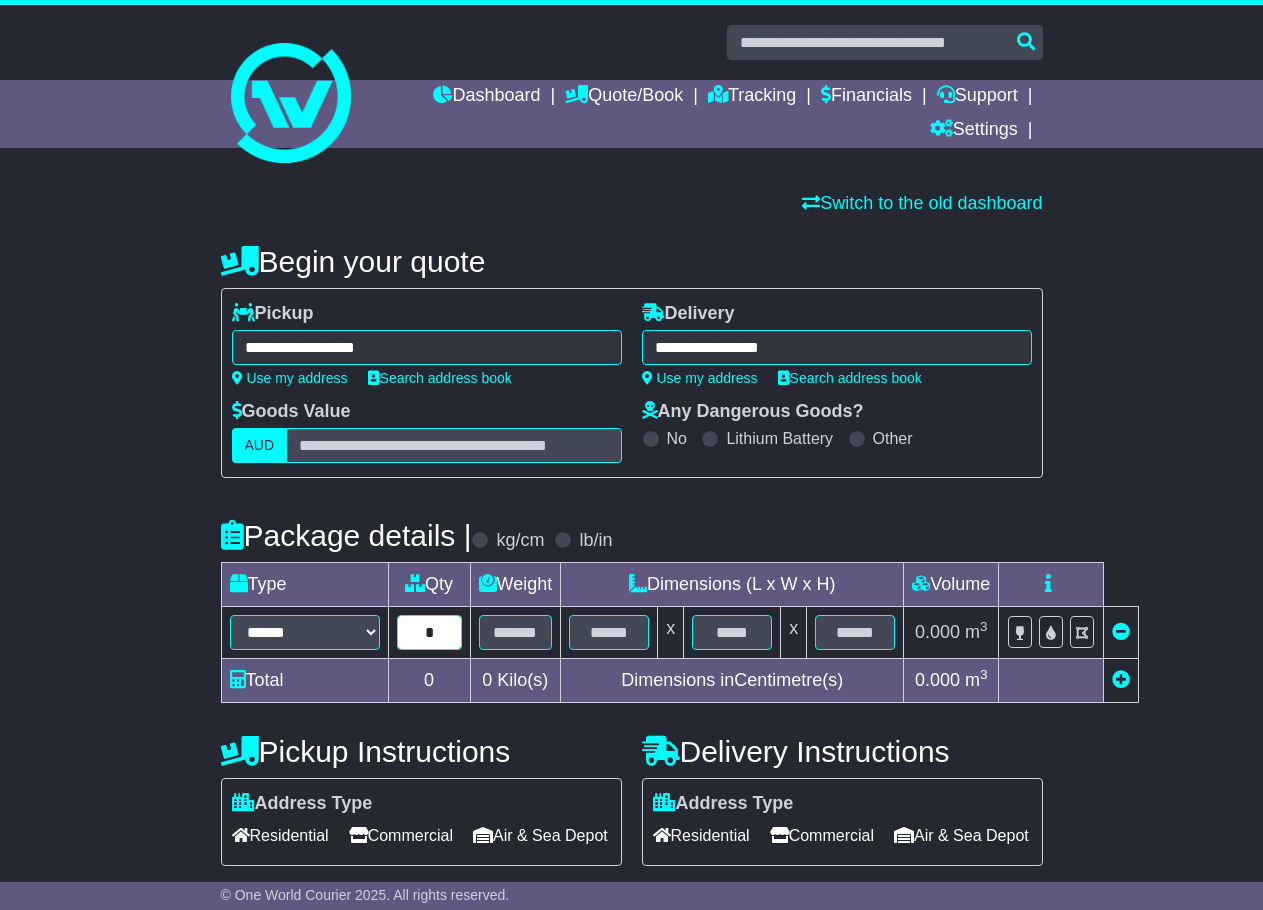 type on "*" 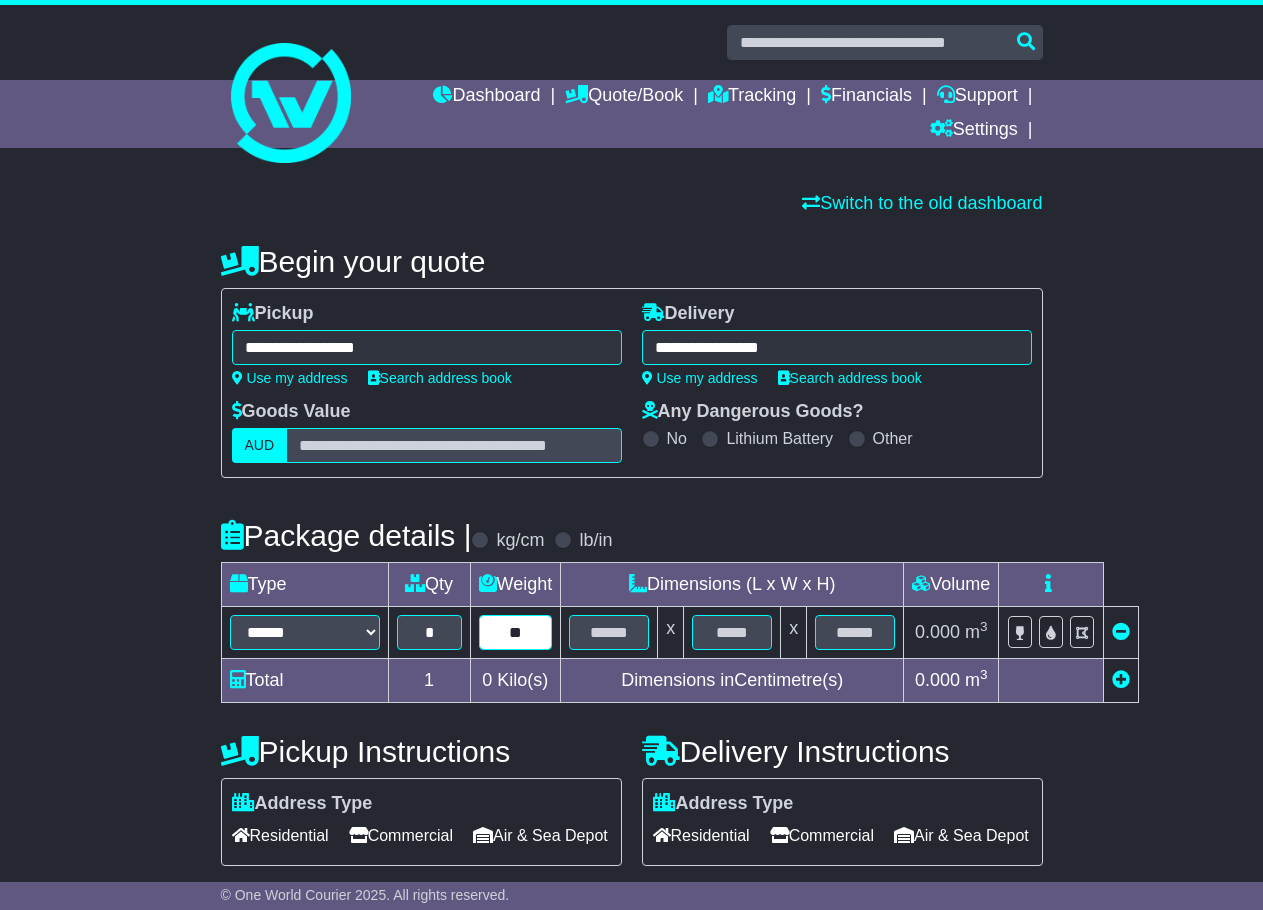 type on "**" 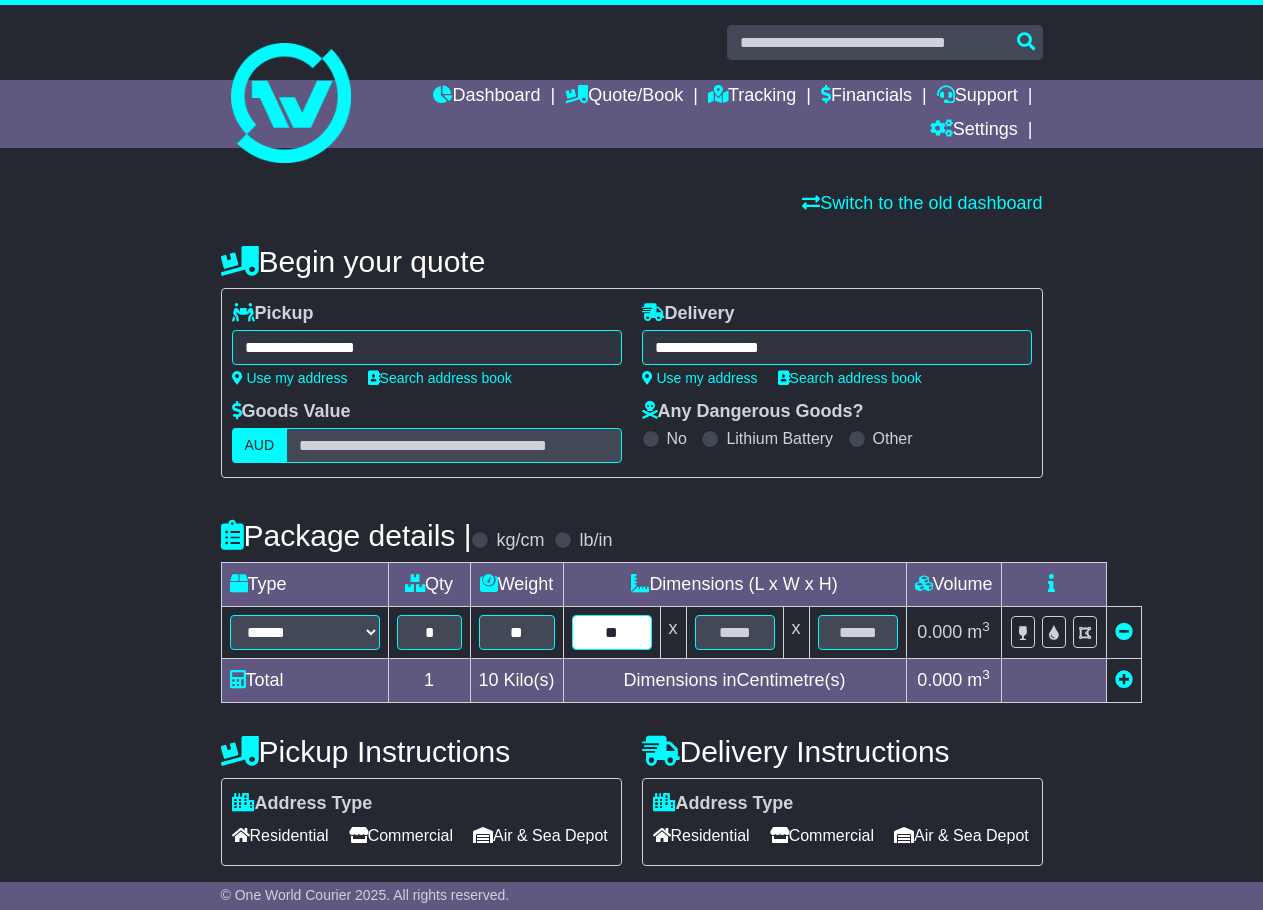 type on "**" 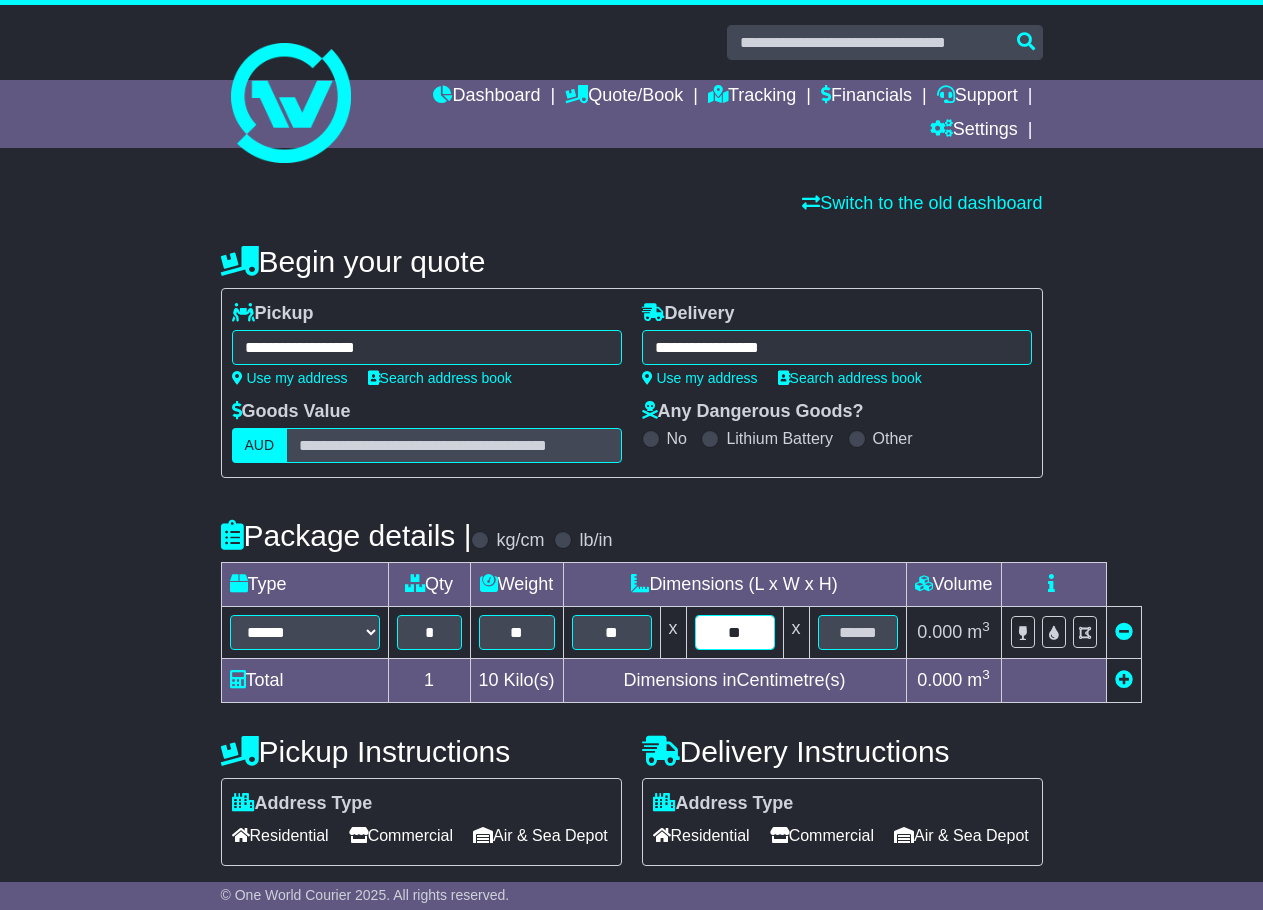 type on "**" 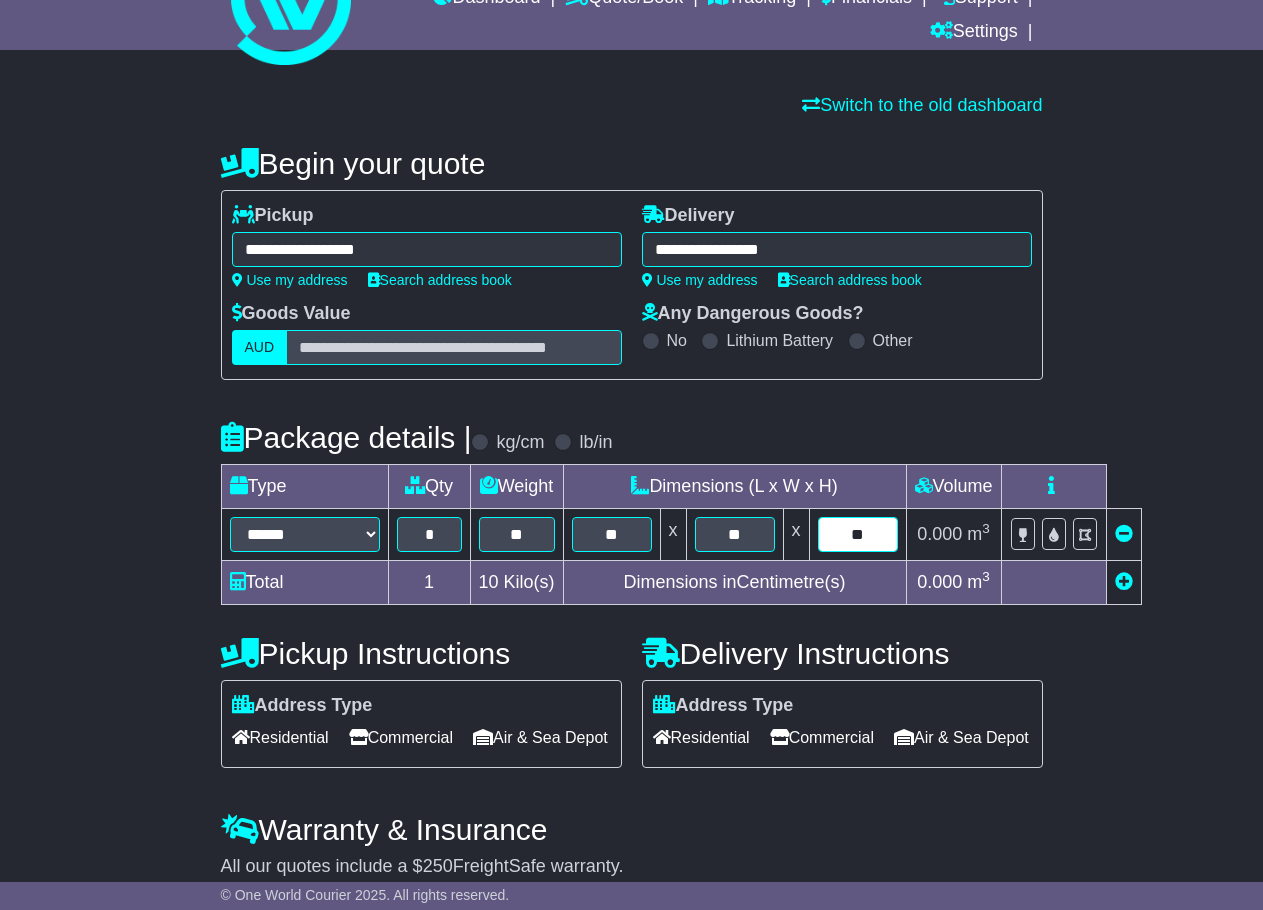 scroll, scrollTop: 99, scrollLeft: 0, axis: vertical 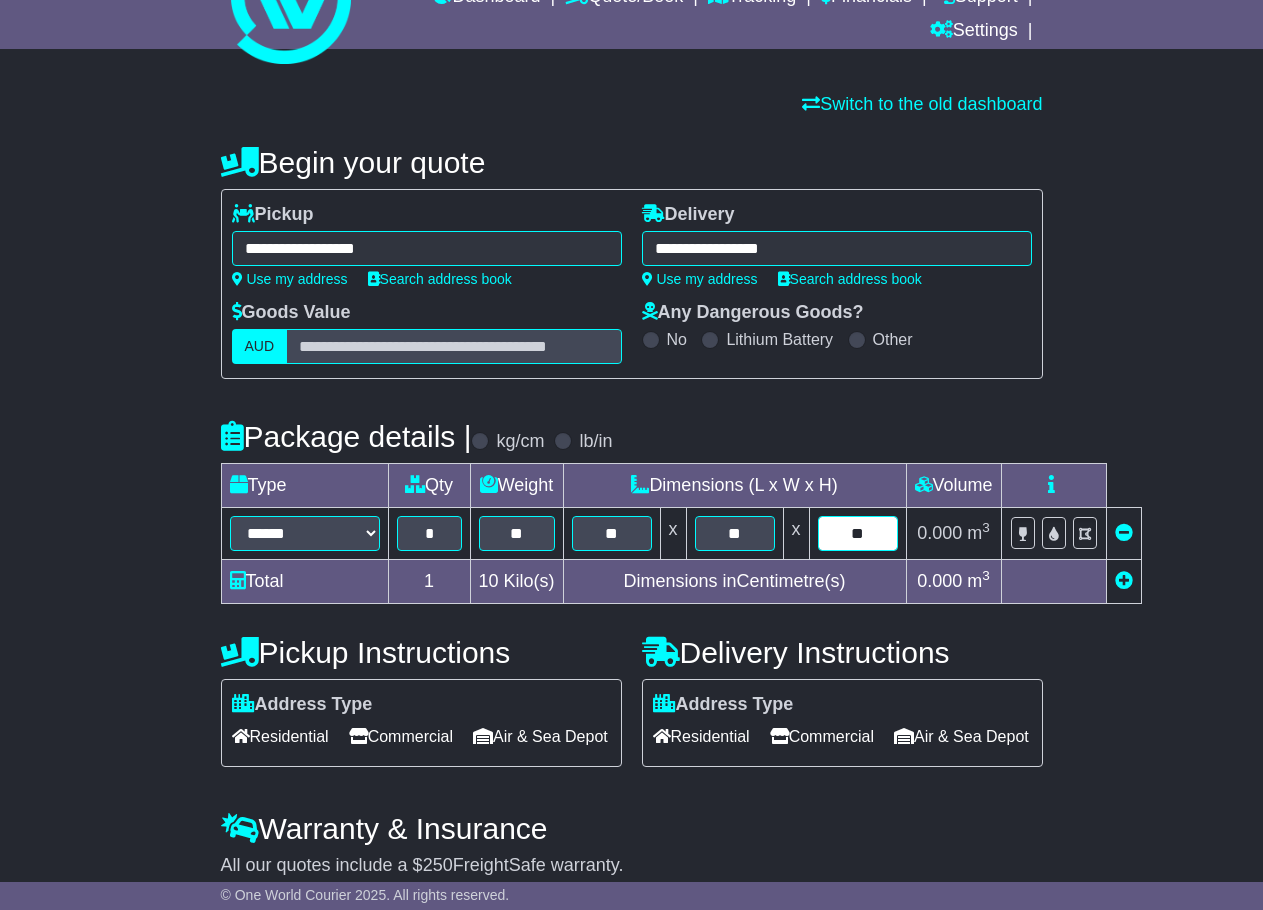 type on "**" 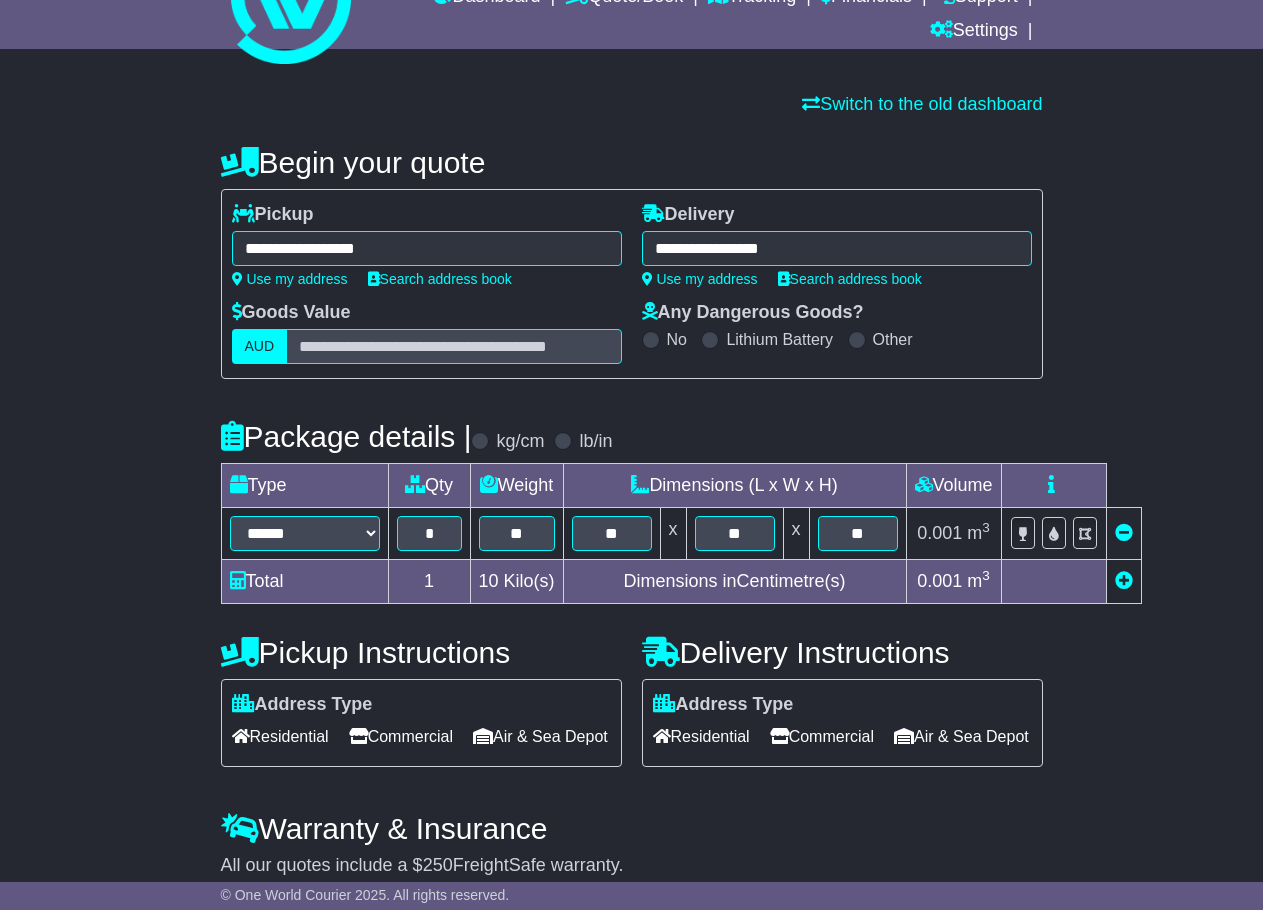 click on "Commercial" at bounding box center (280, 736) 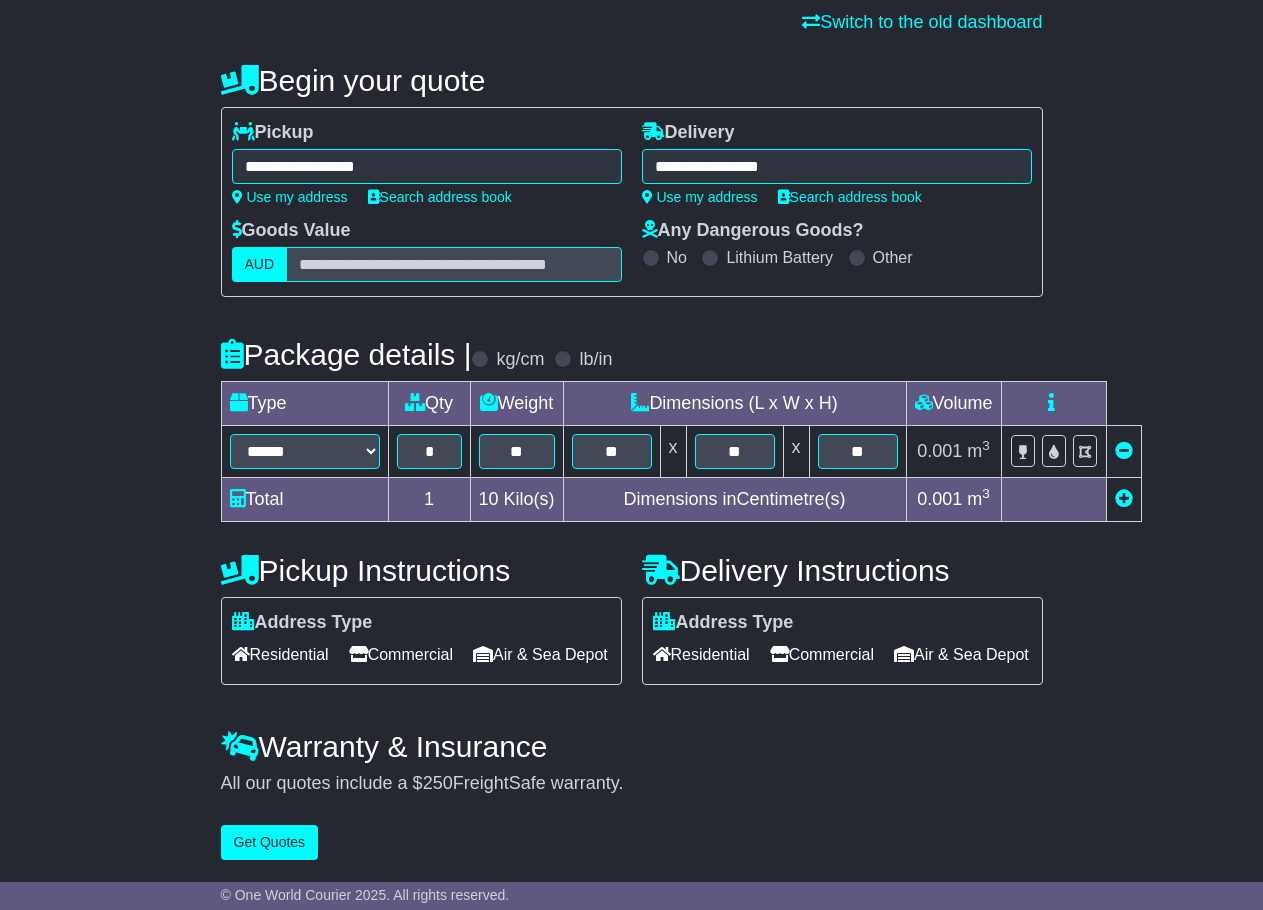 scroll, scrollTop: 214, scrollLeft: 0, axis: vertical 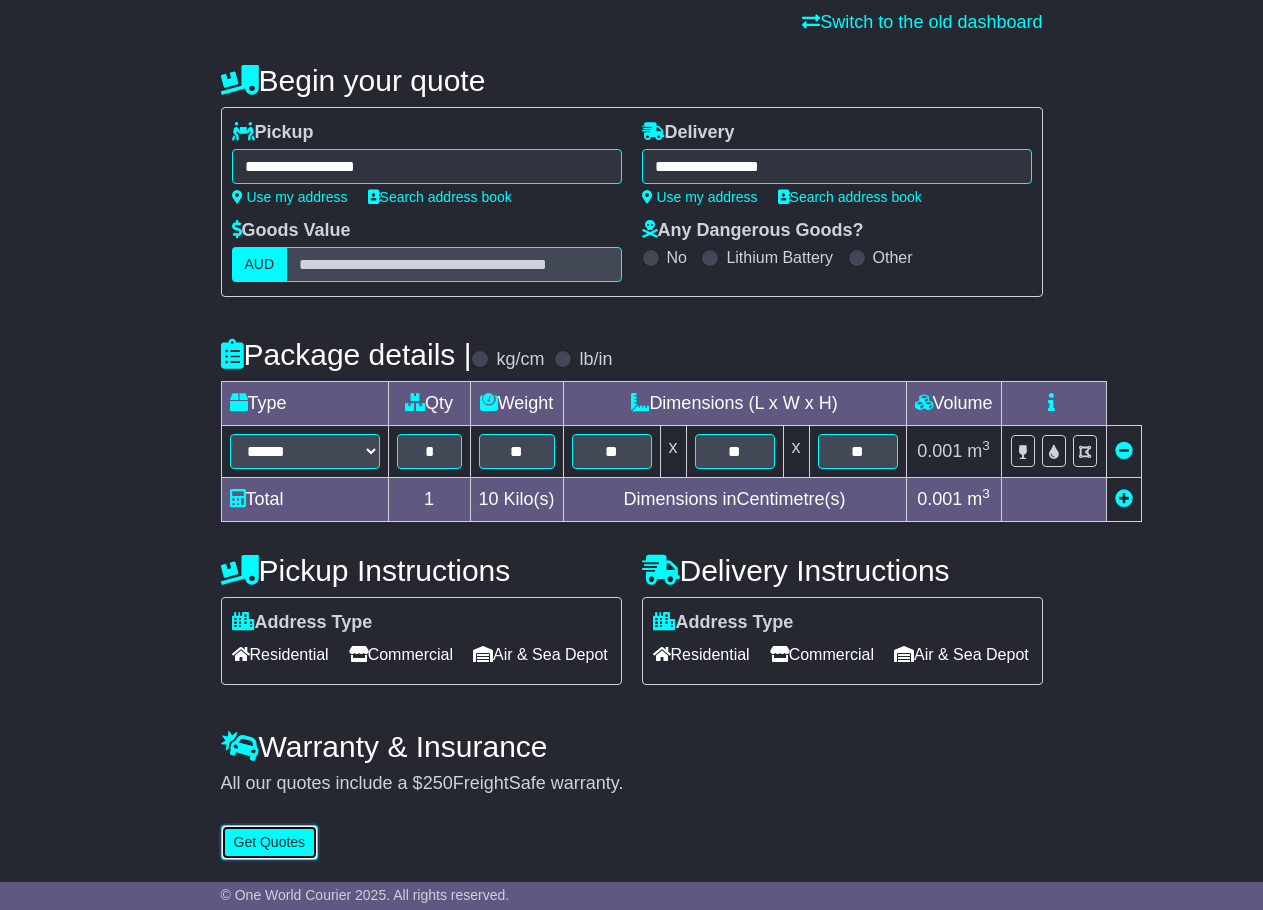 click on "Get Quotes" at bounding box center [270, 842] 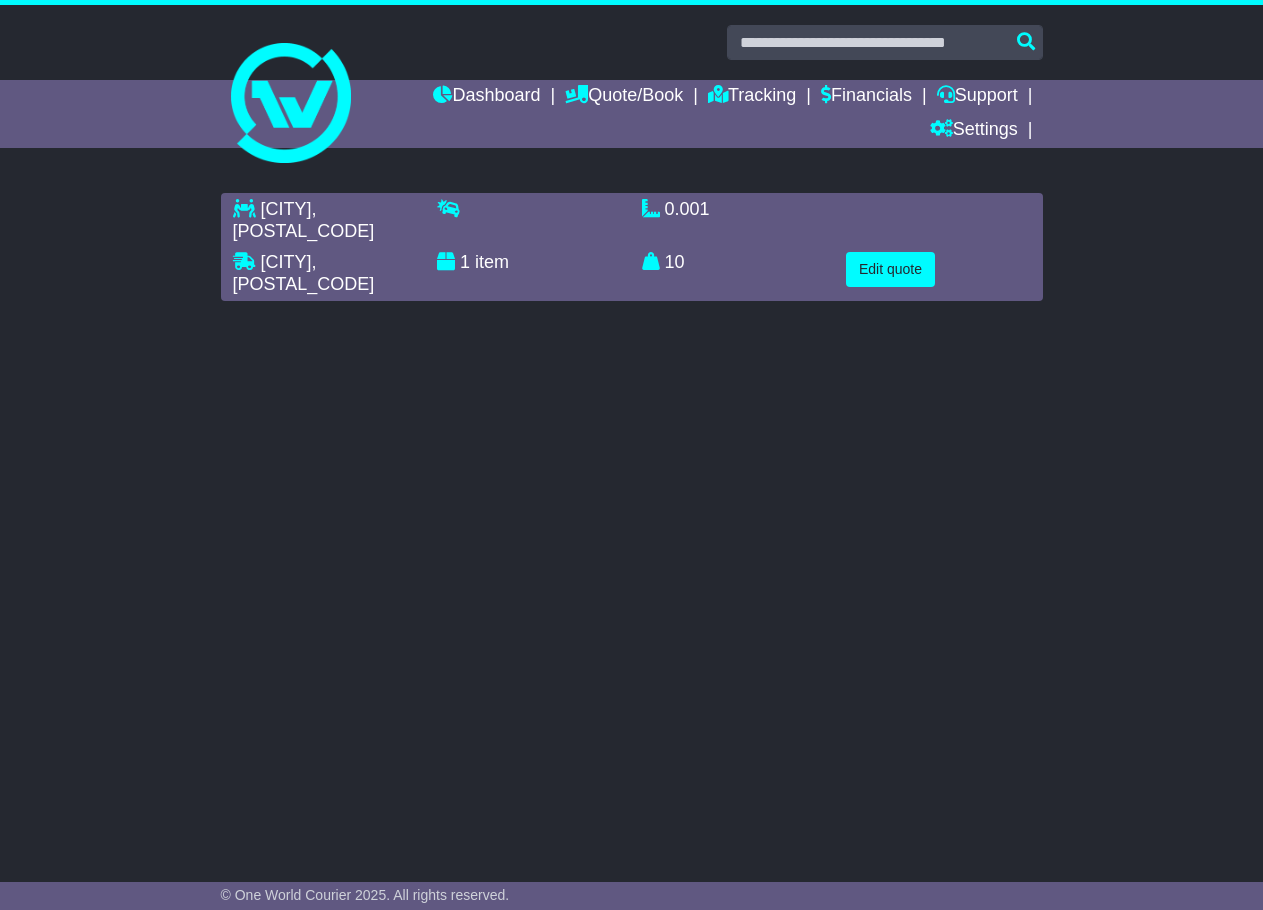 scroll, scrollTop: 0, scrollLeft: 0, axis: both 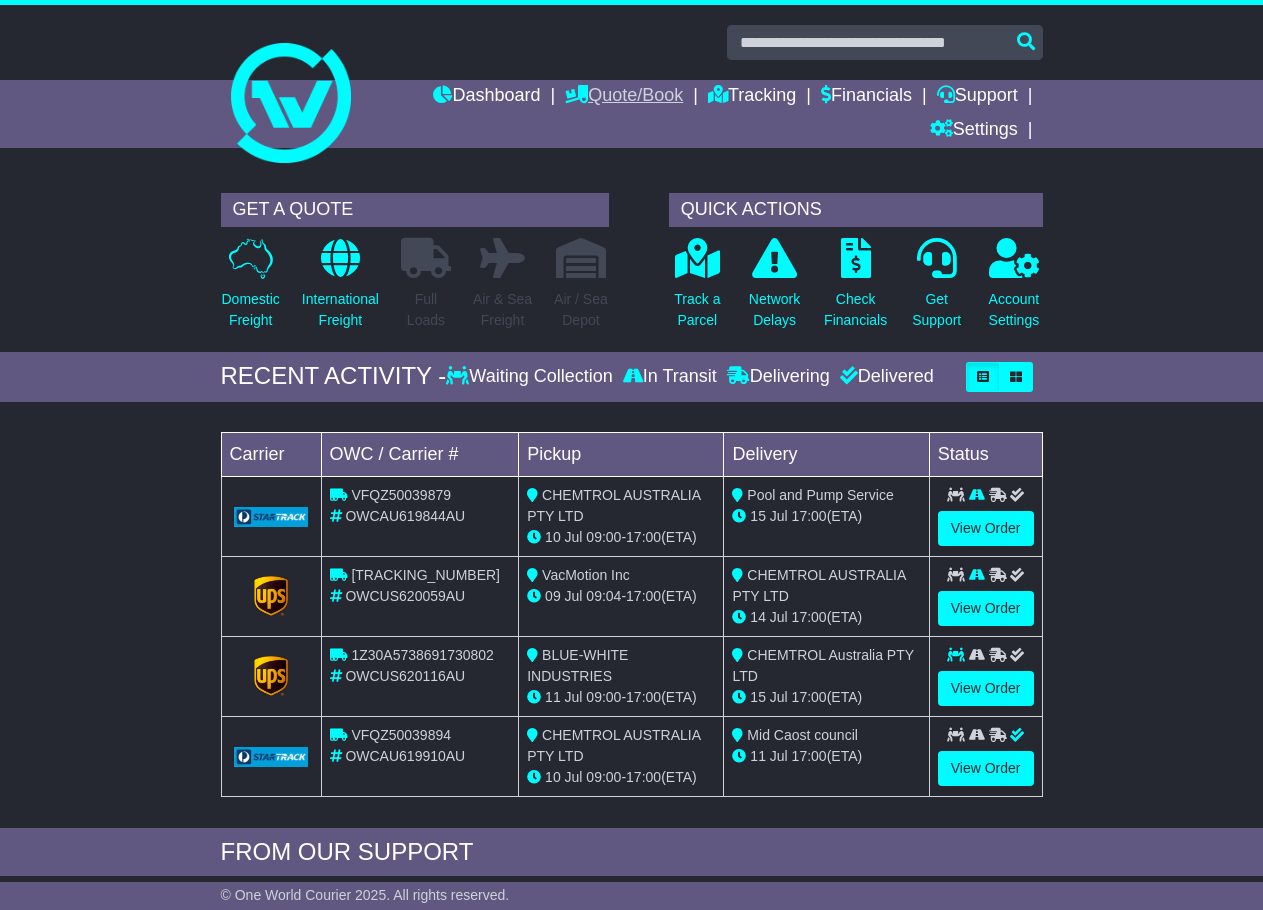 click on "Quote/Book" at bounding box center (624, 97) 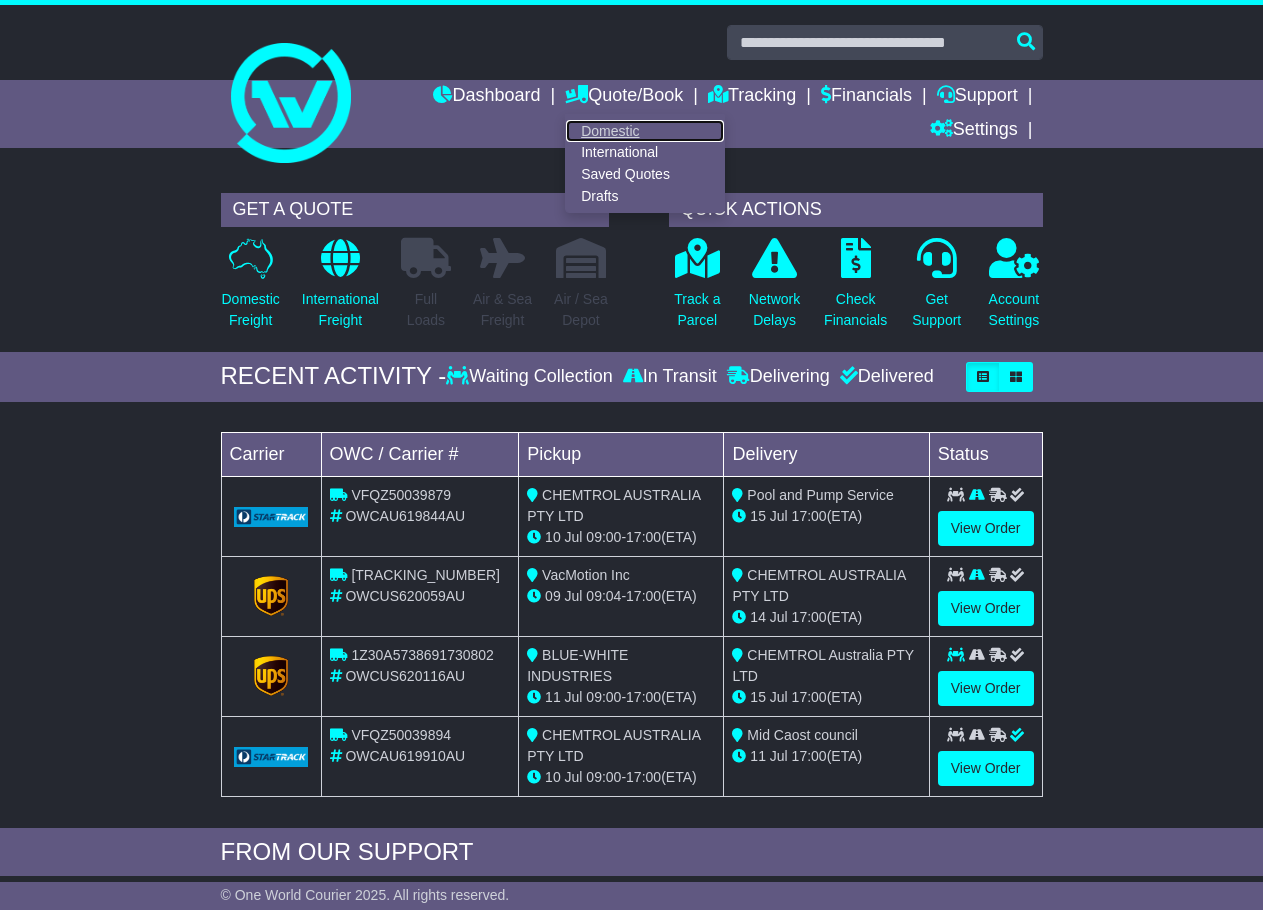 click on "Domestic" at bounding box center (645, 131) 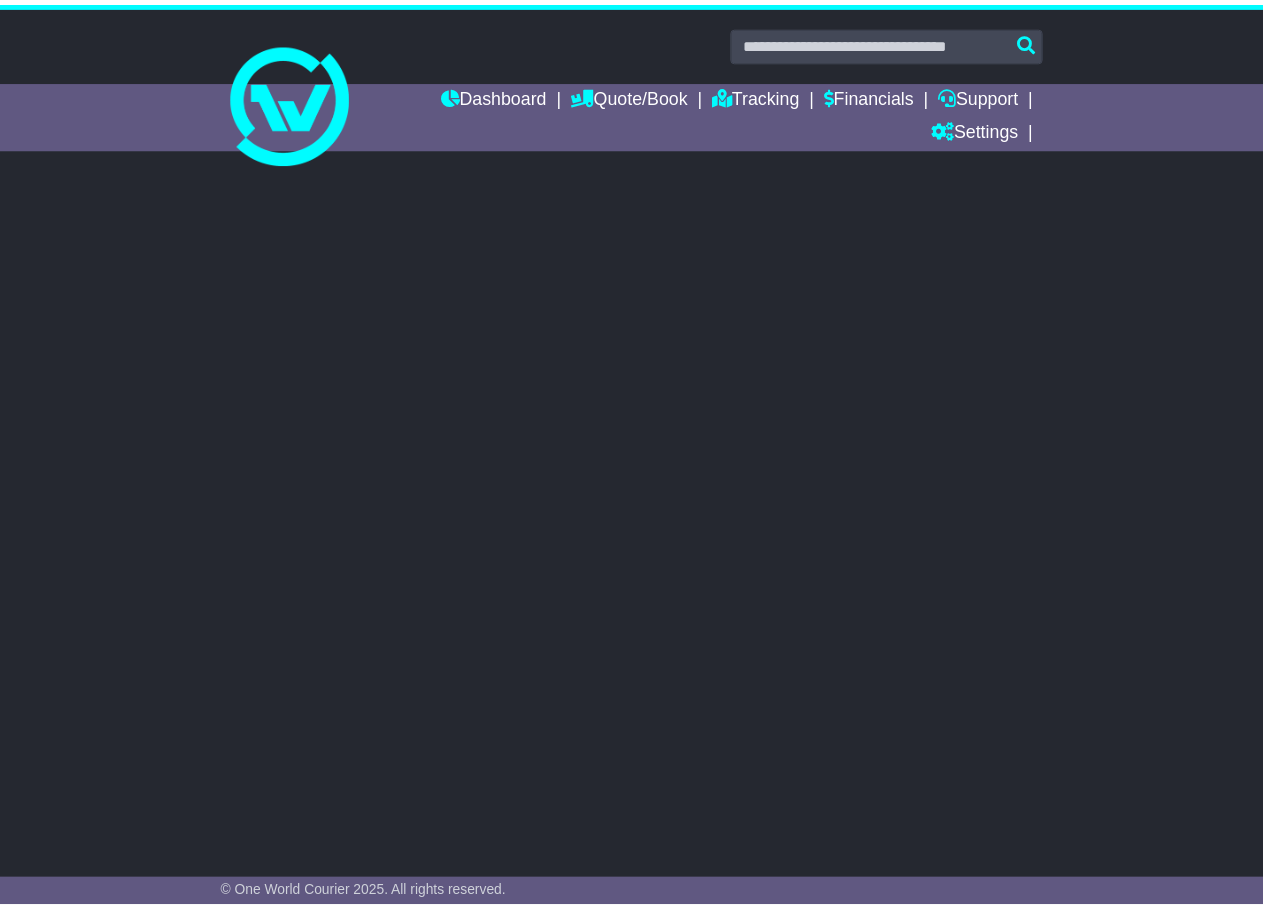 scroll, scrollTop: 0, scrollLeft: 0, axis: both 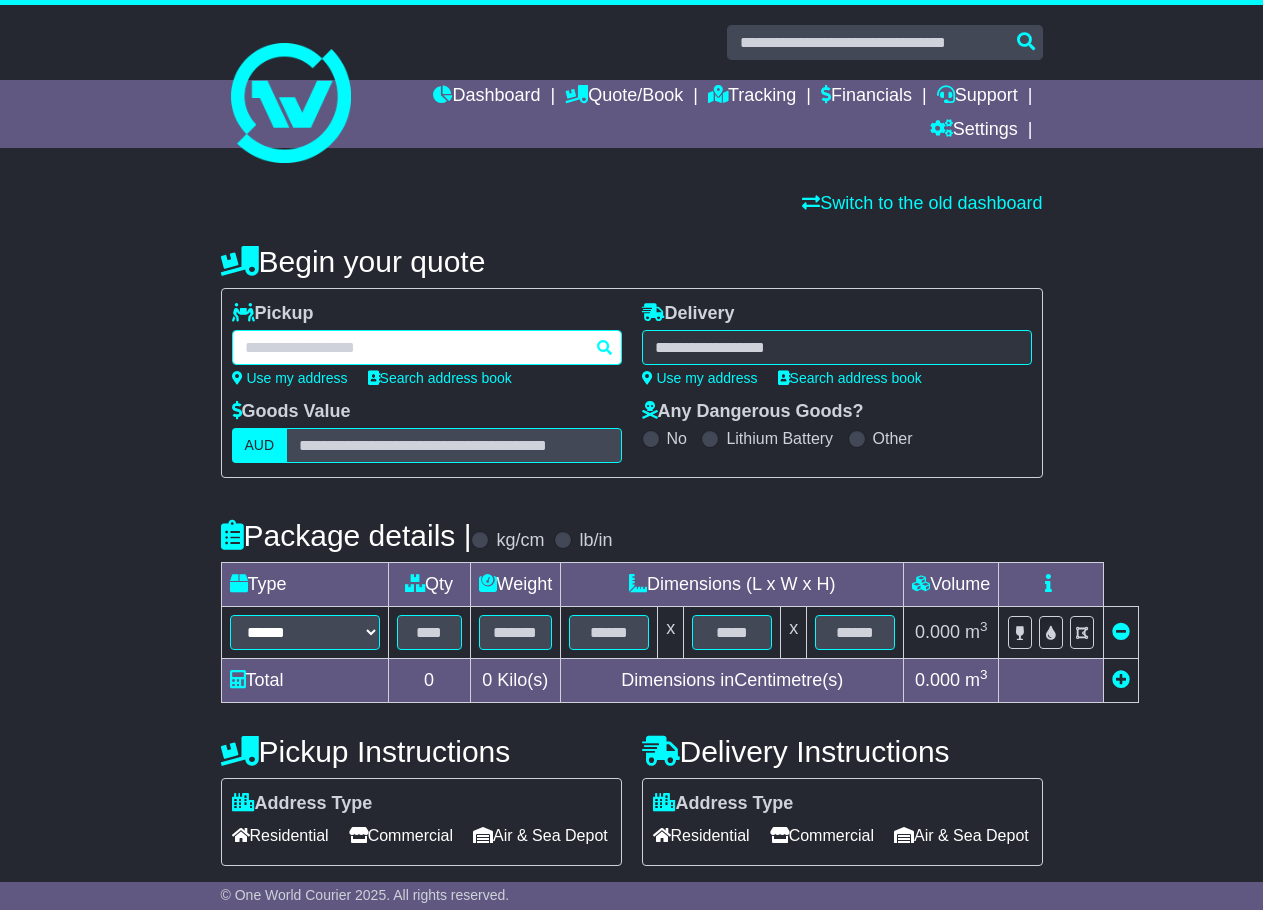 click at bounding box center [427, 347] 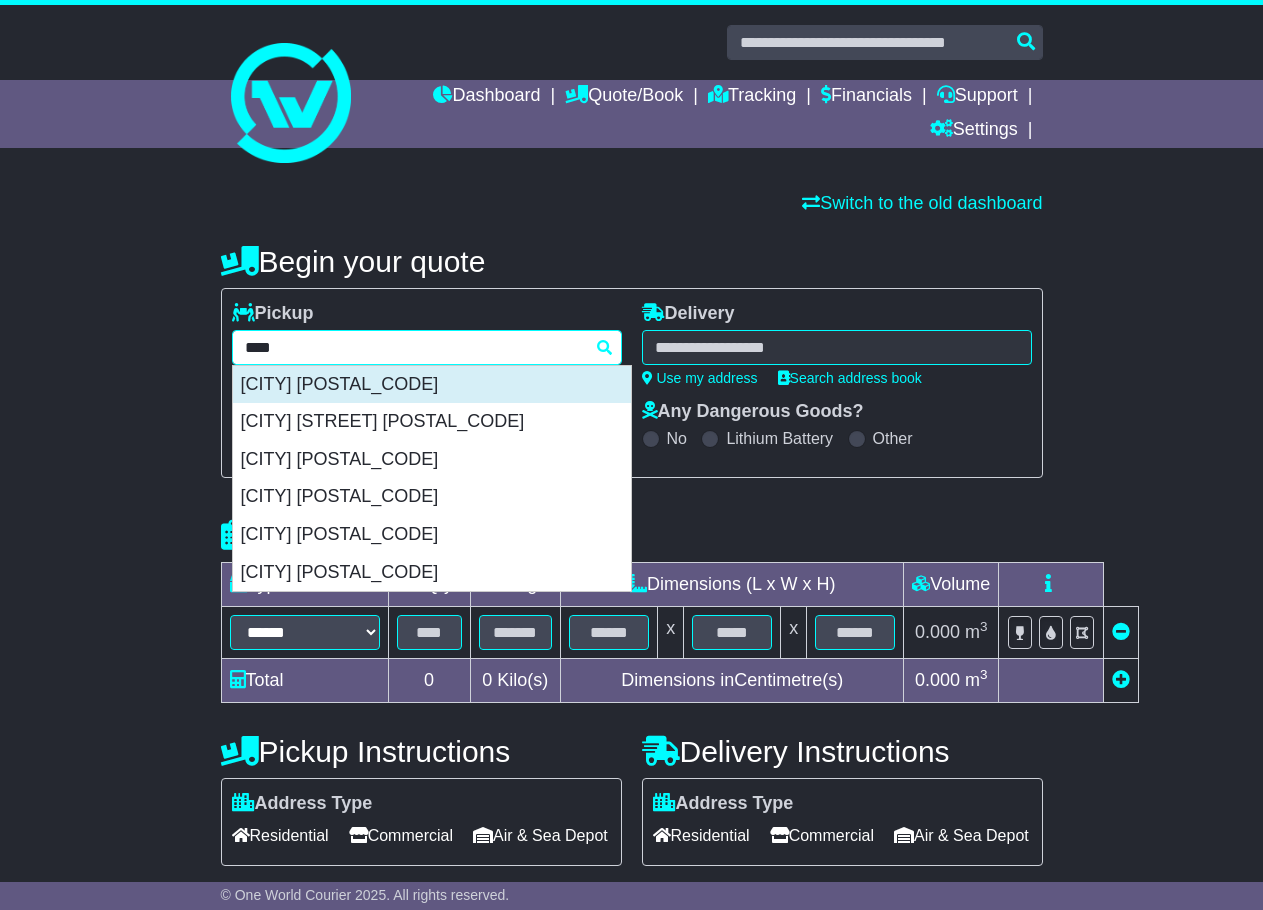 click on "[CITY] [POSTAL_CODE]" at bounding box center (432, 385) 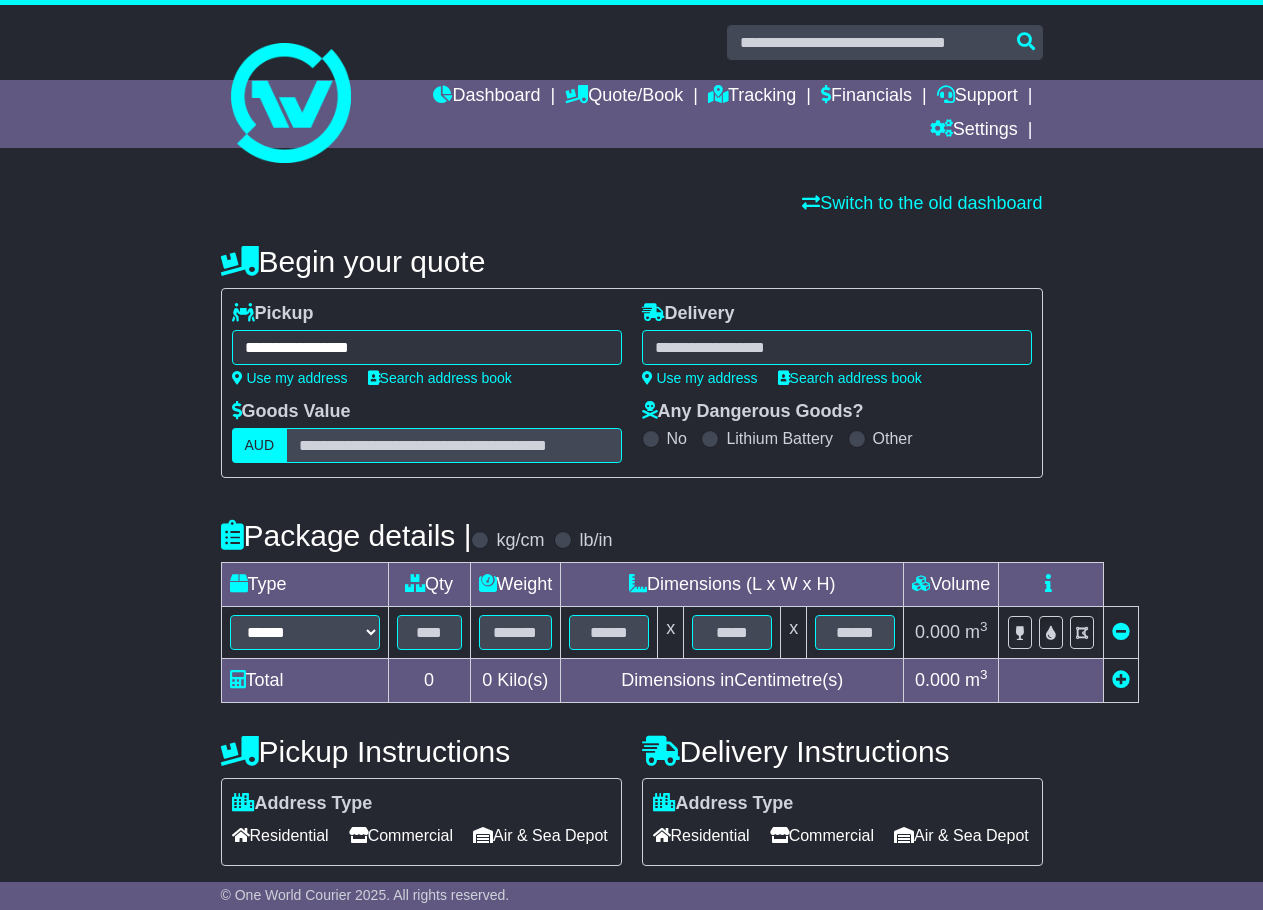 click at bounding box center [427, 347] 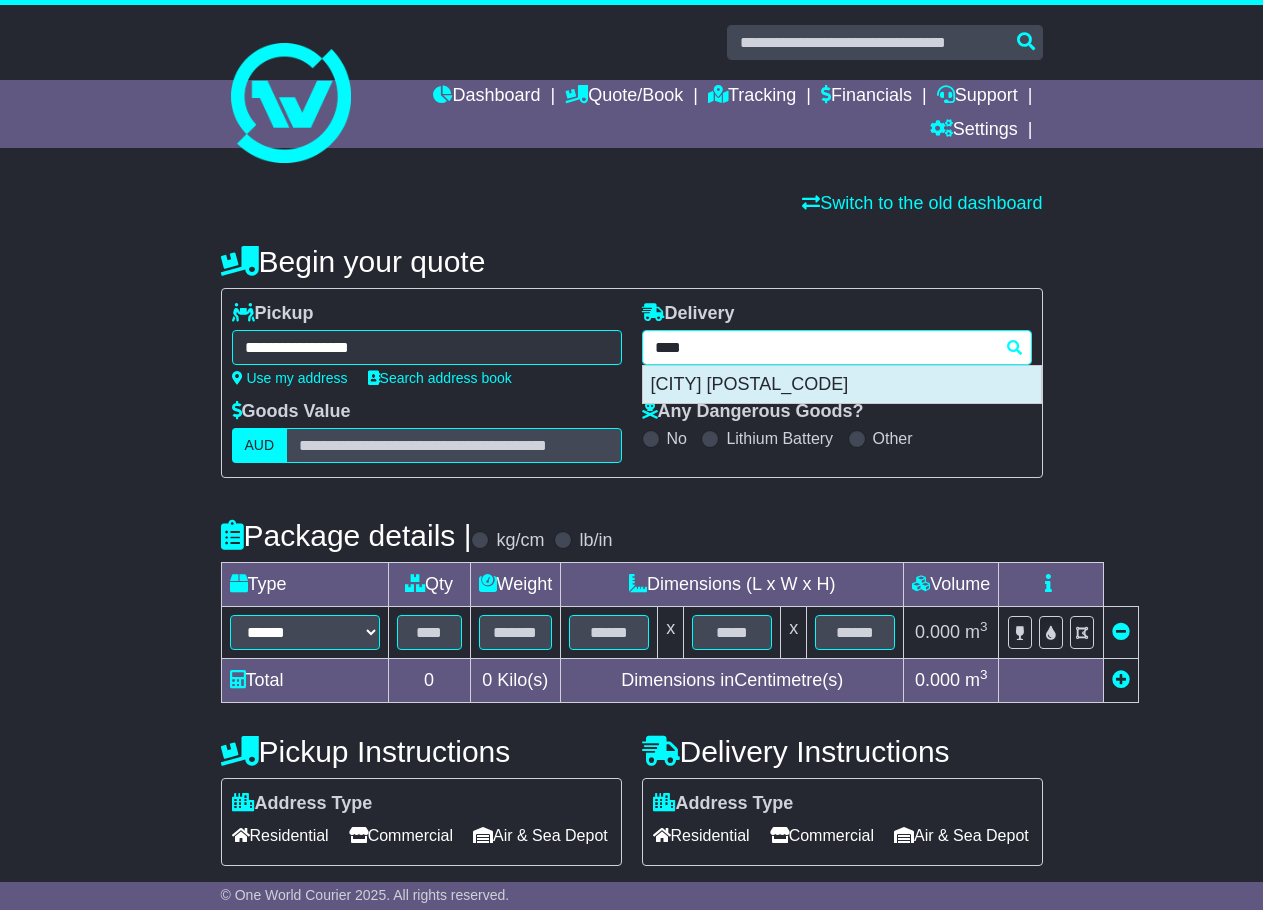 click on "[CITY] [POSTAL_CODE]" at bounding box center (842, 385) 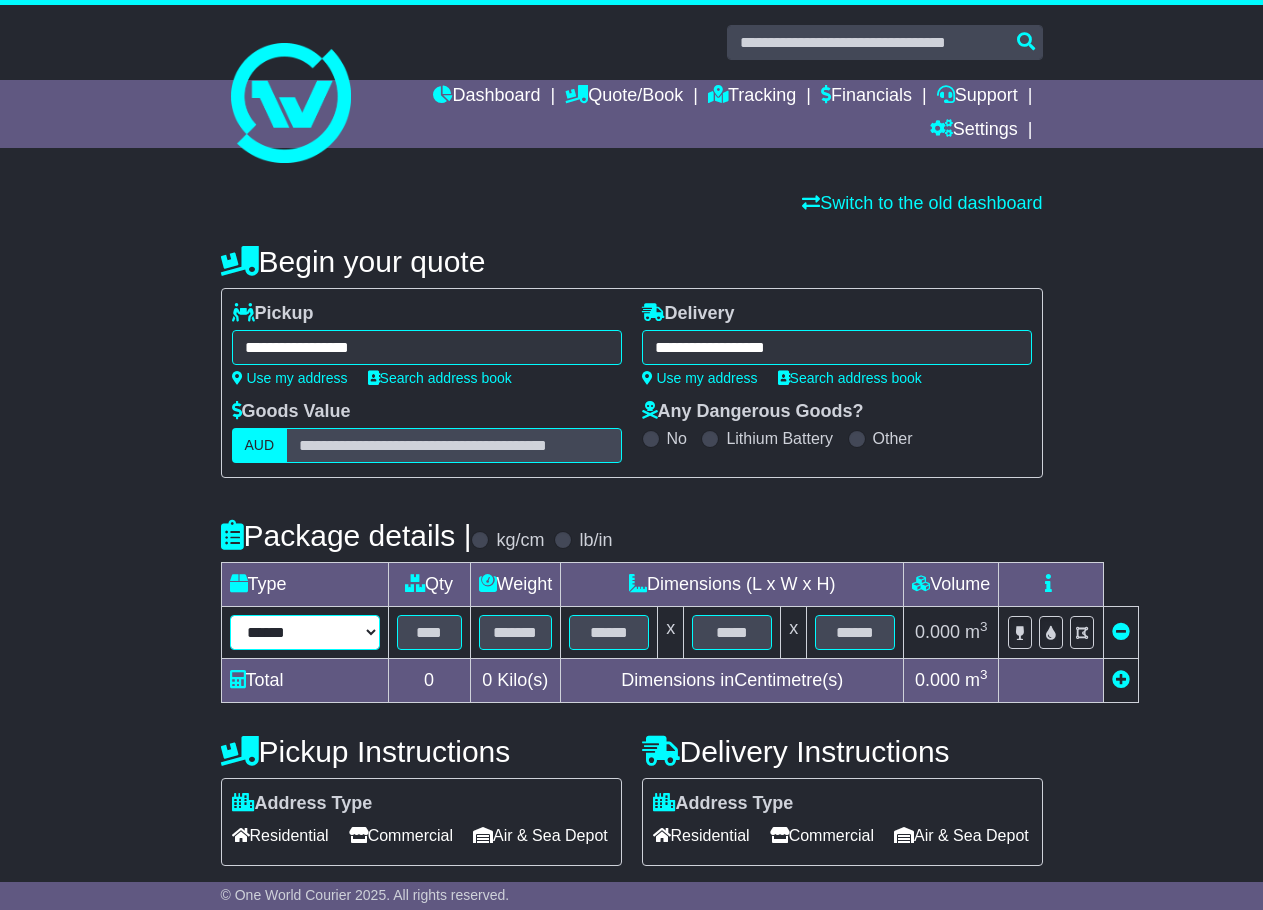 click on "**********" at bounding box center (305, 632) 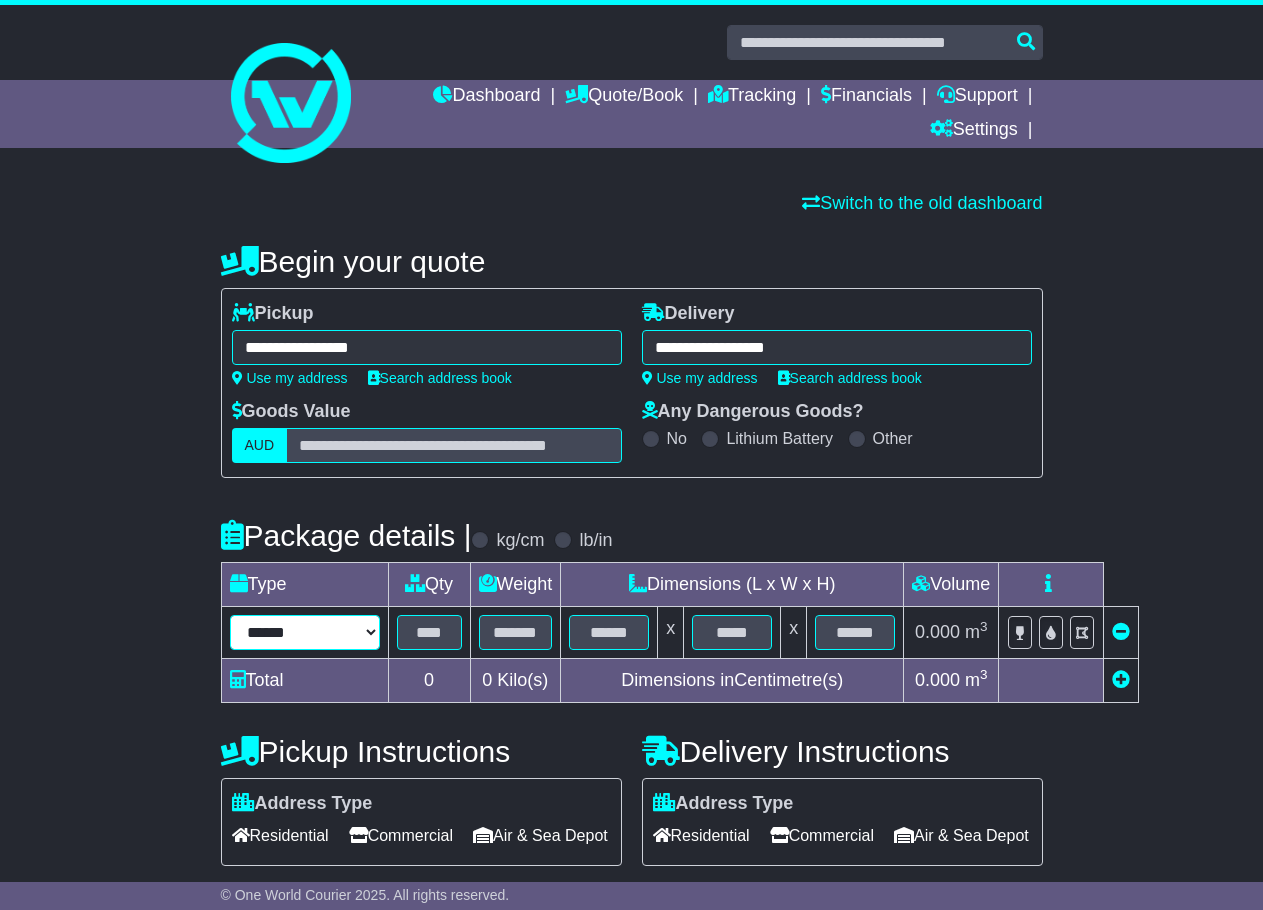 select on "****" 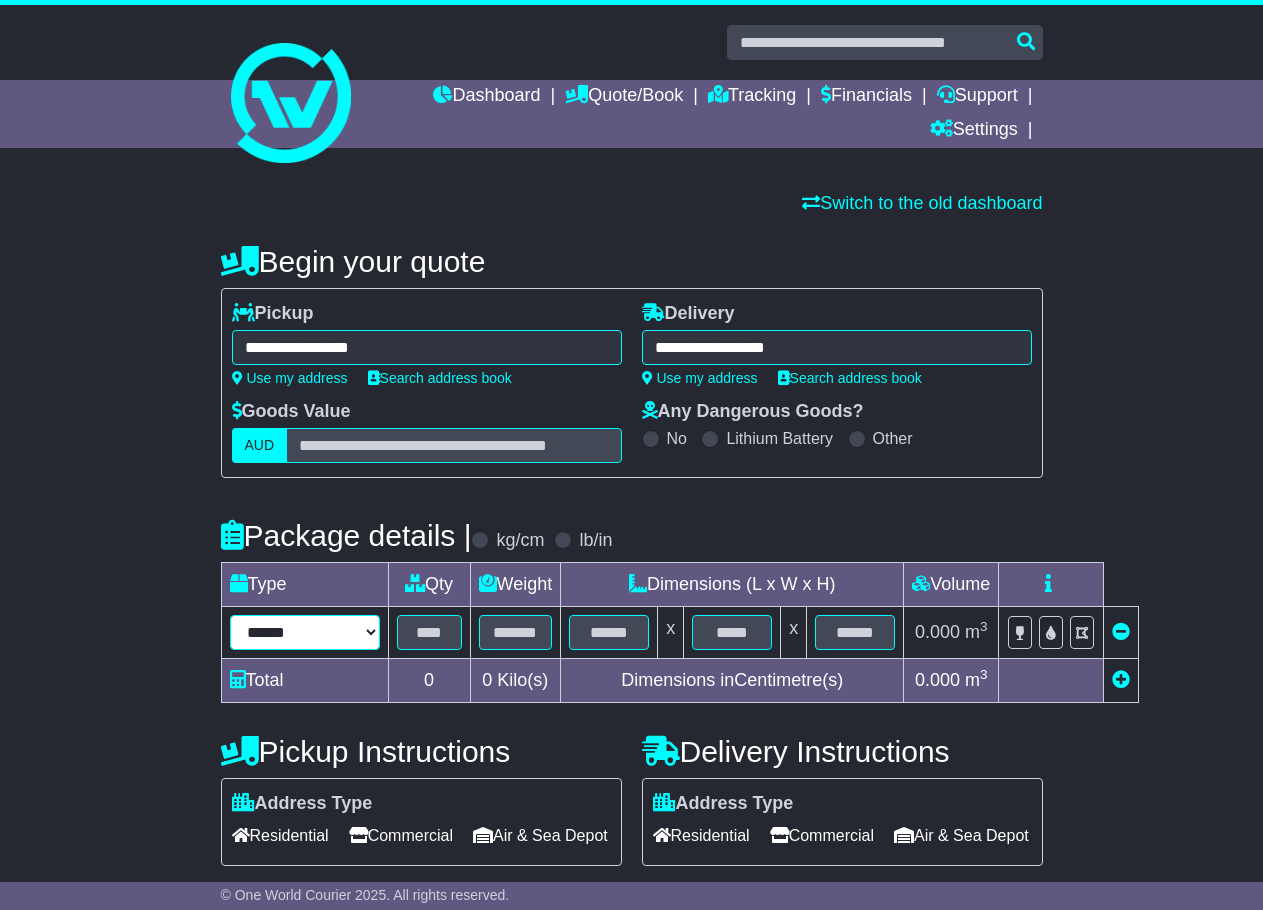 click on "**********" at bounding box center (305, 632) 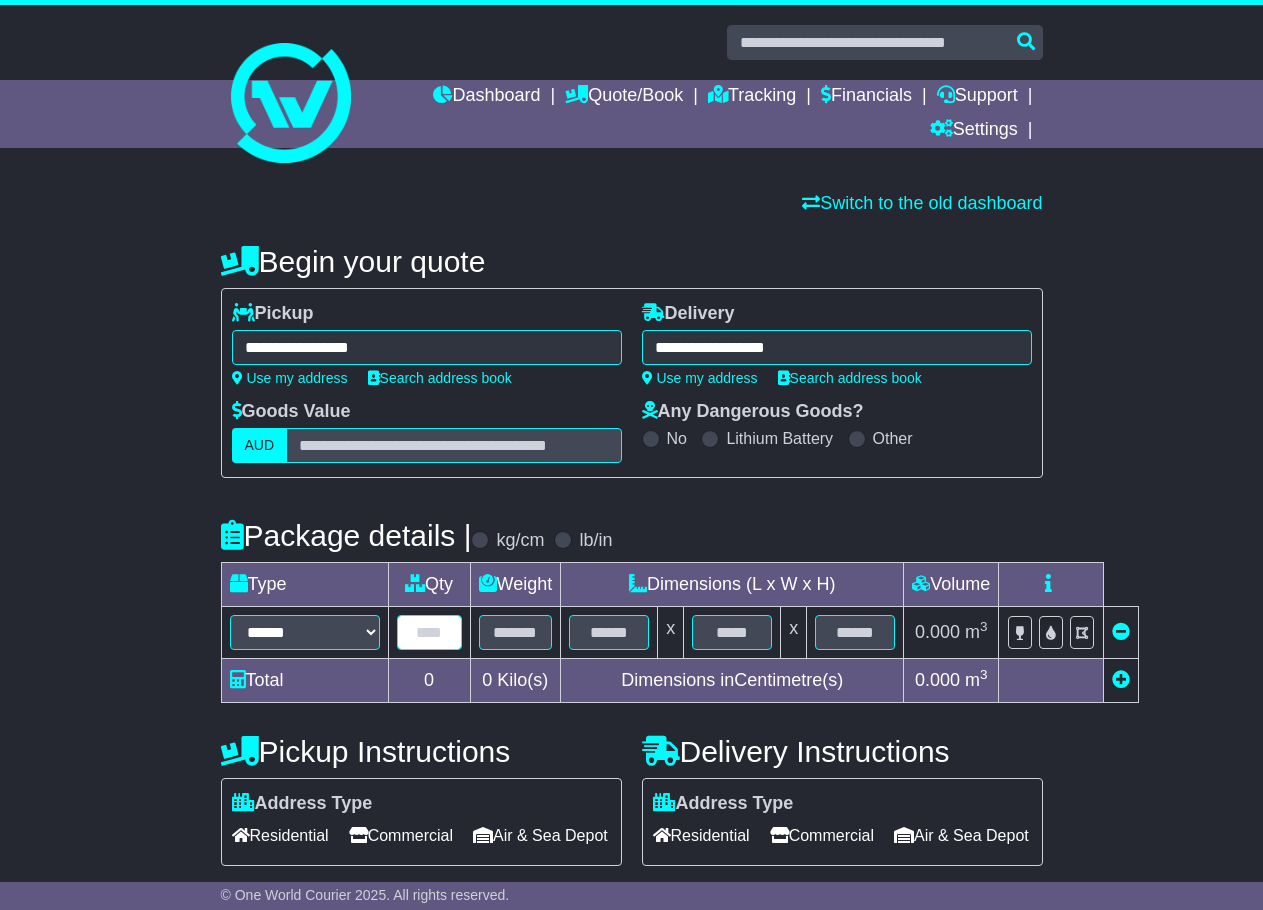 click at bounding box center [429, 632] 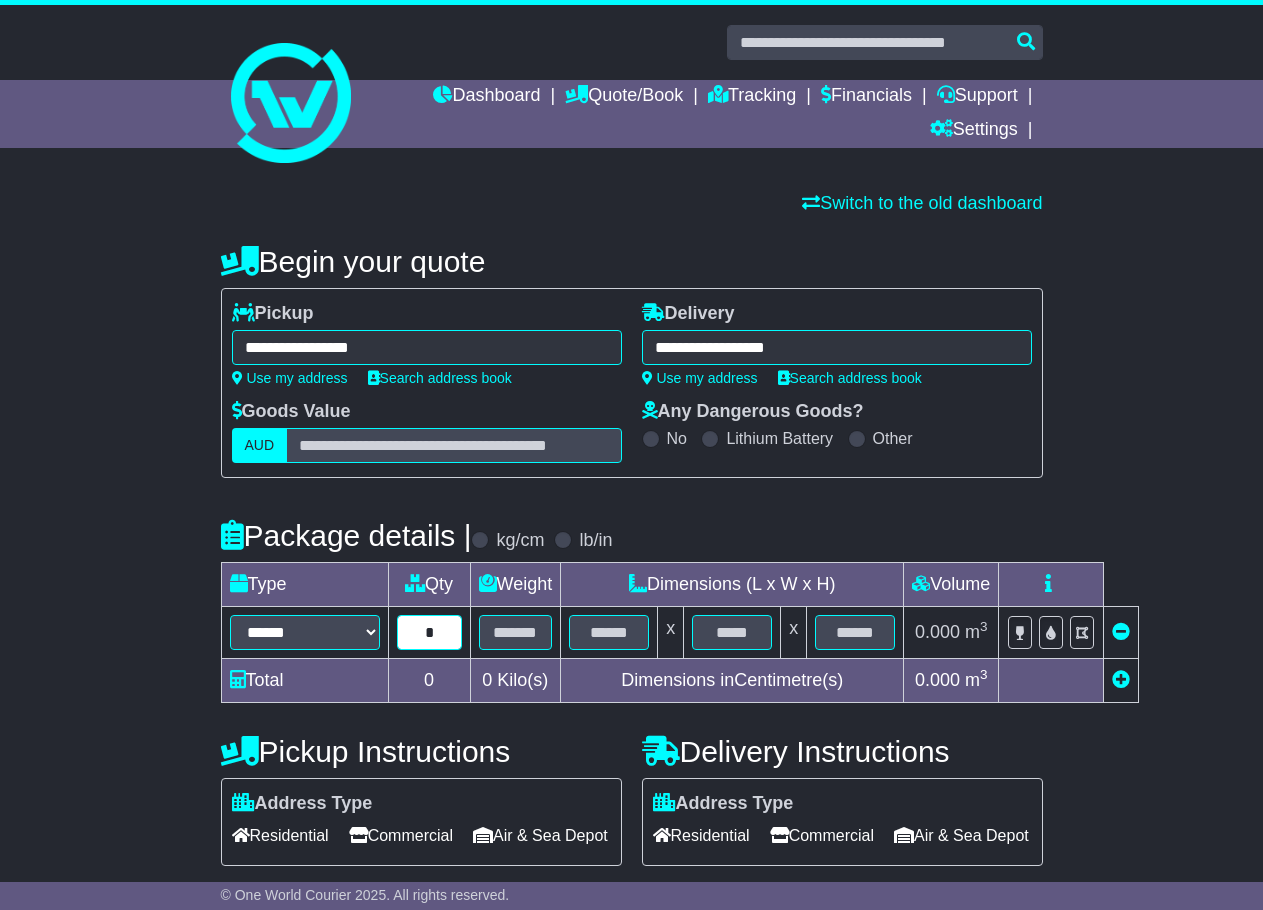 type on "*" 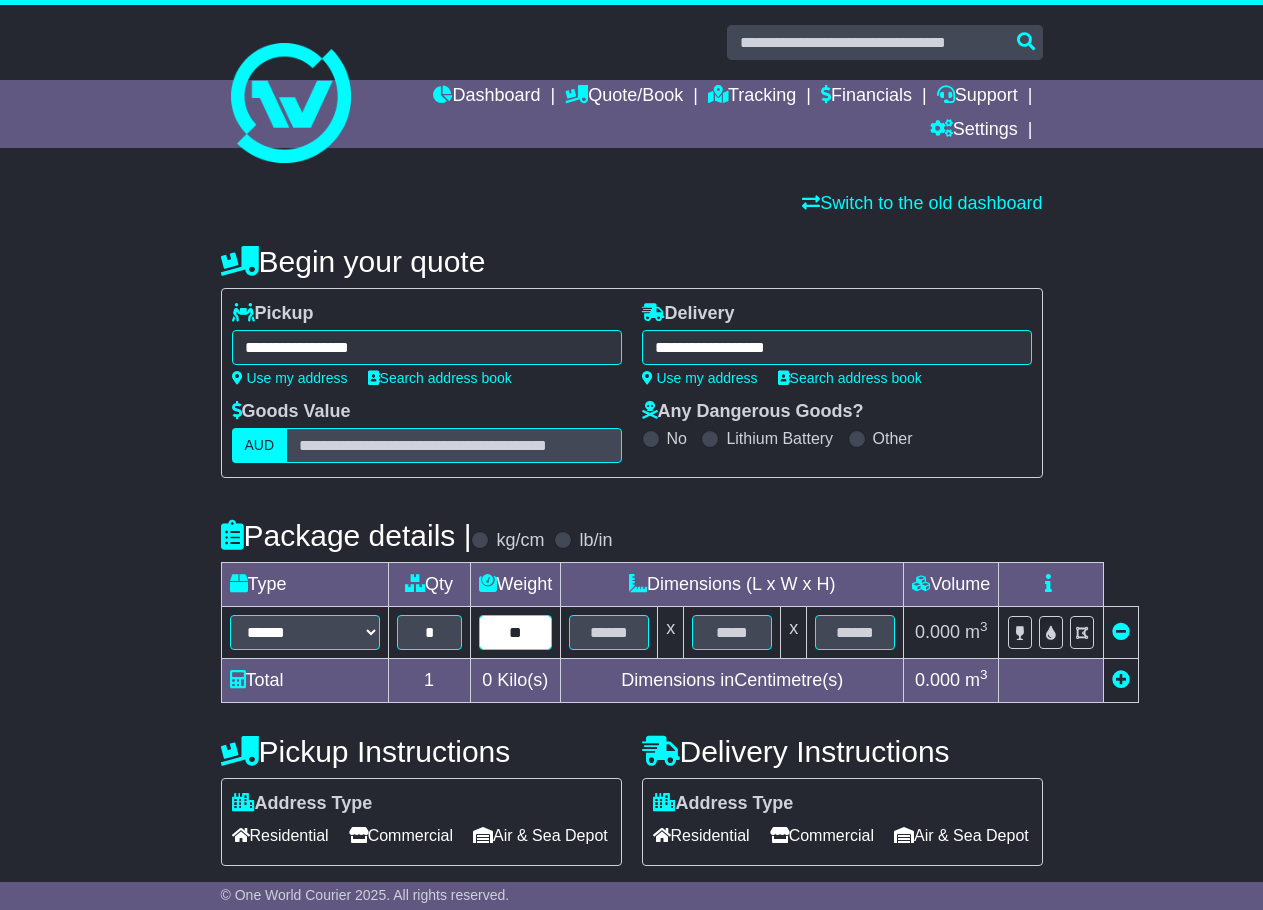 type on "**" 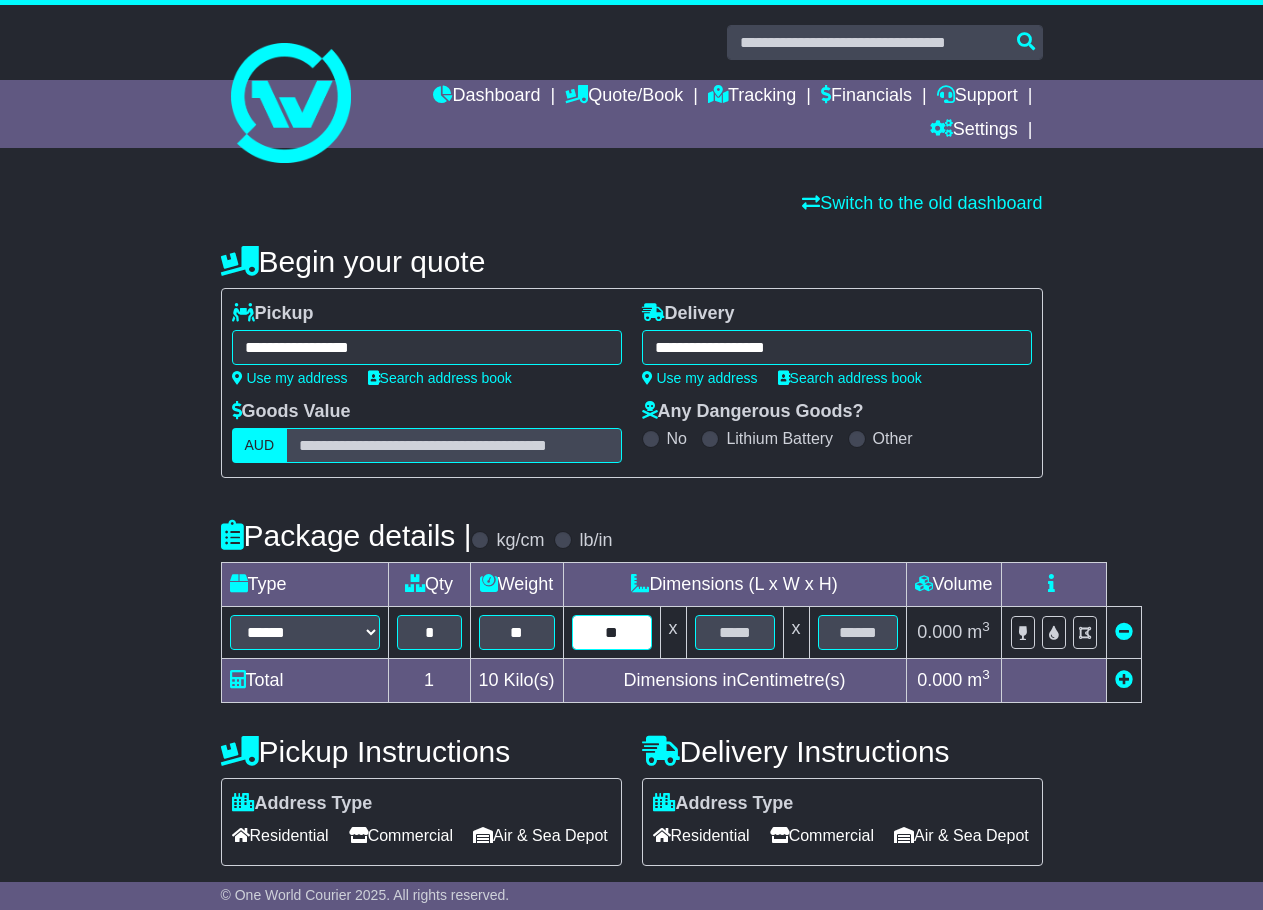 type on "**" 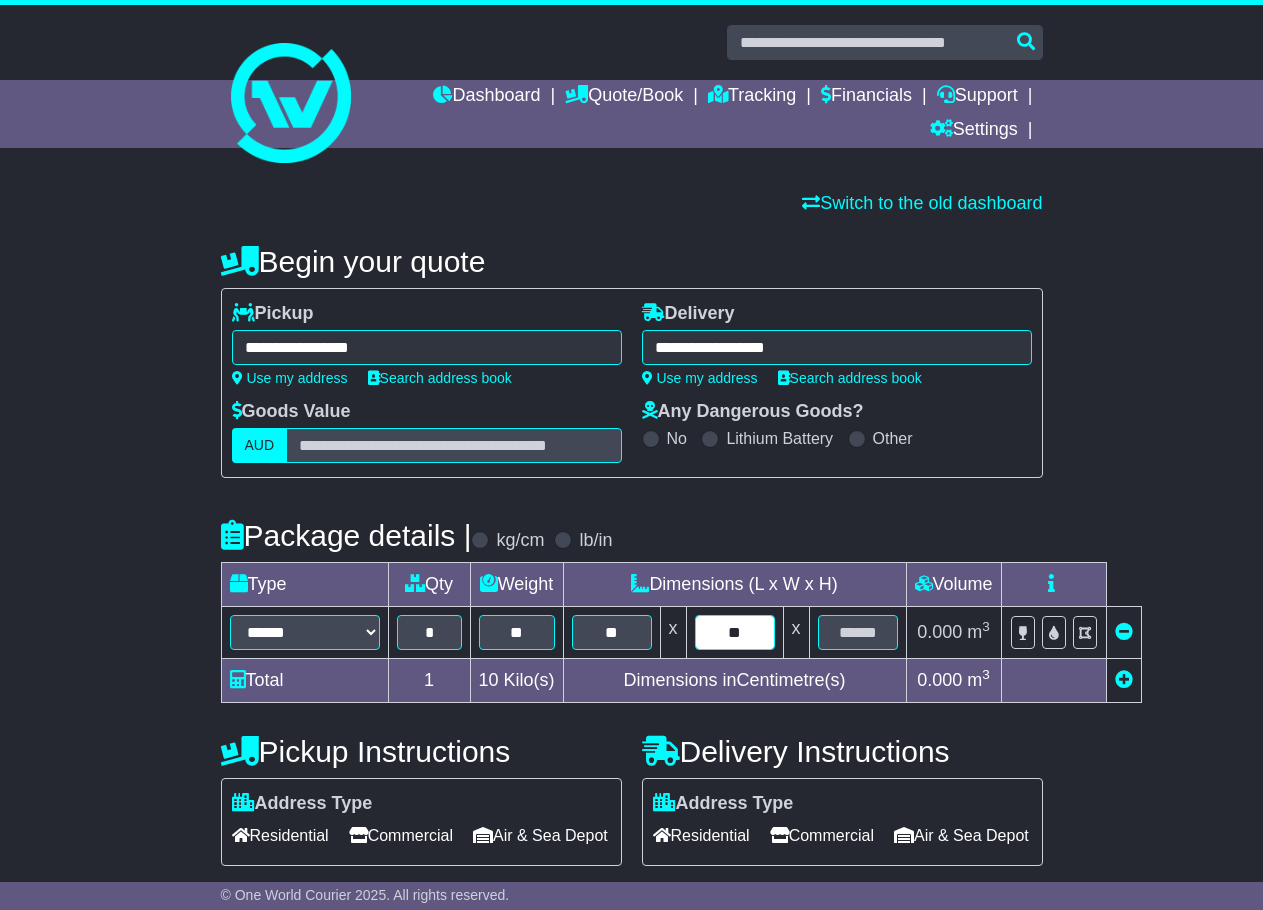 type on "**" 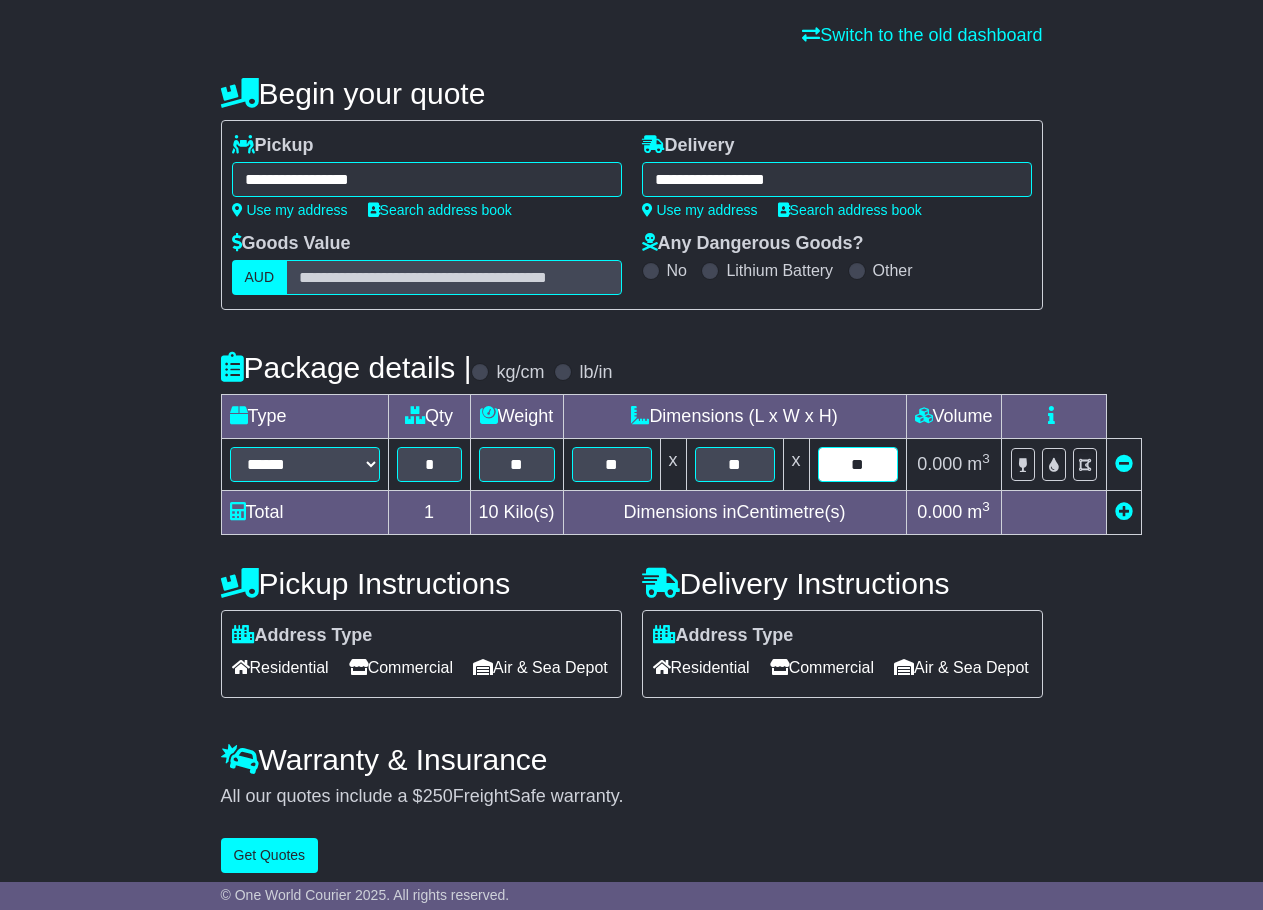 scroll, scrollTop: 212, scrollLeft: 0, axis: vertical 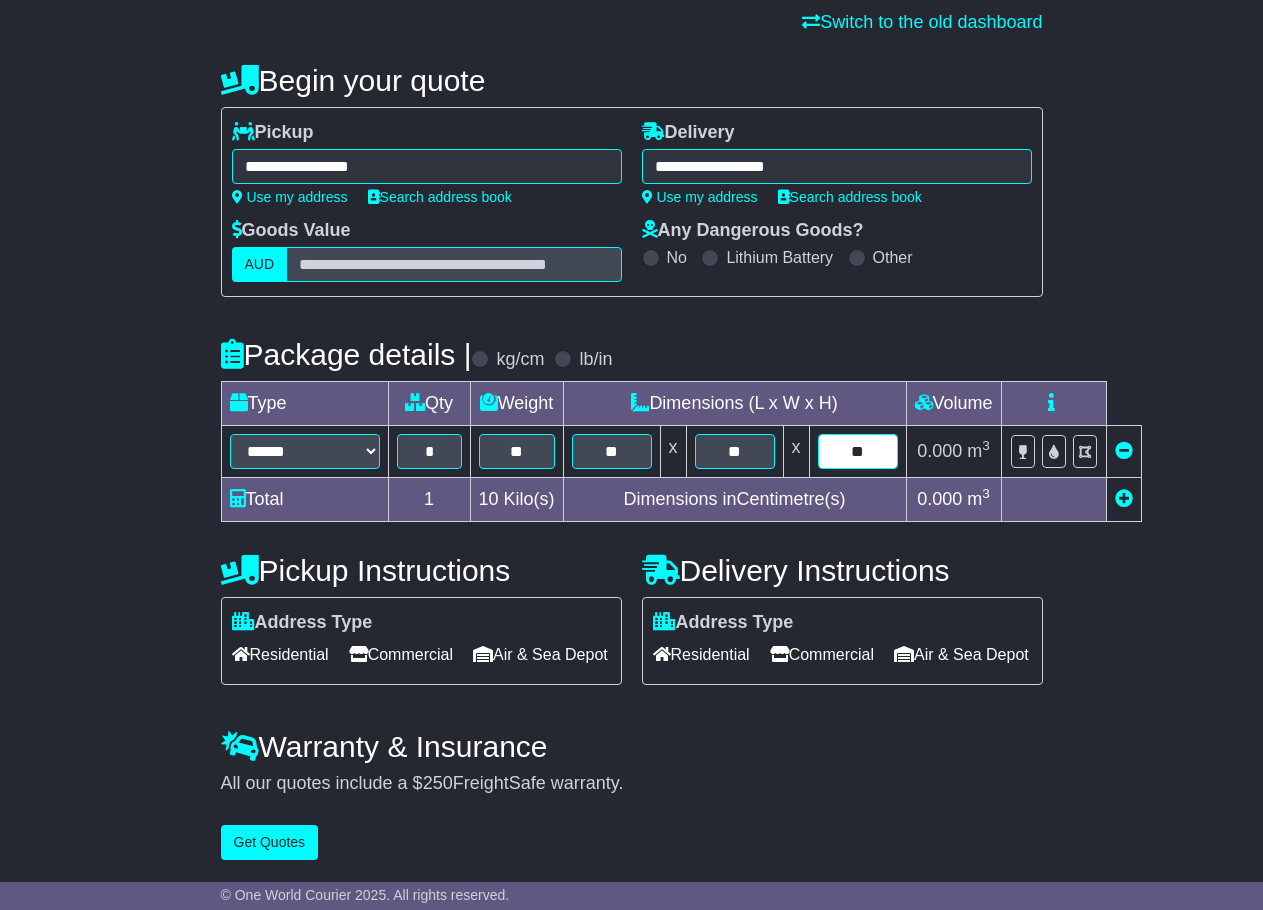 type on "**" 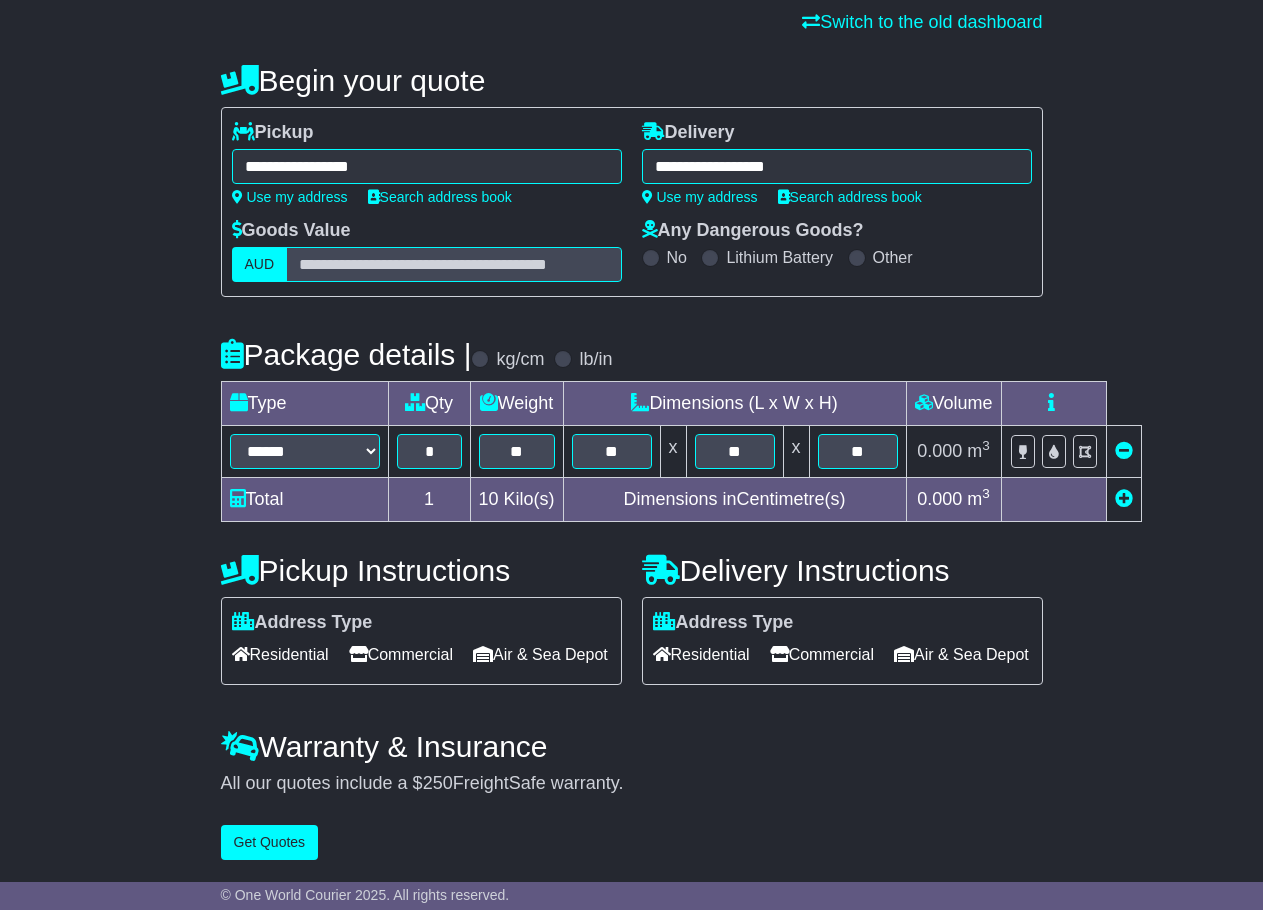 click on "Commercial" at bounding box center [280, 654] 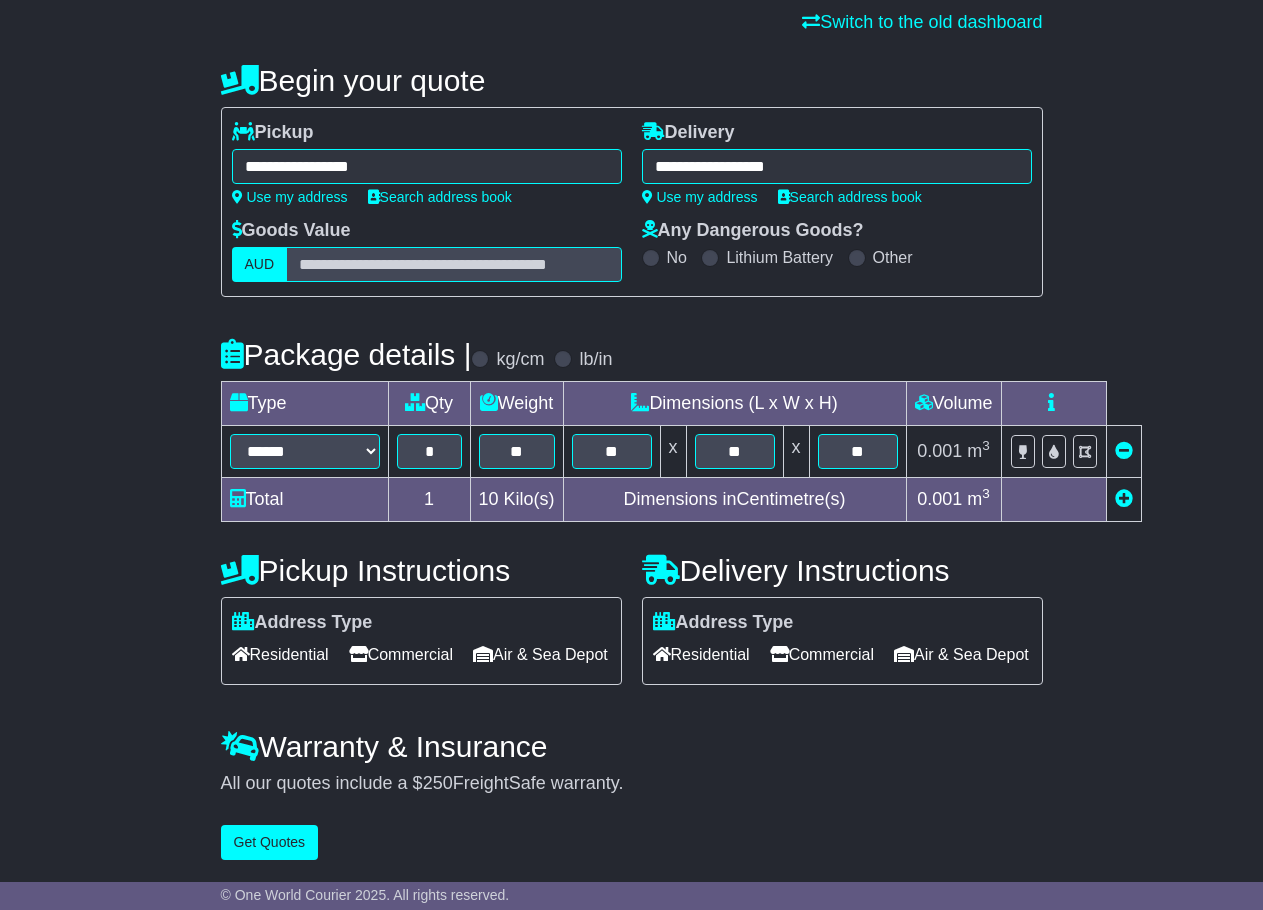 click on "Commercial" at bounding box center [701, 654] 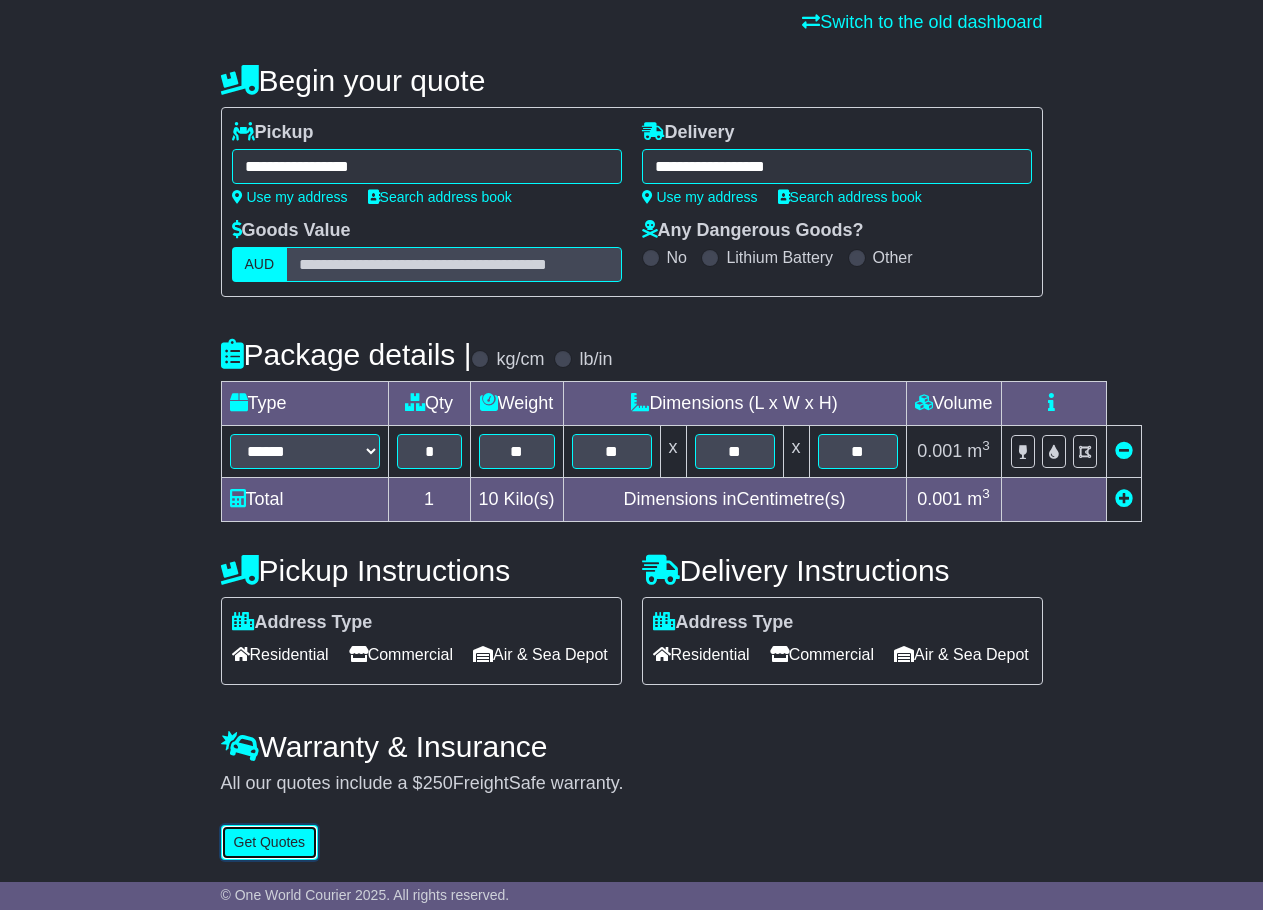 click on "Get Quotes" at bounding box center (270, 842) 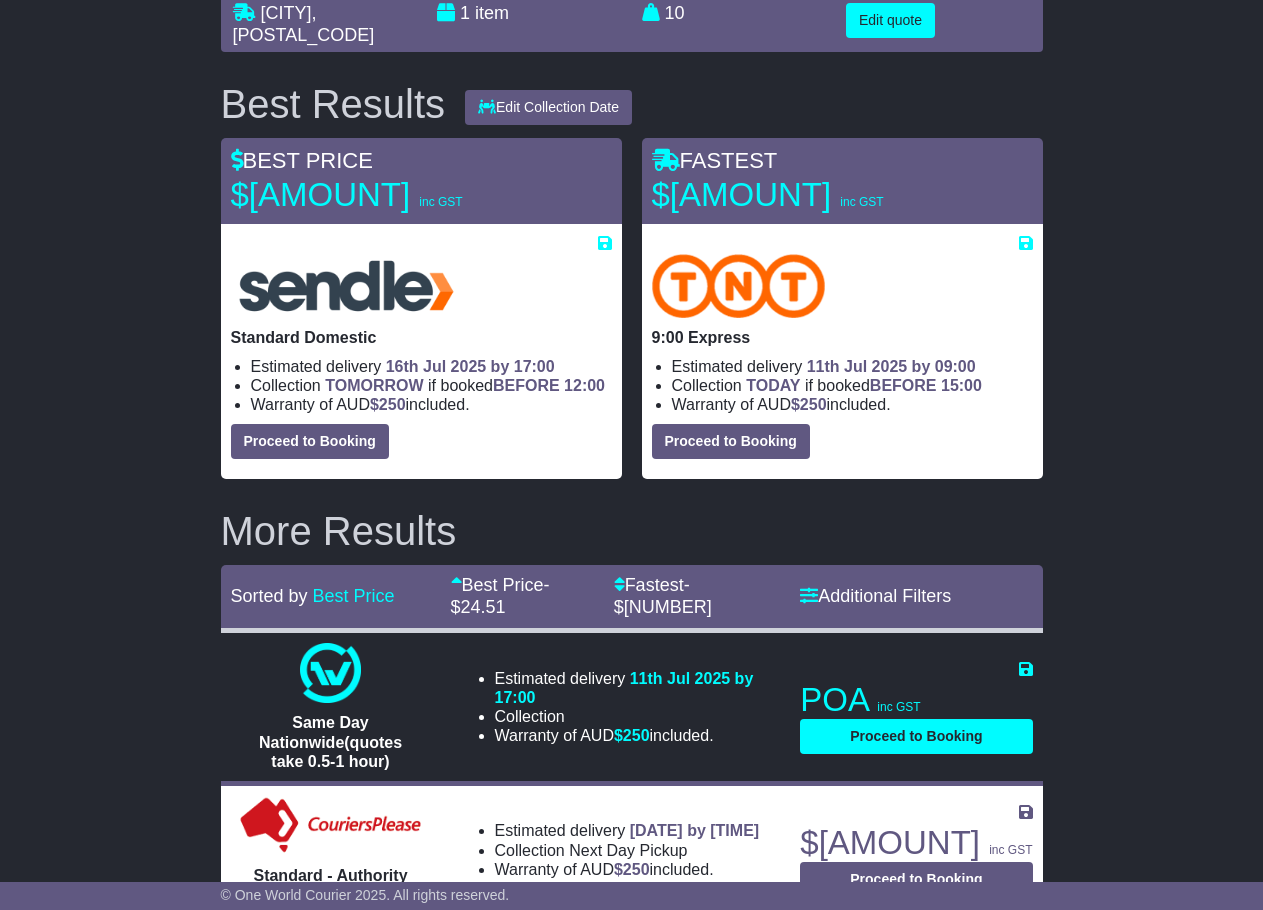 scroll, scrollTop: 0, scrollLeft: 0, axis: both 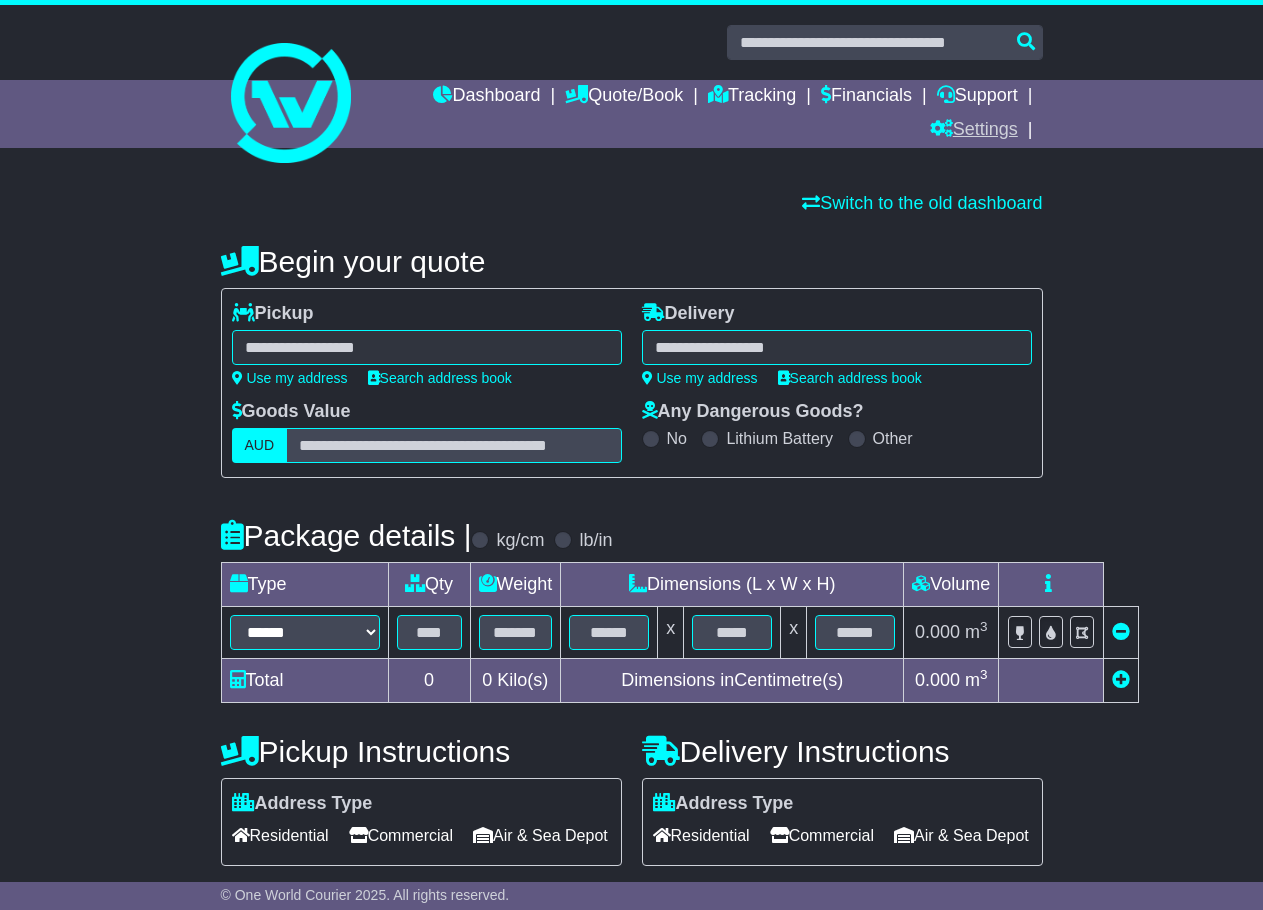 click on "Settings" at bounding box center [624, 97] 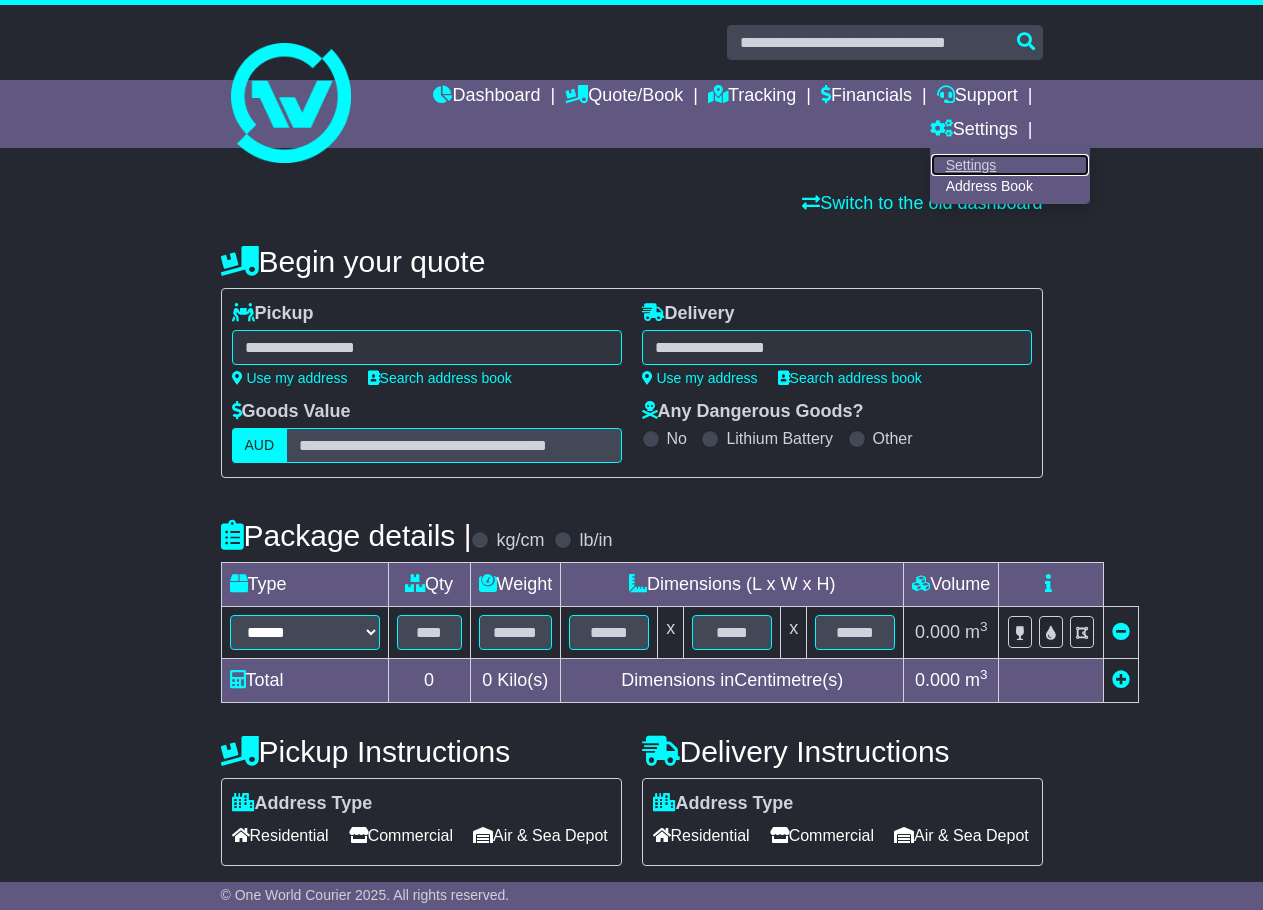 click on "Settings" at bounding box center [1010, 165] 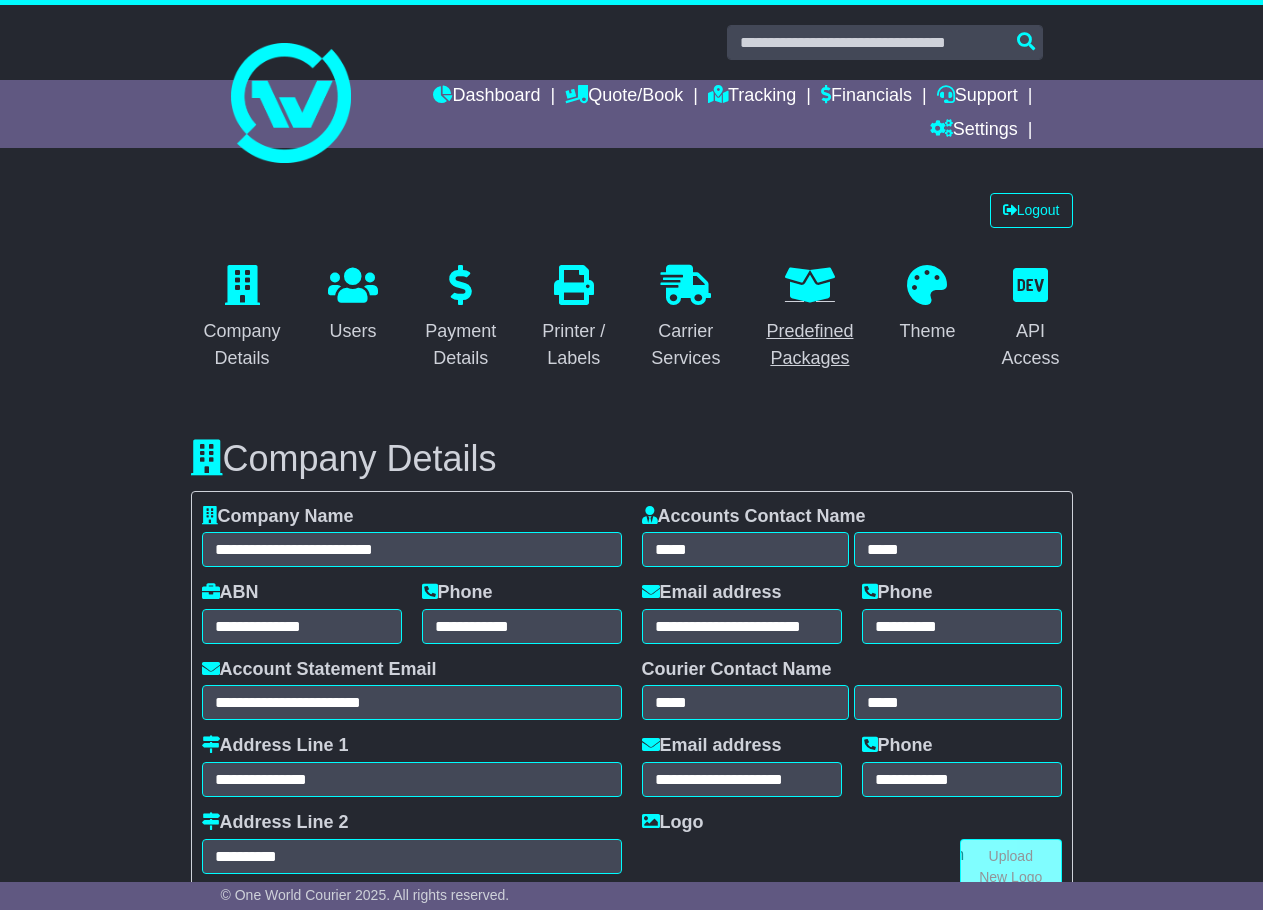 scroll, scrollTop: 0, scrollLeft: 0, axis: both 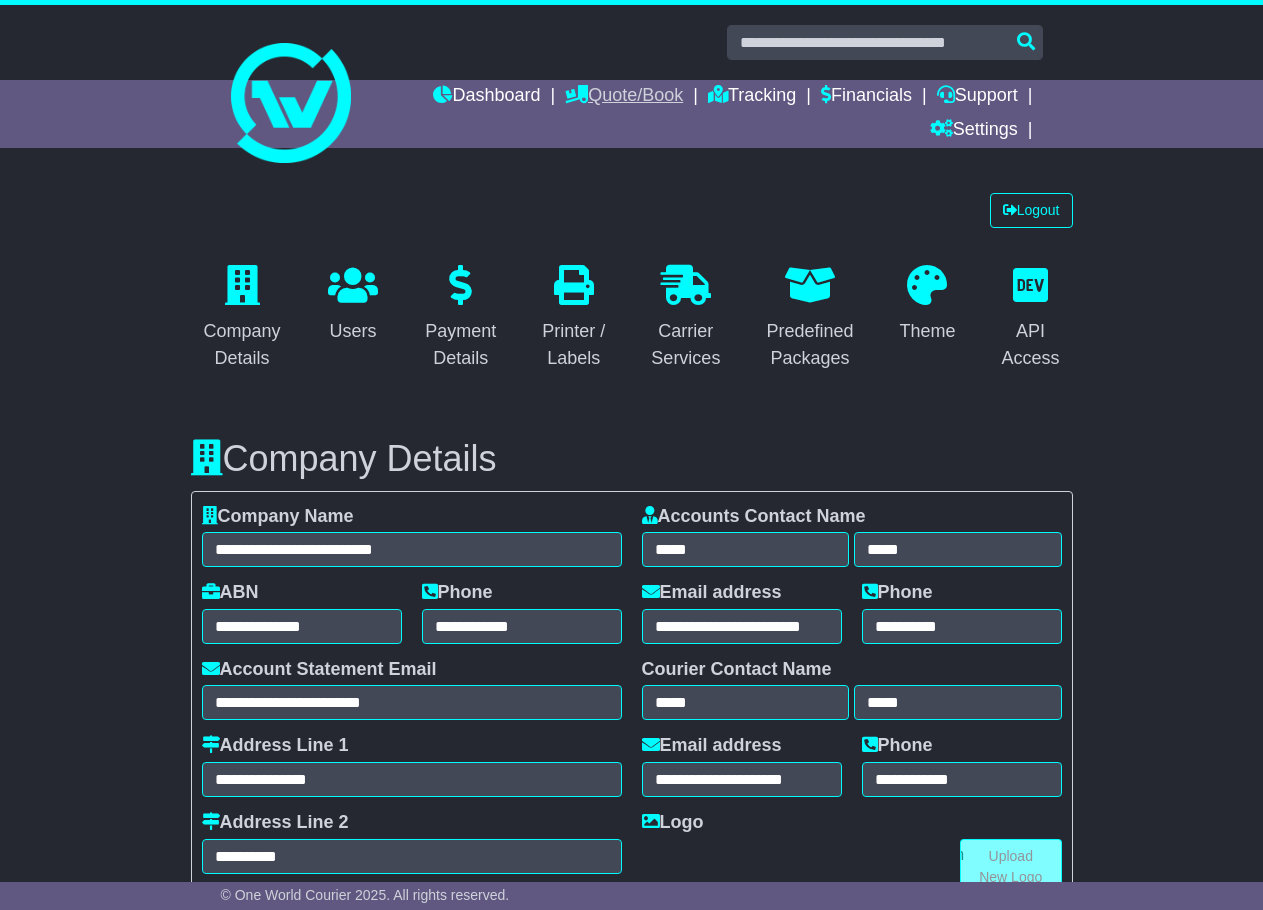 click on "Quote/Book" at bounding box center [624, 97] 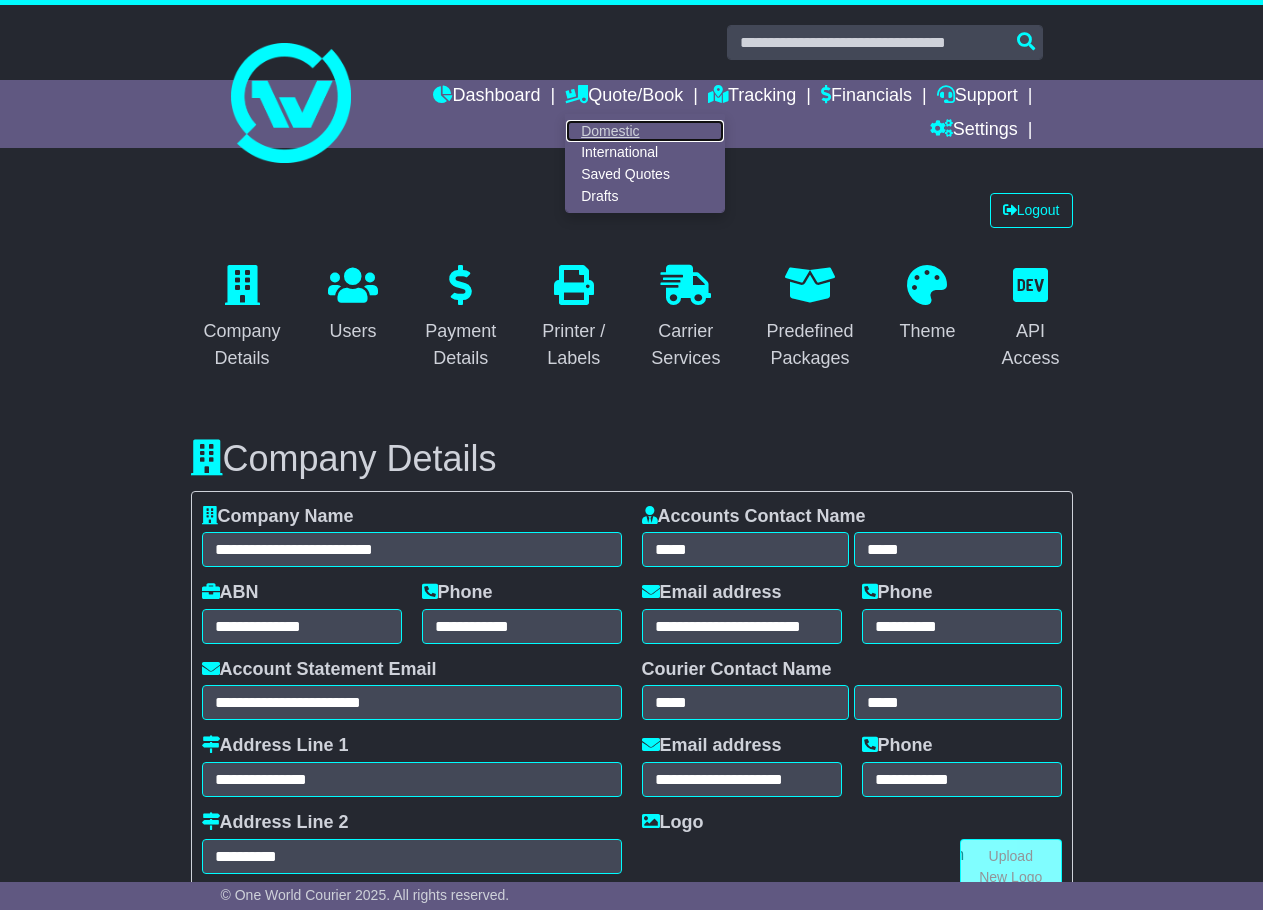 click on "Domestic" at bounding box center (645, 131) 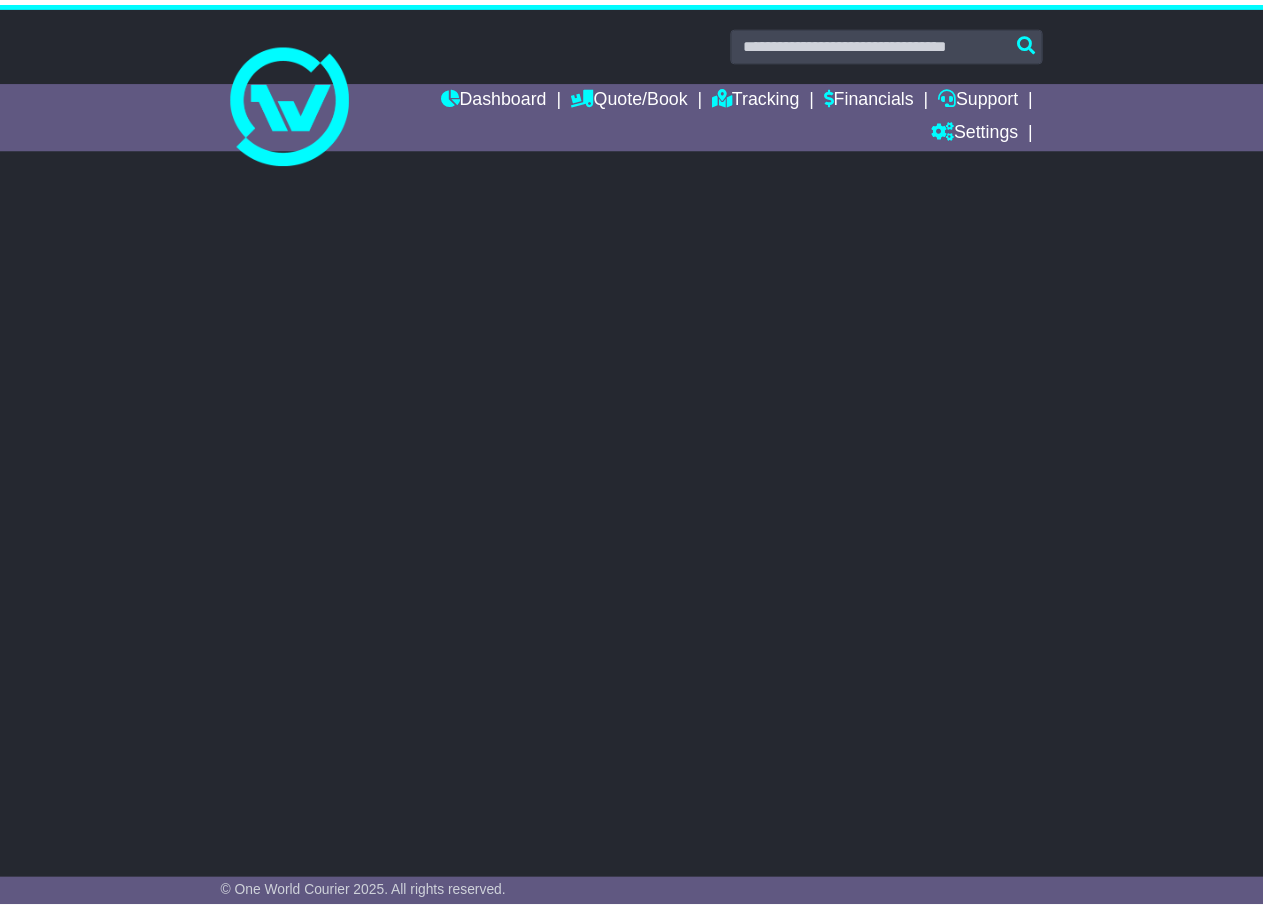 scroll, scrollTop: 0, scrollLeft: 0, axis: both 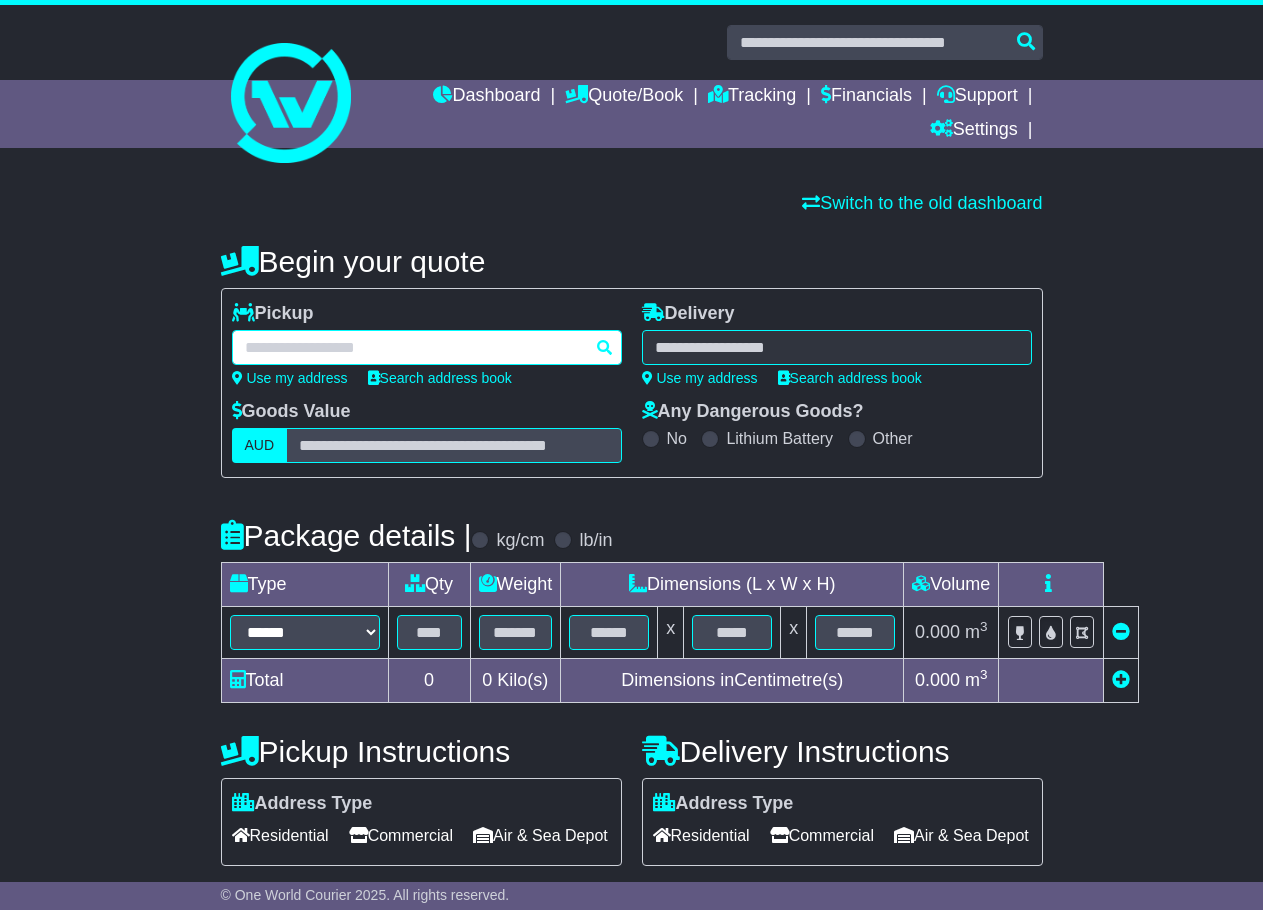 click at bounding box center [427, 347] 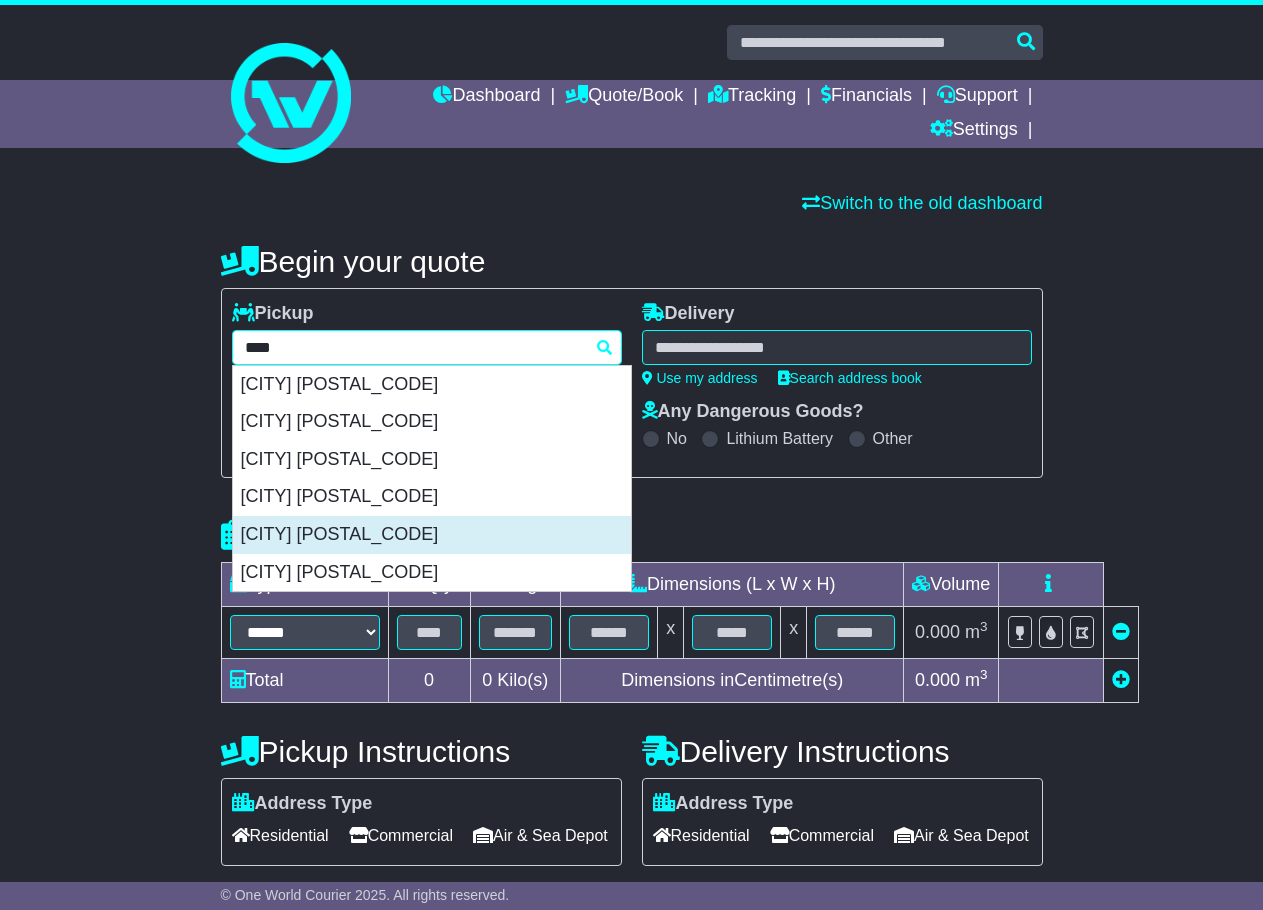 click on "[CITY] [POSTAL_CODE]" at bounding box center [432, 535] 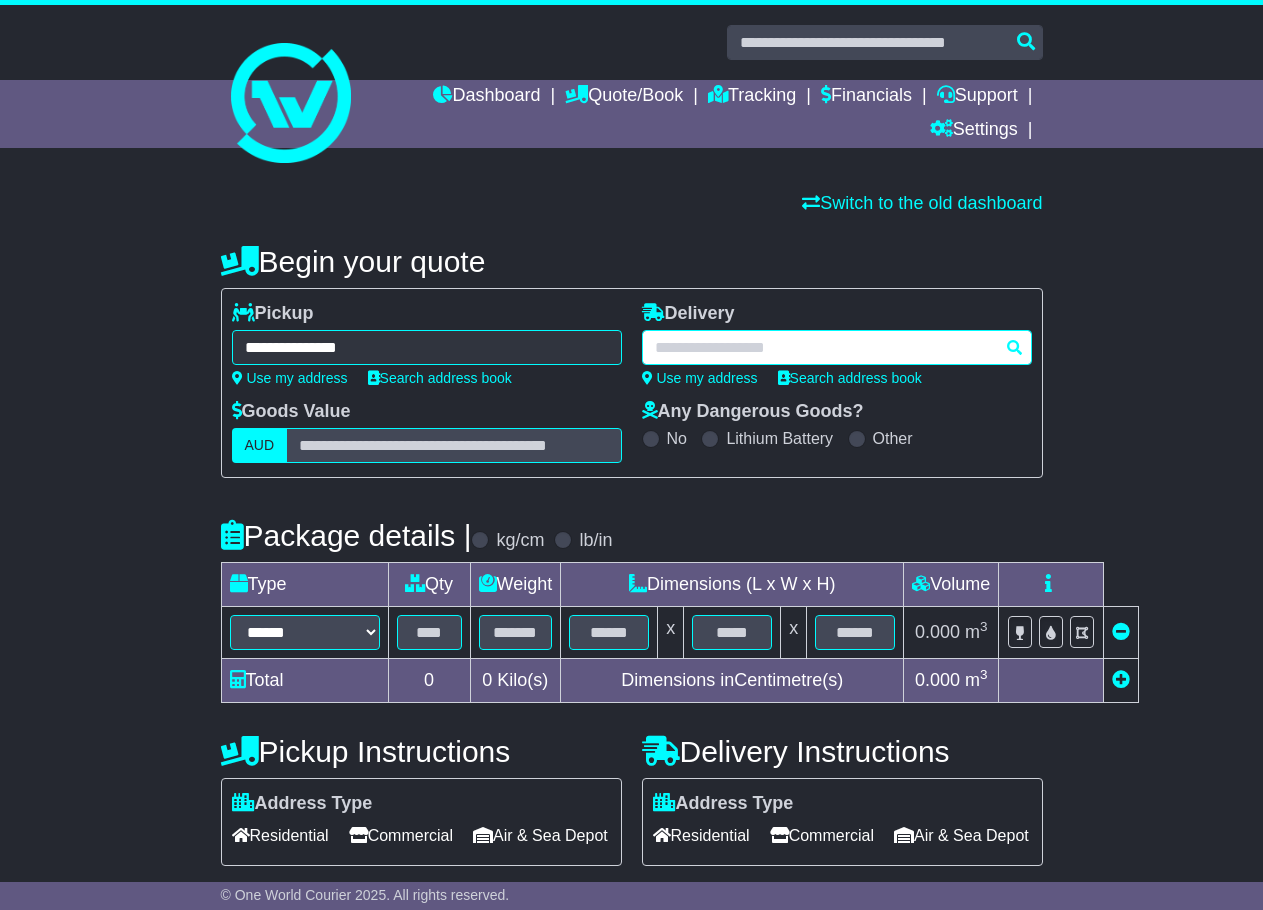 drag, startPoint x: 712, startPoint y: 362, endPoint x: 710, endPoint y: 345, distance: 17.117243 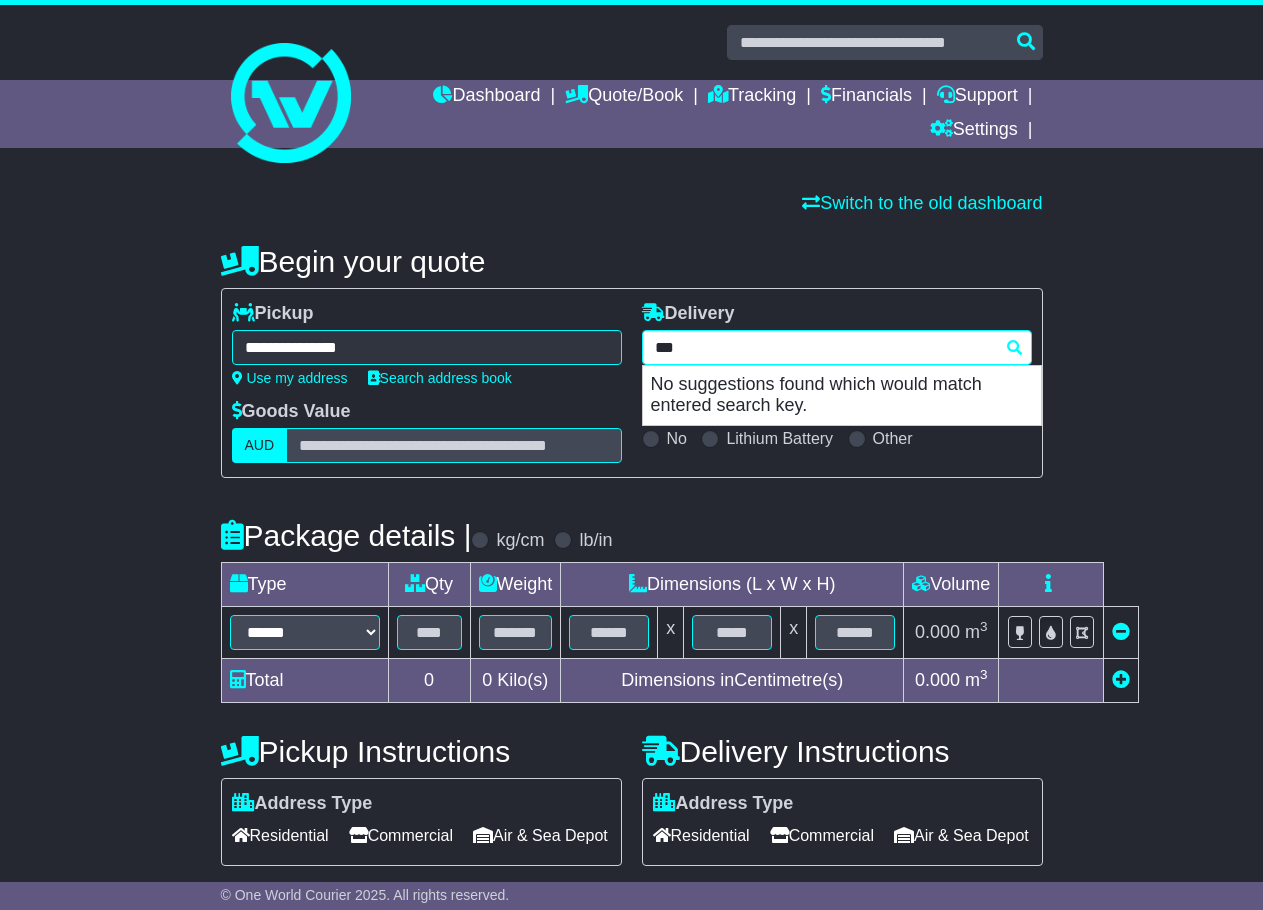 drag, startPoint x: 707, startPoint y: 344, endPoint x: 569, endPoint y: 310, distance: 142.12671 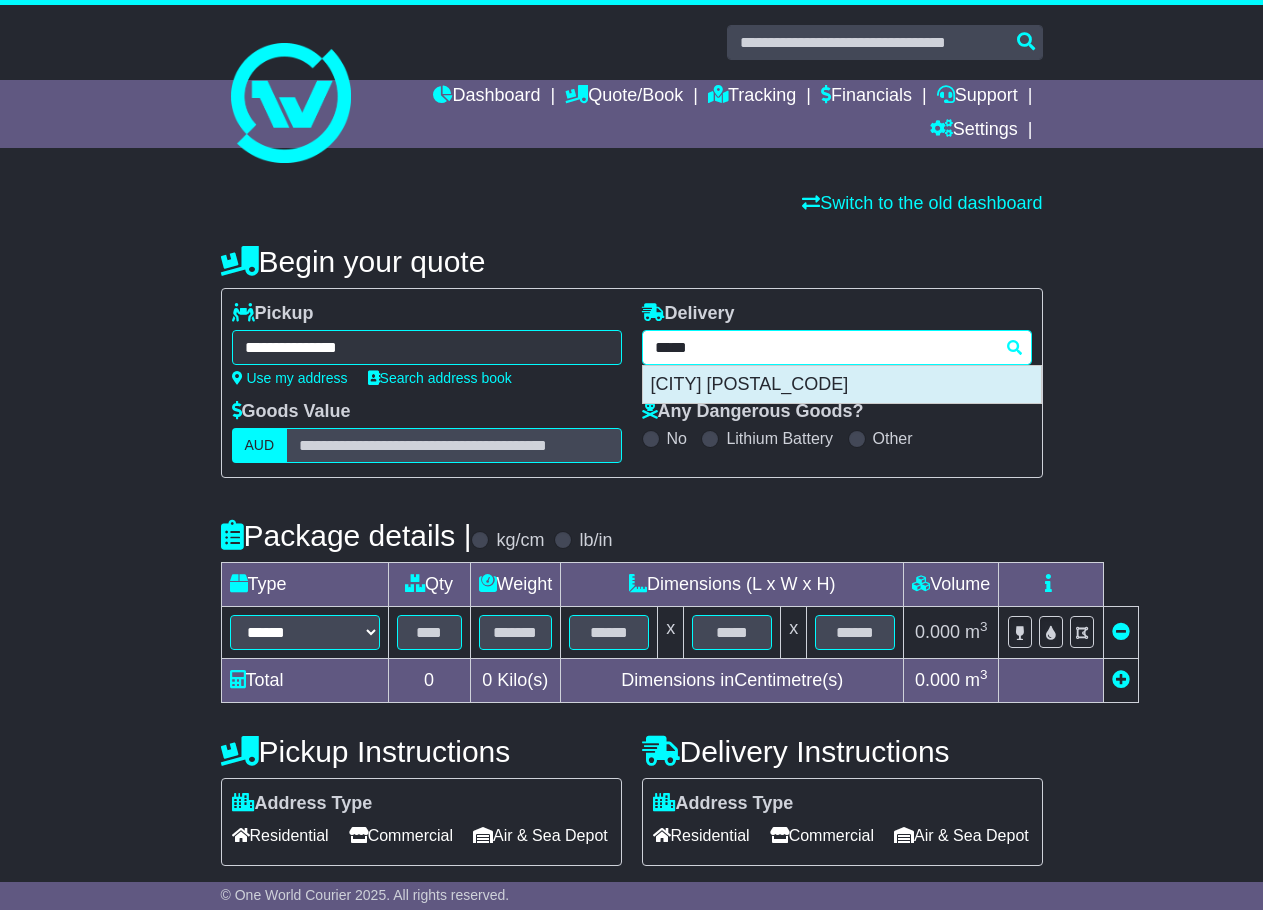 click on "BYRON BAY 2481" at bounding box center [842, 385] 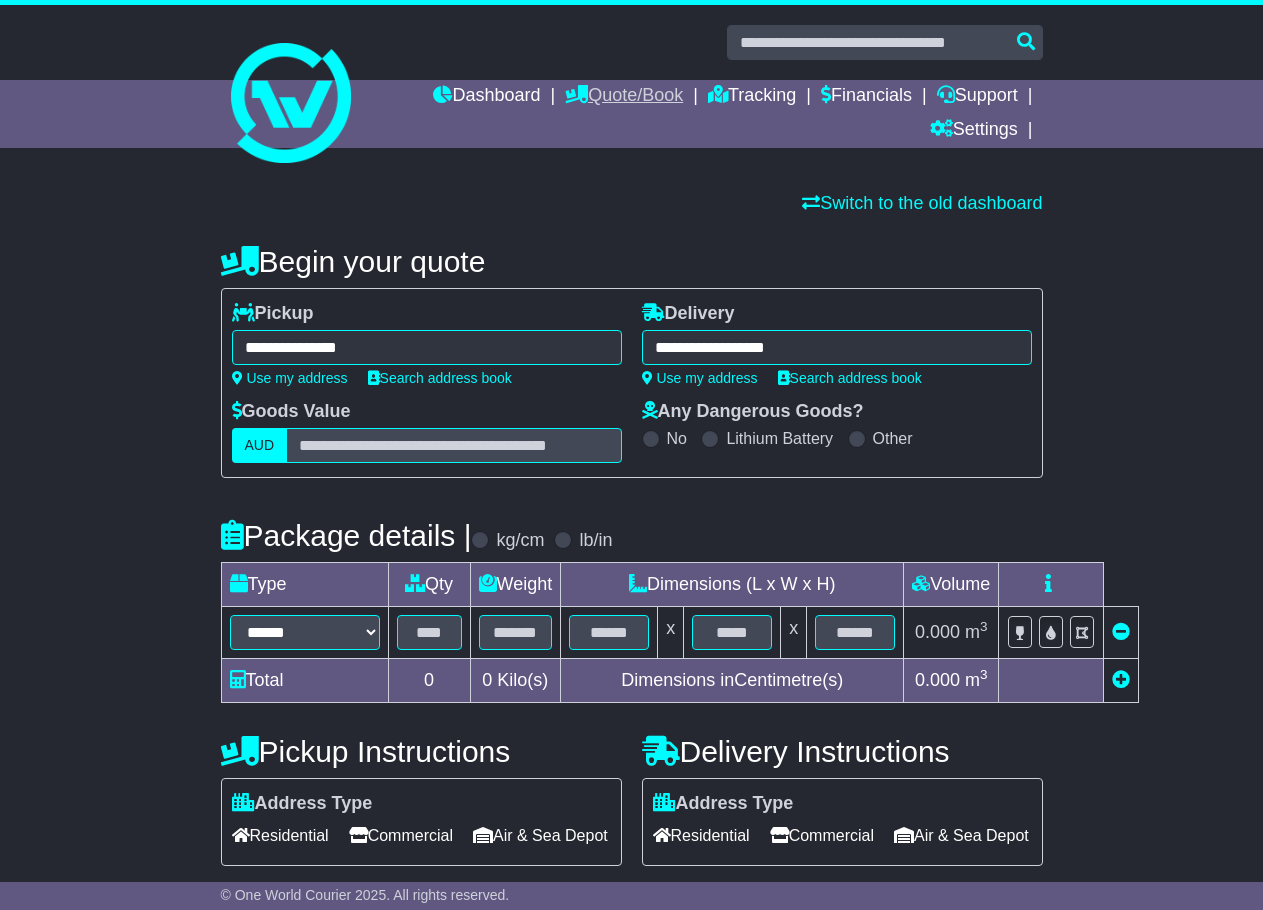 click on "Quote/Book" at bounding box center (624, 97) 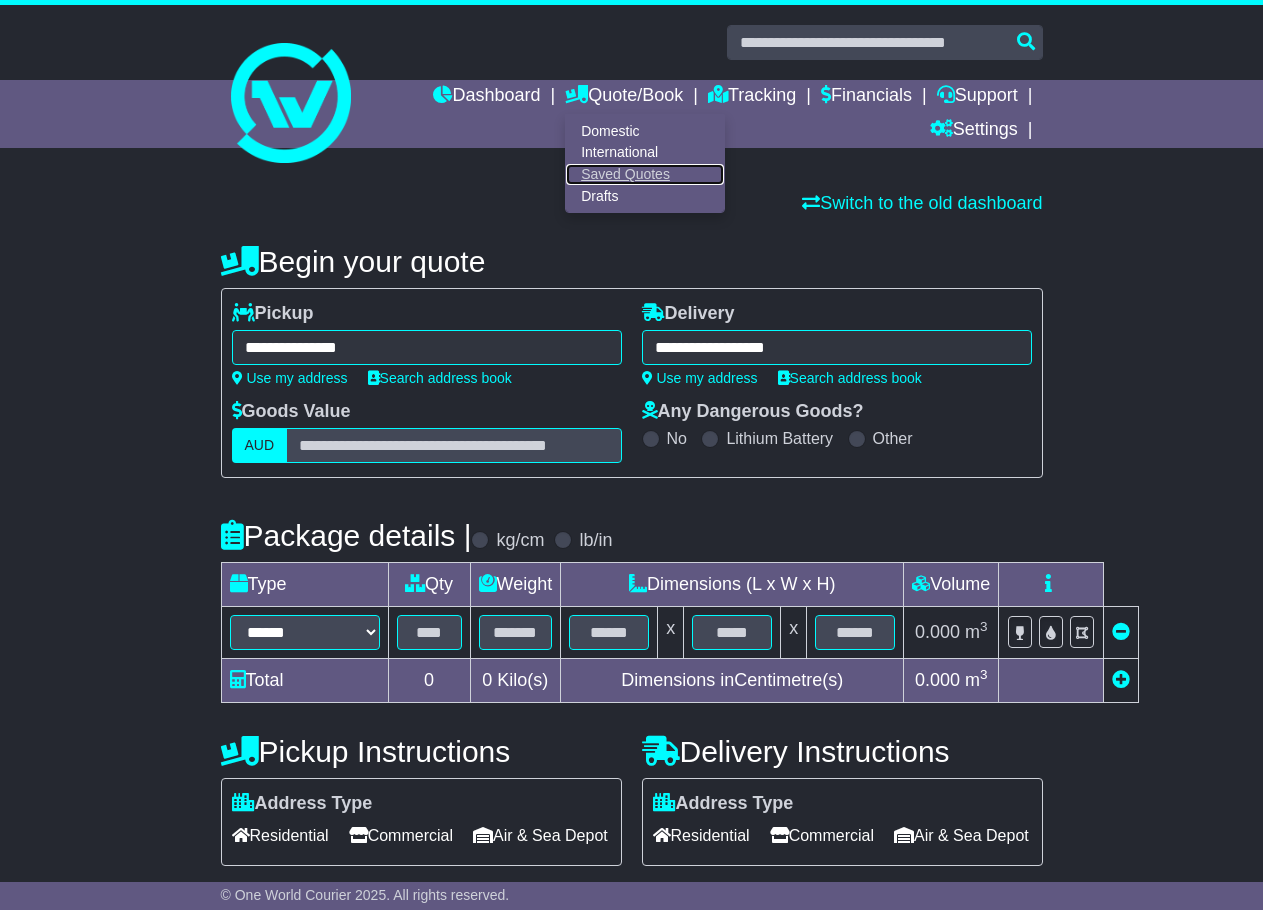 click on "Saved Quotes" at bounding box center (645, 175) 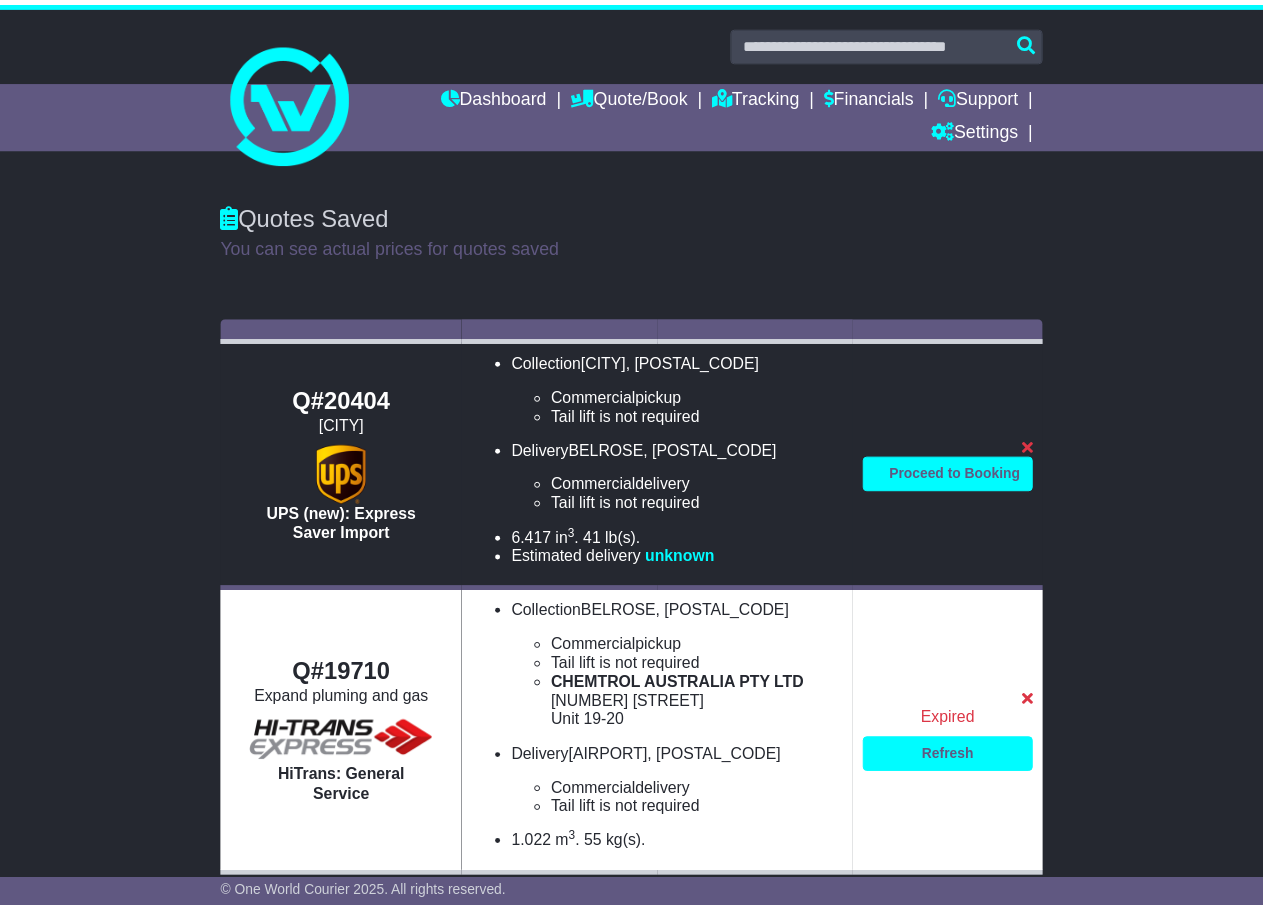 scroll, scrollTop: 0, scrollLeft: 0, axis: both 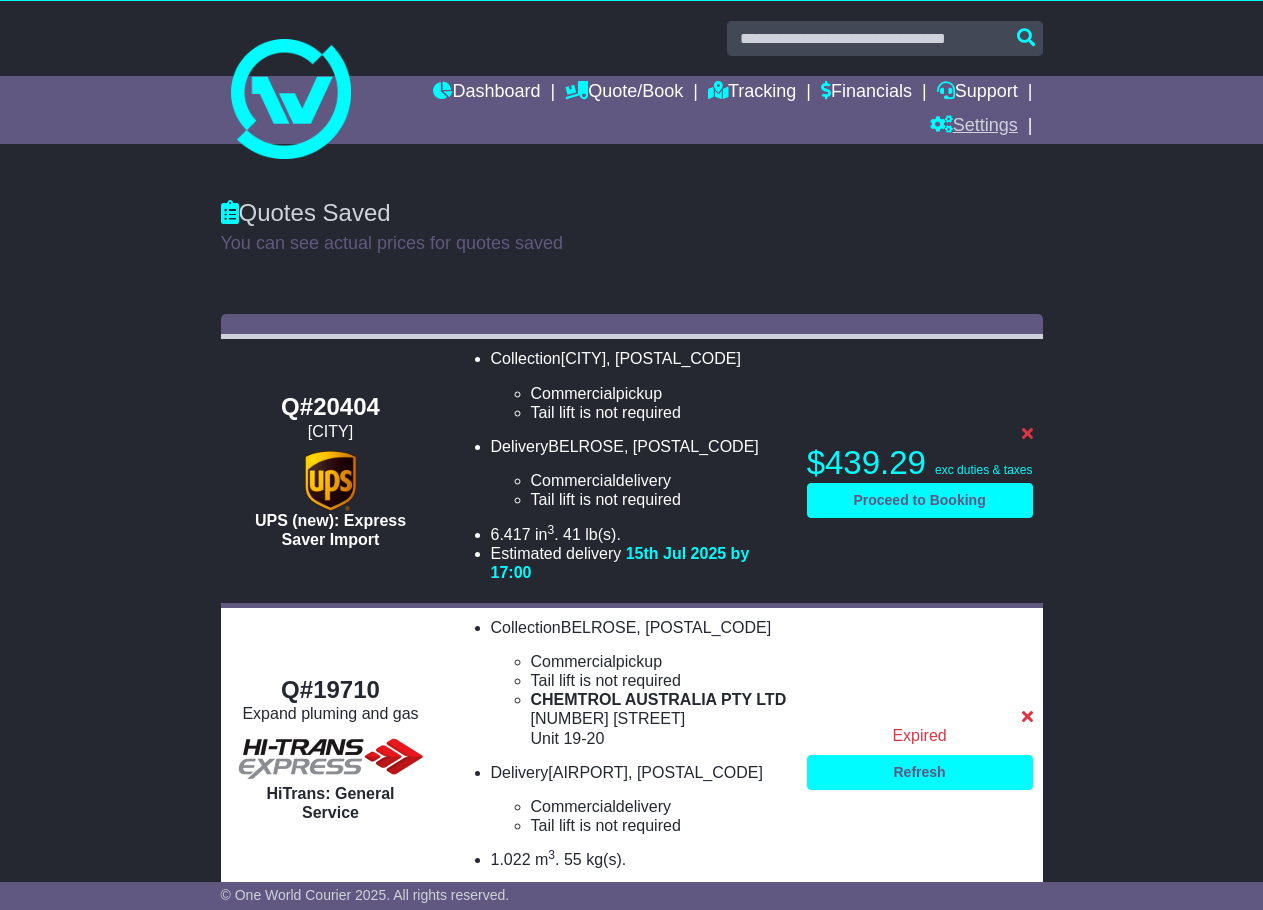 click on "Settings" at bounding box center [624, 93] 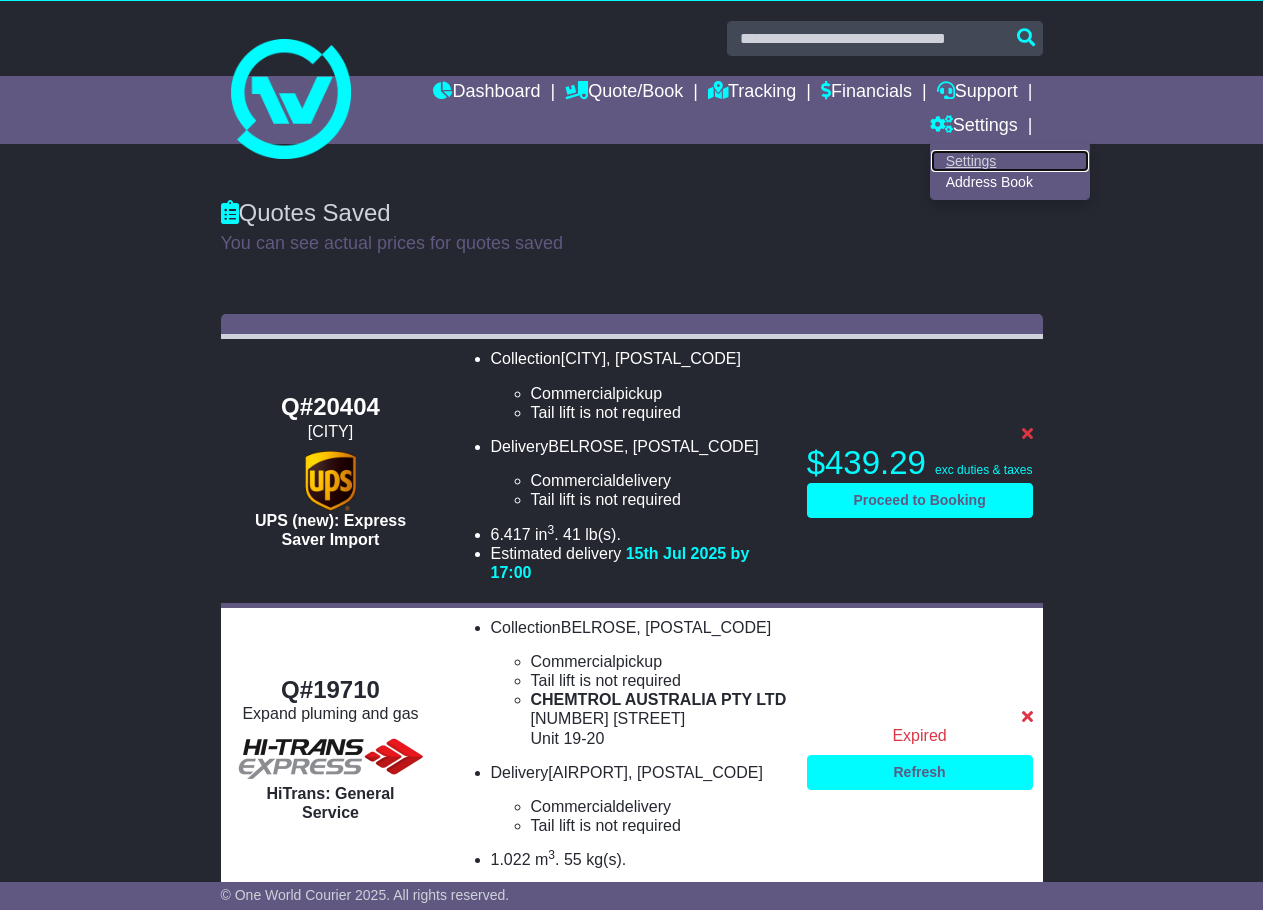 click on "Settings" at bounding box center (1010, 161) 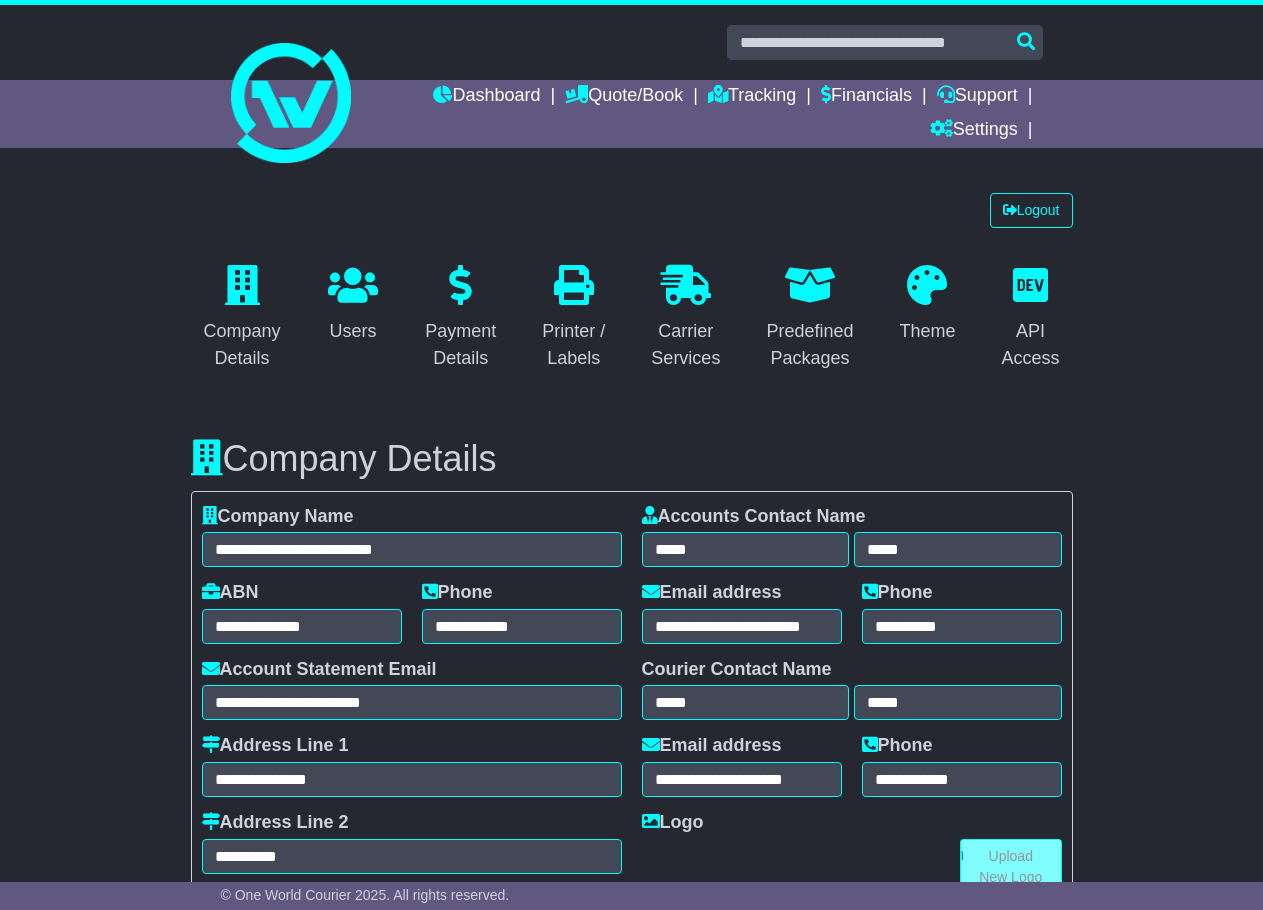 scroll, scrollTop: 0, scrollLeft: 0, axis: both 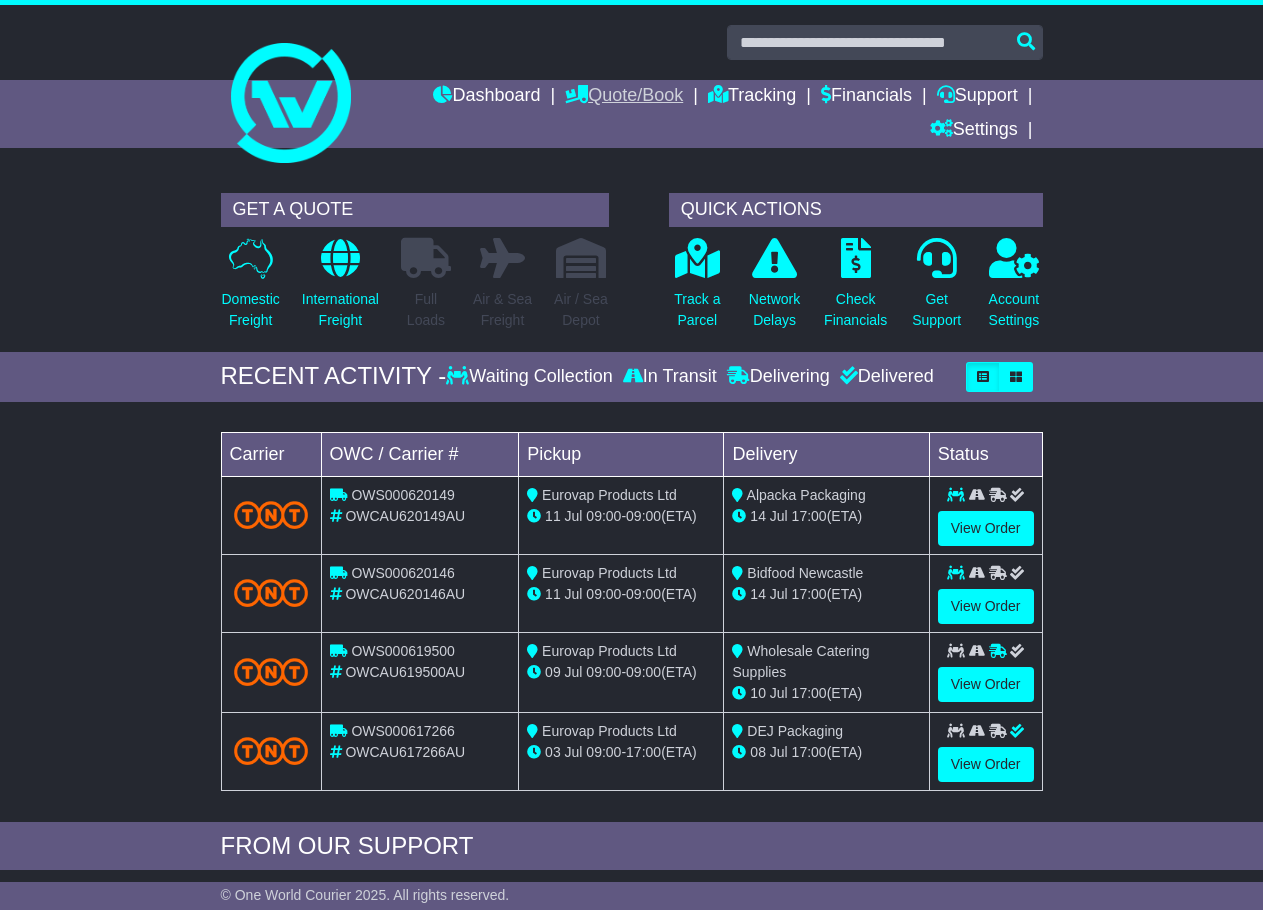 click on "Quote/Book" at bounding box center [624, 97] 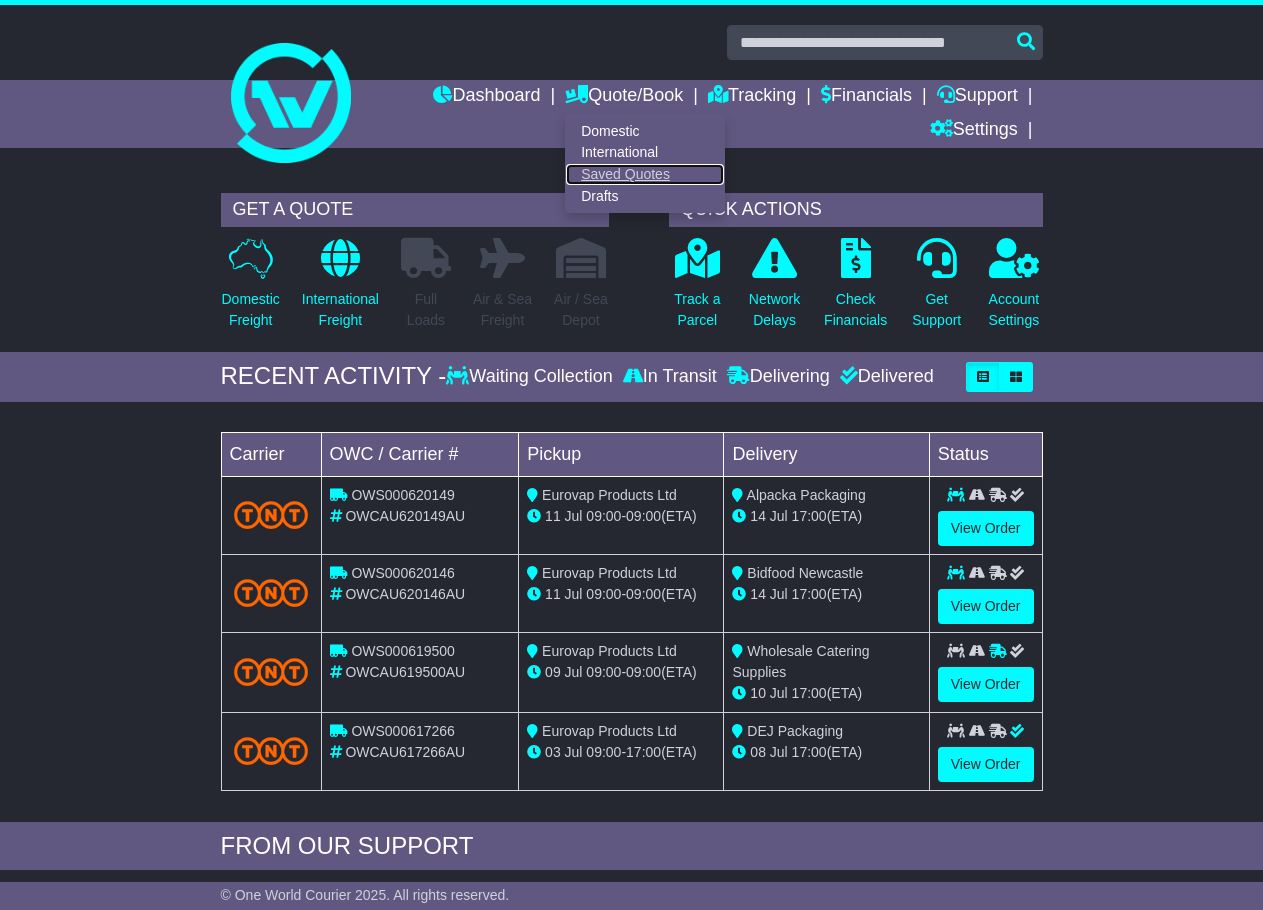 click on "Saved Quotes" at bounding box center [645, 175] 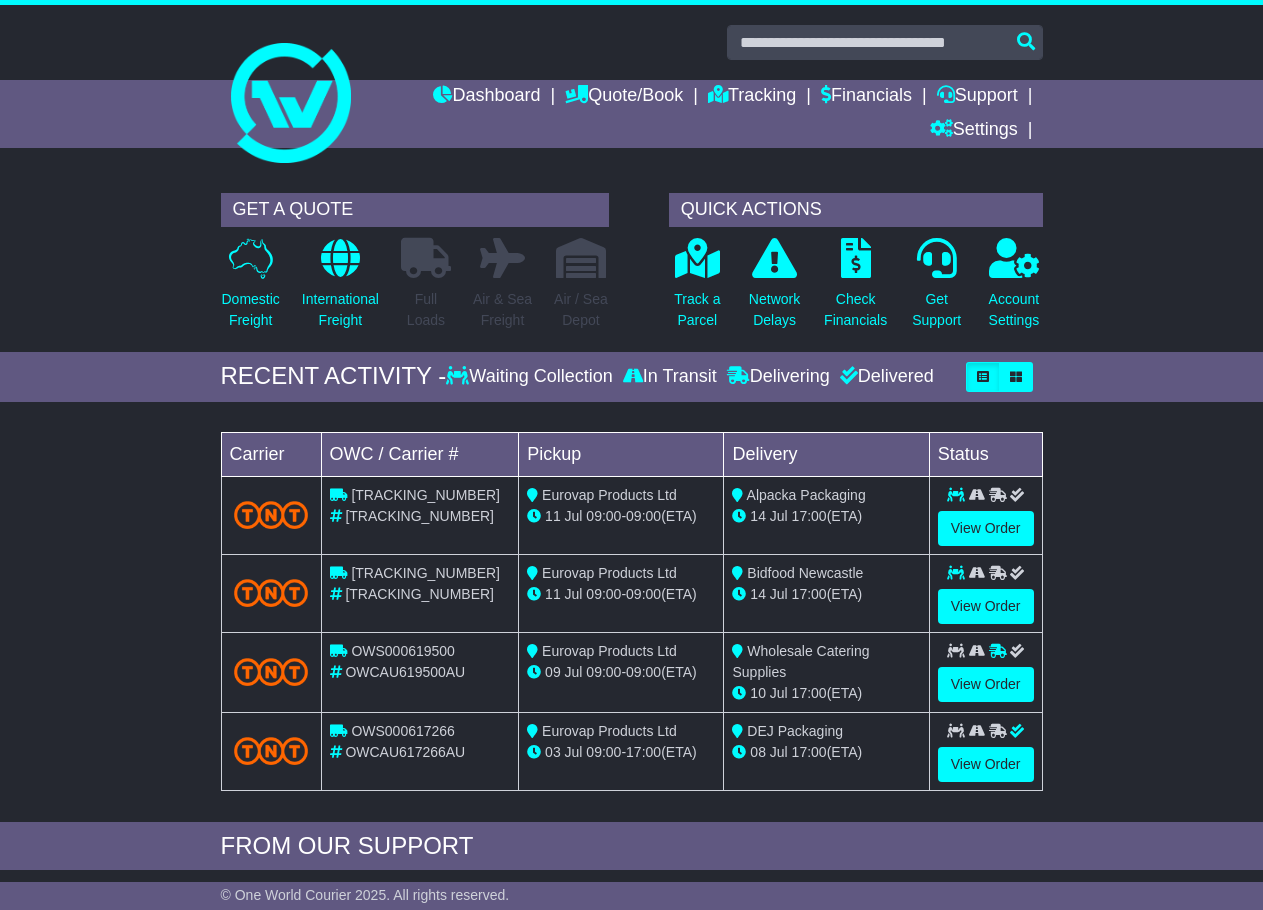 scroll, scrollTop: 0, scrollLeft: 0, axis: both 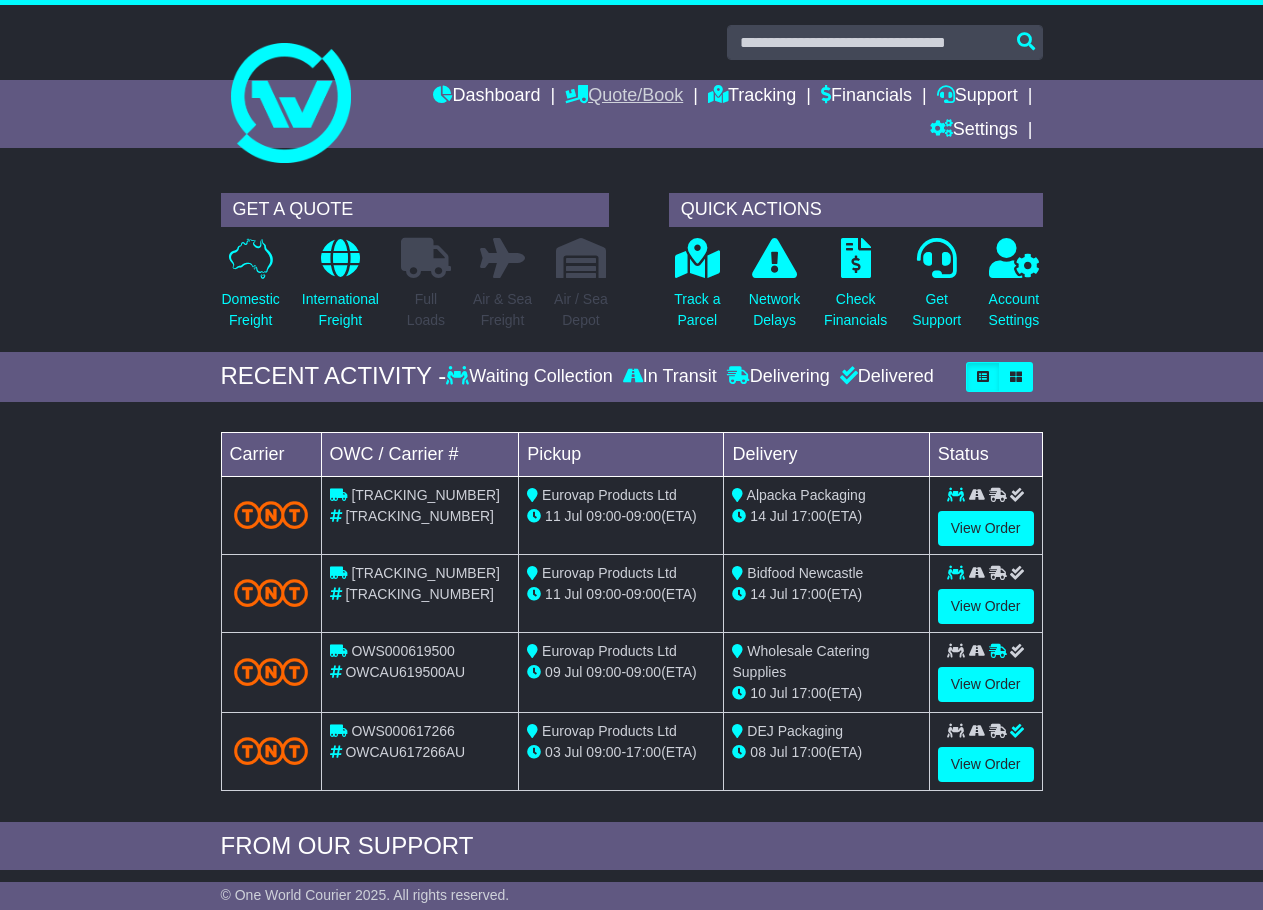 click on "Quote/Book" at bounding box center [624, 97] 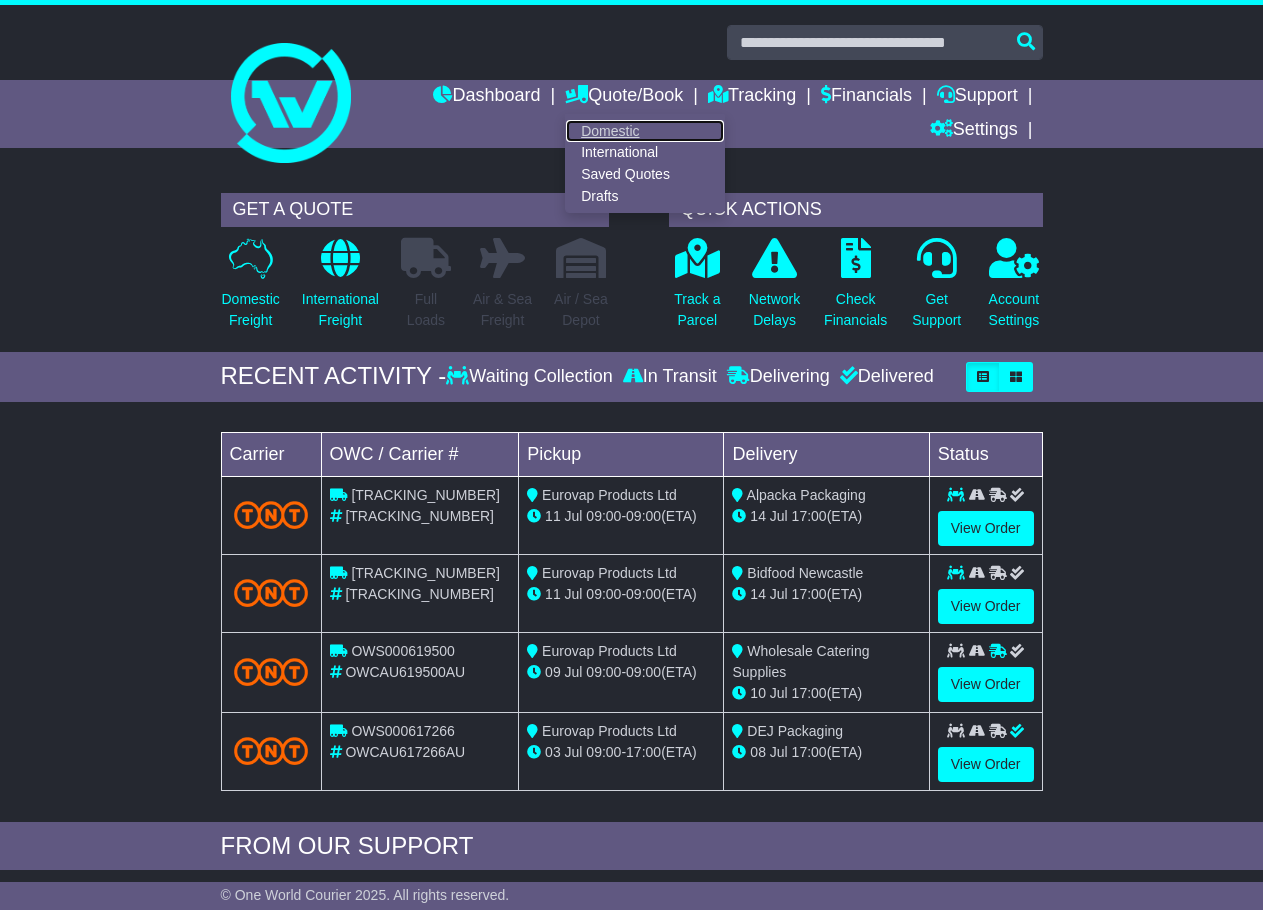 click on "Domestic" at bounding box center (645, 131) 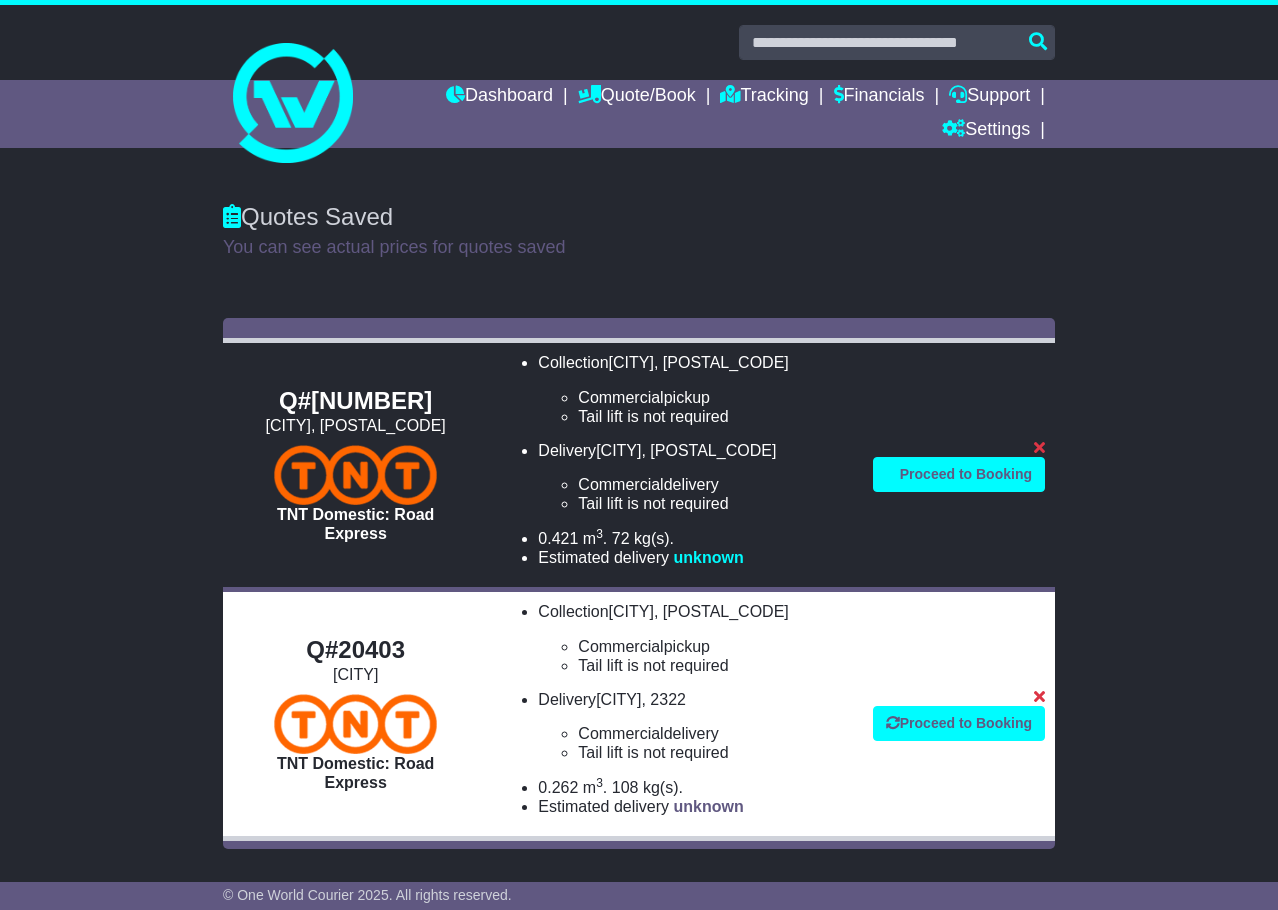 scroll, scrollTop: 0, scrollLeft: 0, axis: both 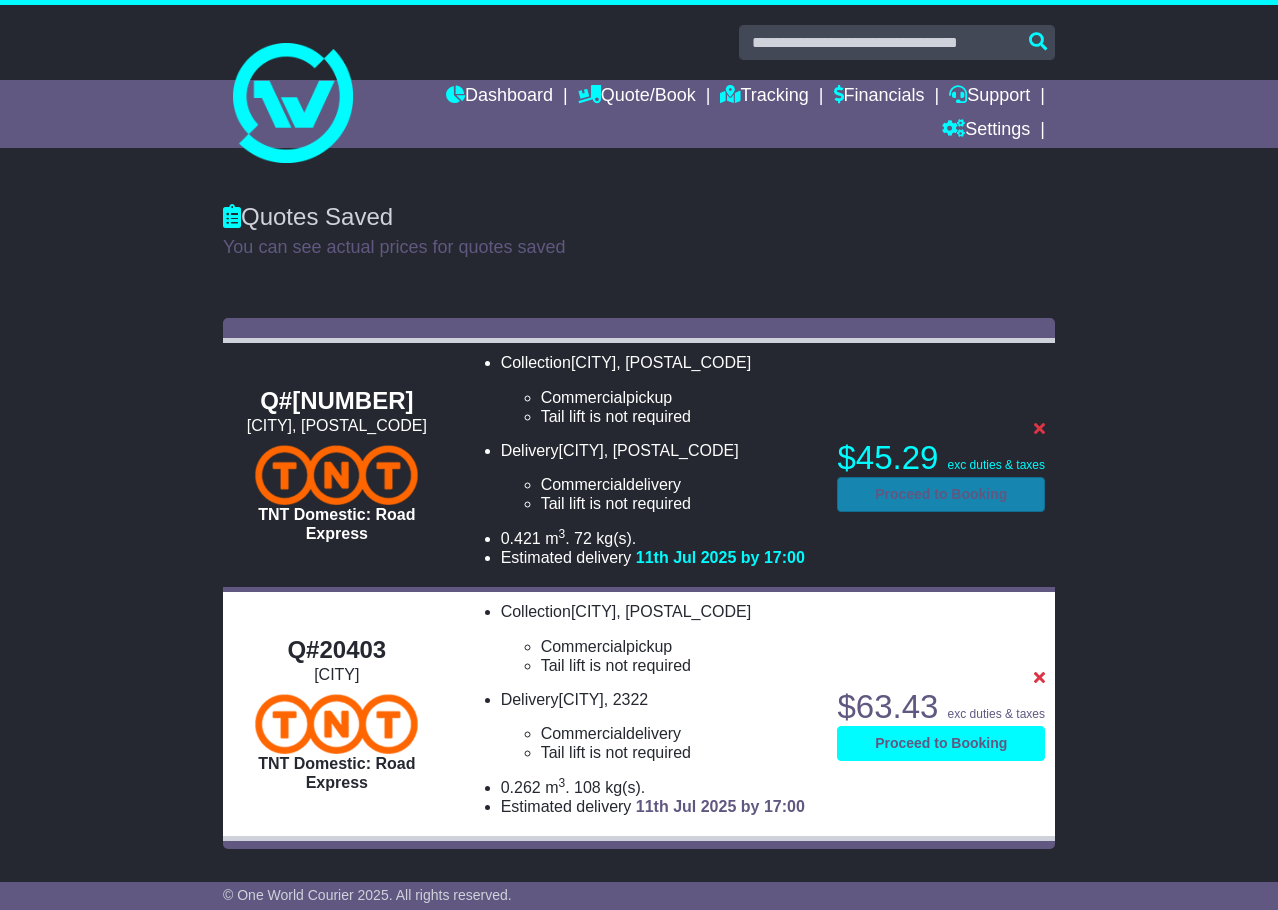 click on "Proceed to Booking" at bounding box center (941, 494) 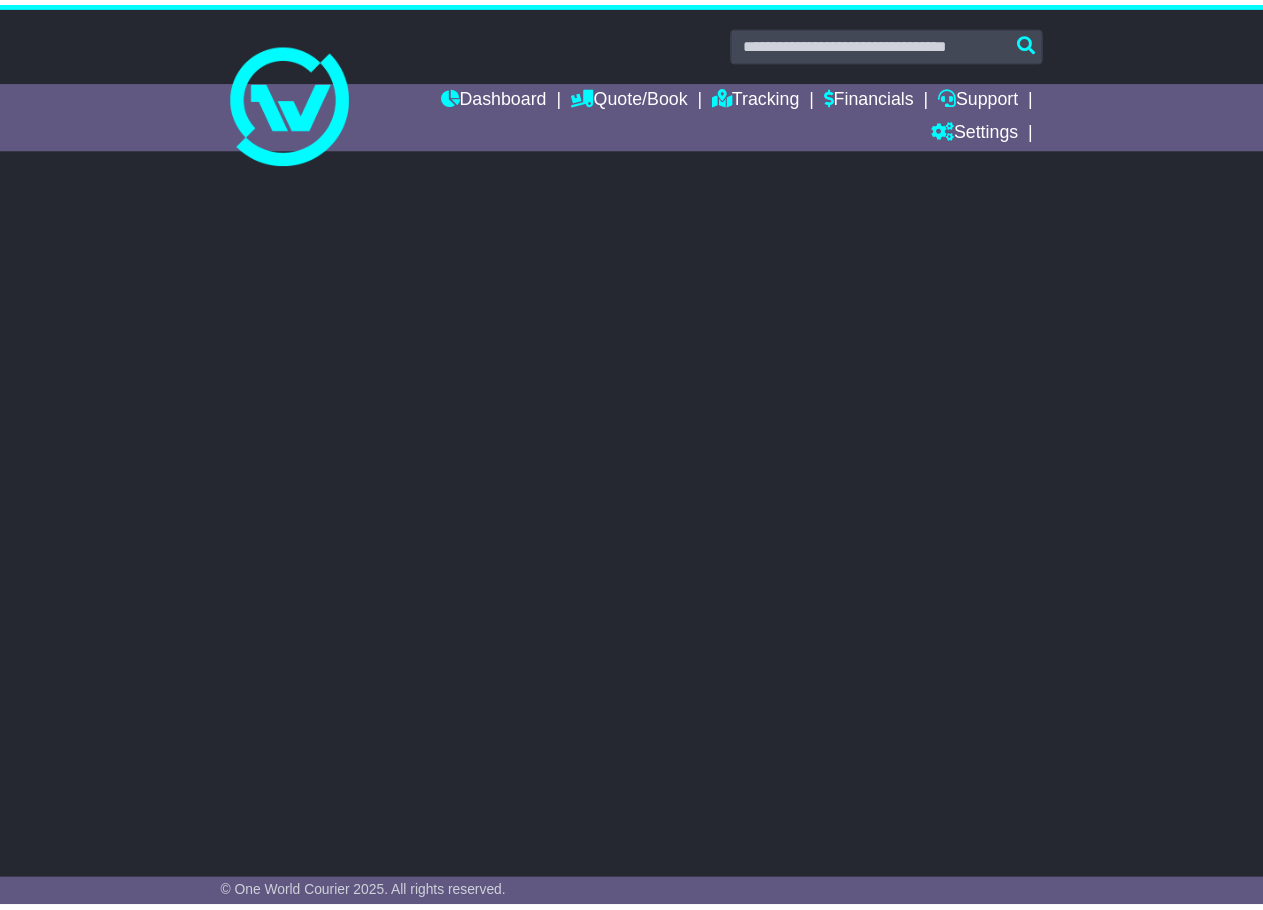 scroll, scrollTop: 0, scrollLeft: 0, axis: both 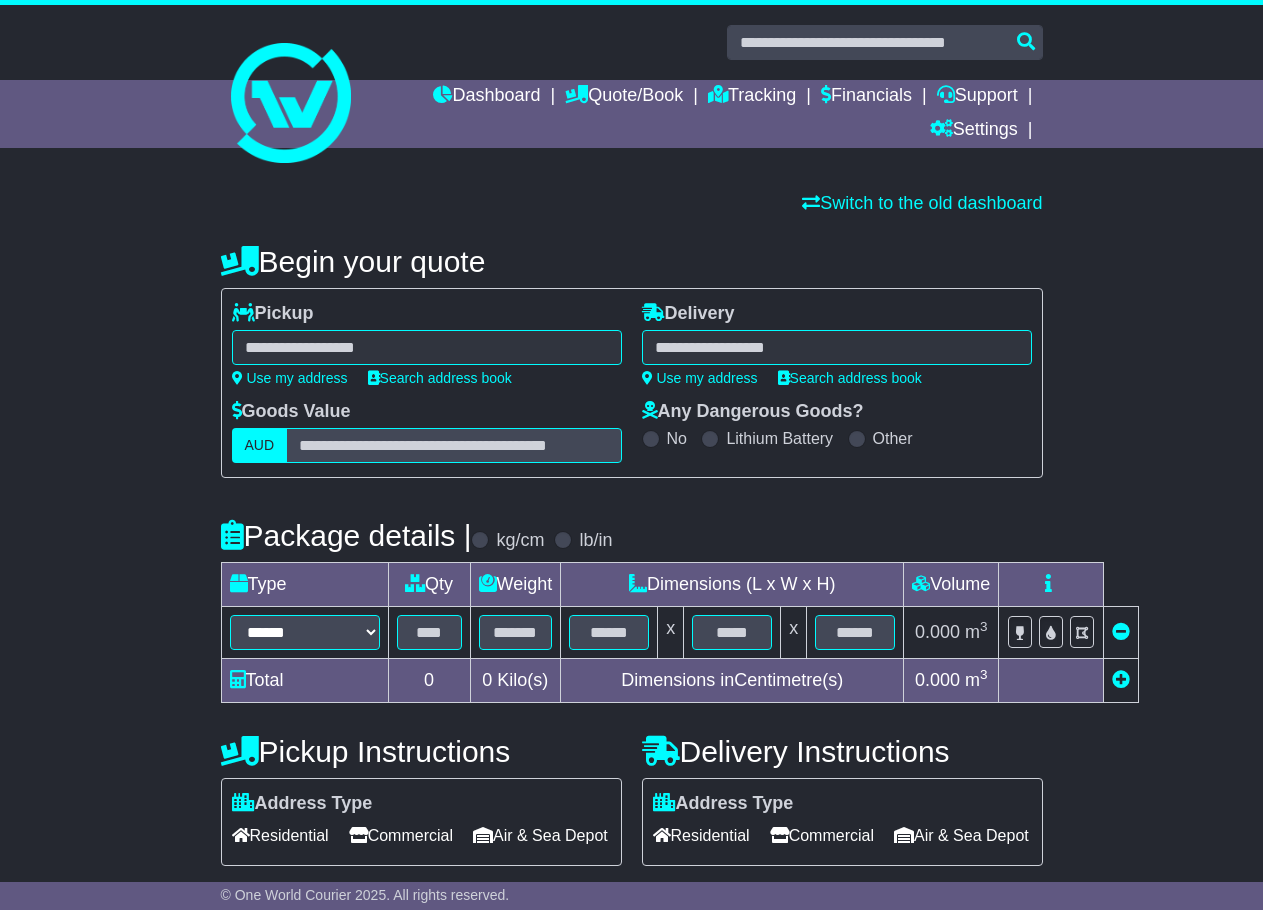 click at bounding box center (427, 347) 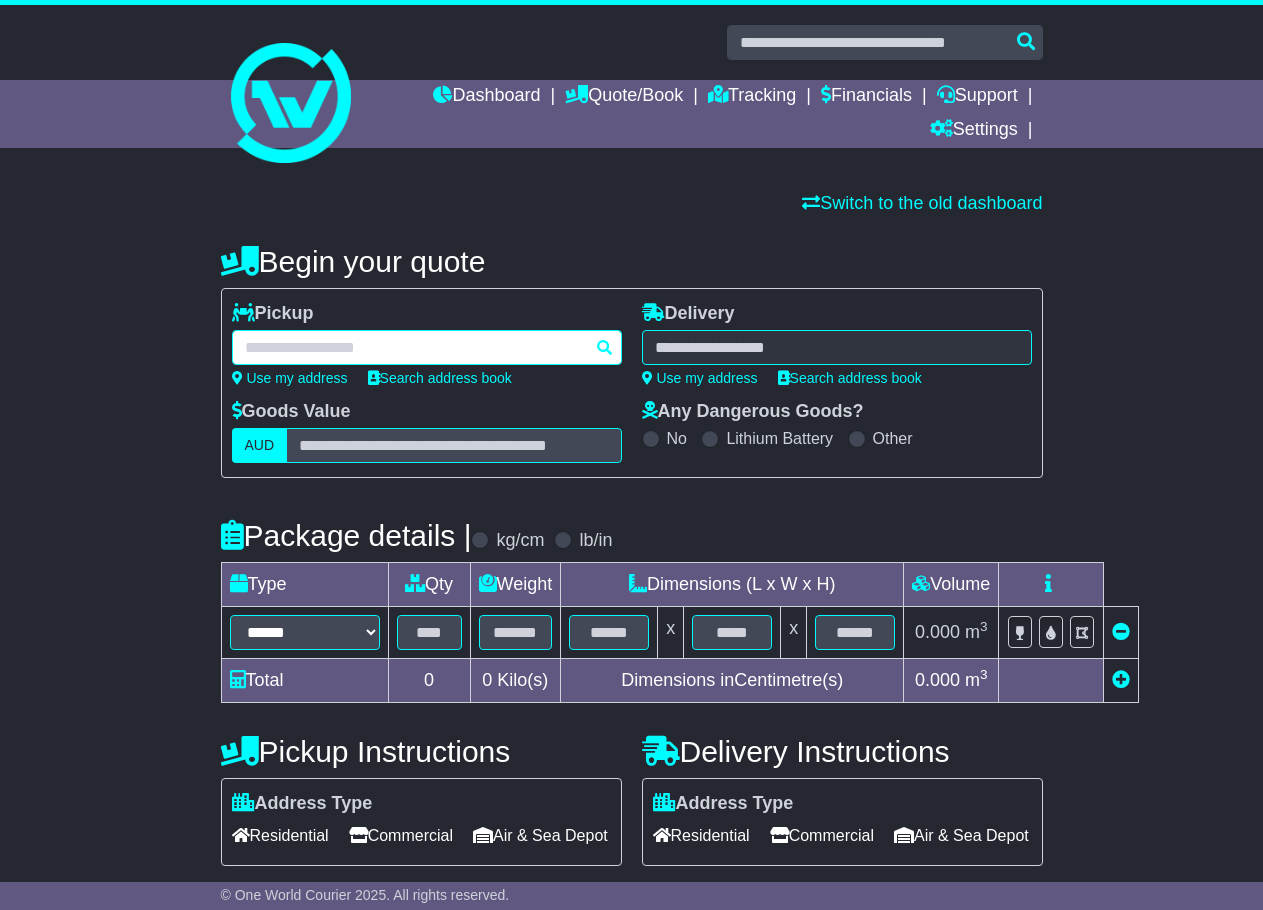 click at bounding box center (427, 347) 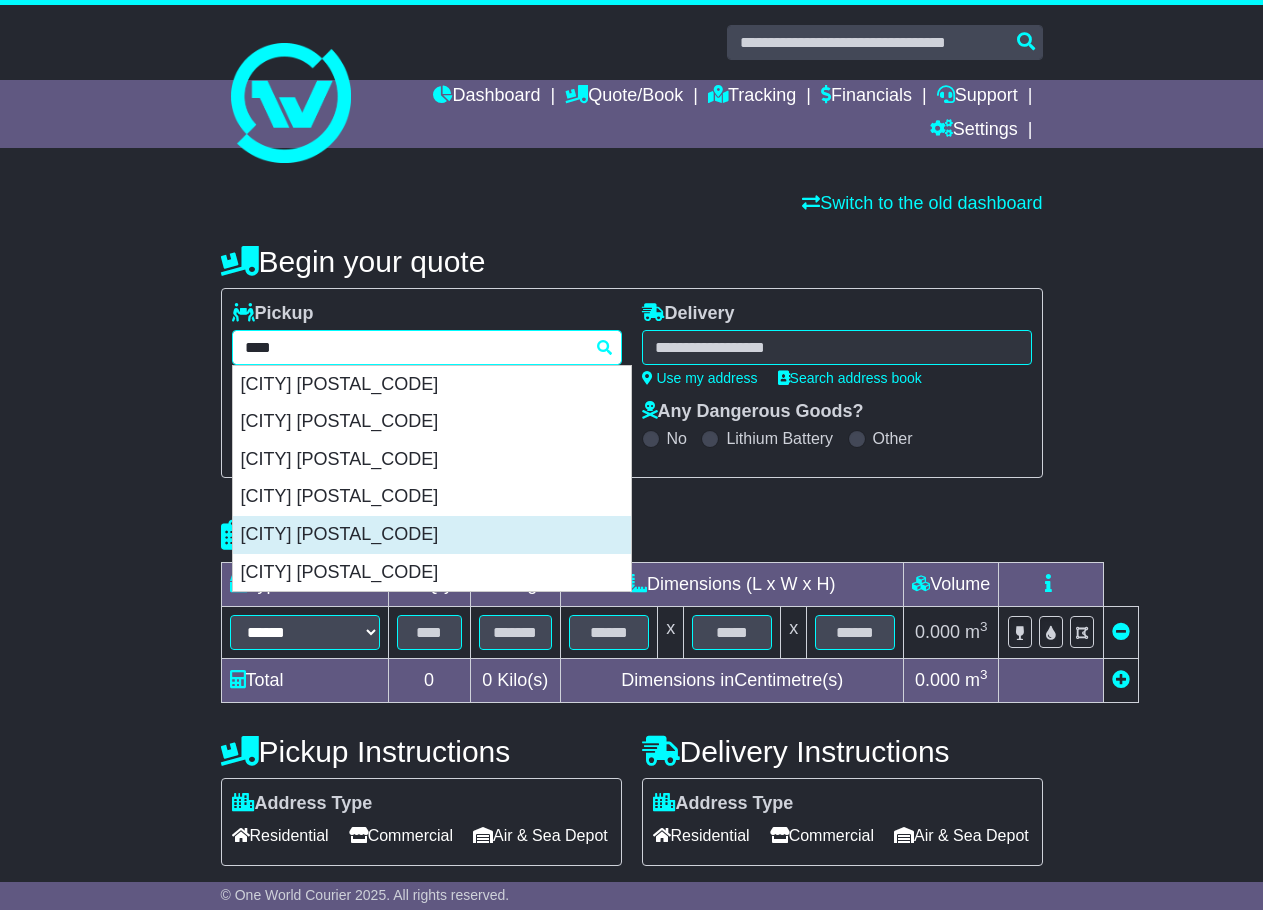 click on "ORMEAU 4208" at bounding box center [432, 535] 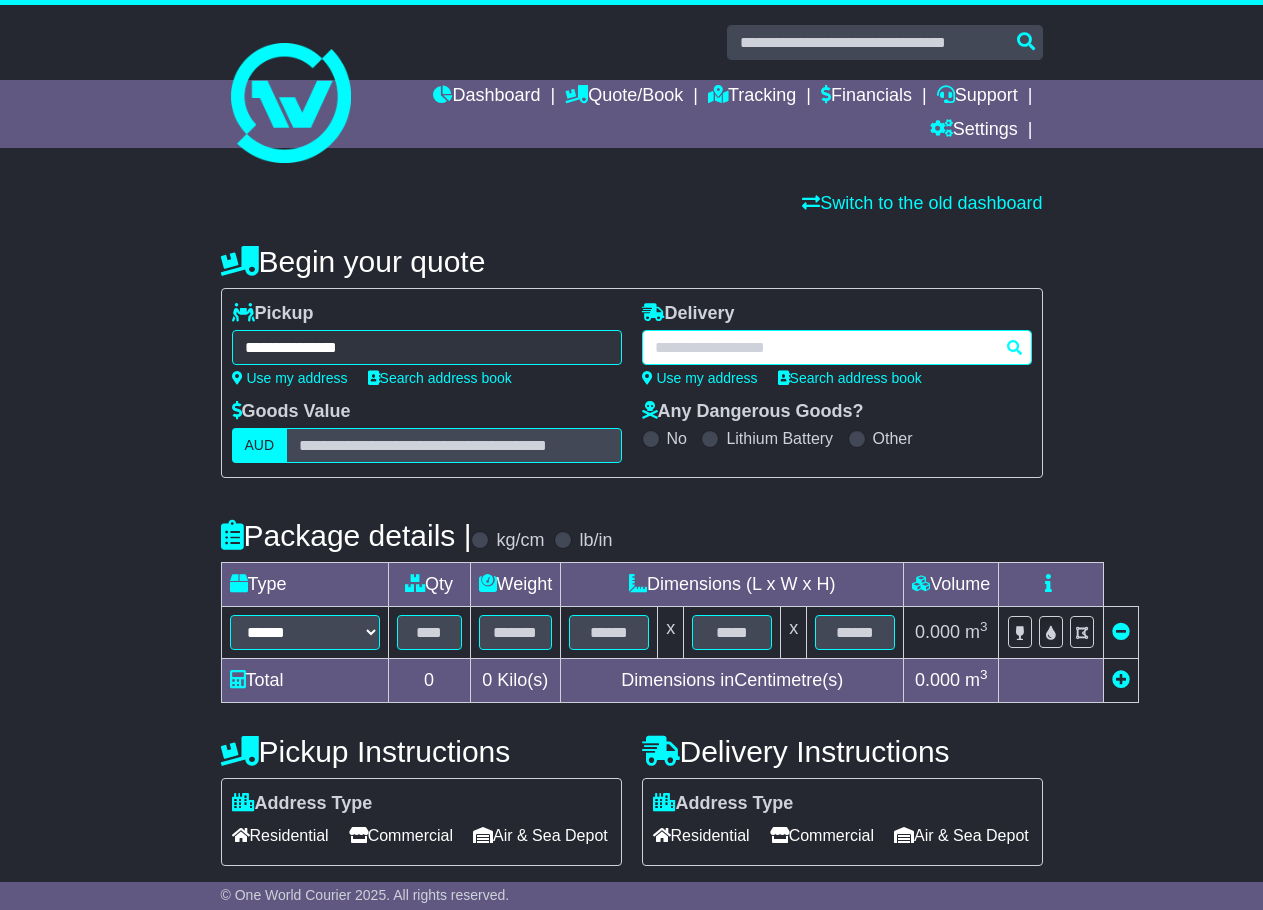 click at bounding box center (427, 347) 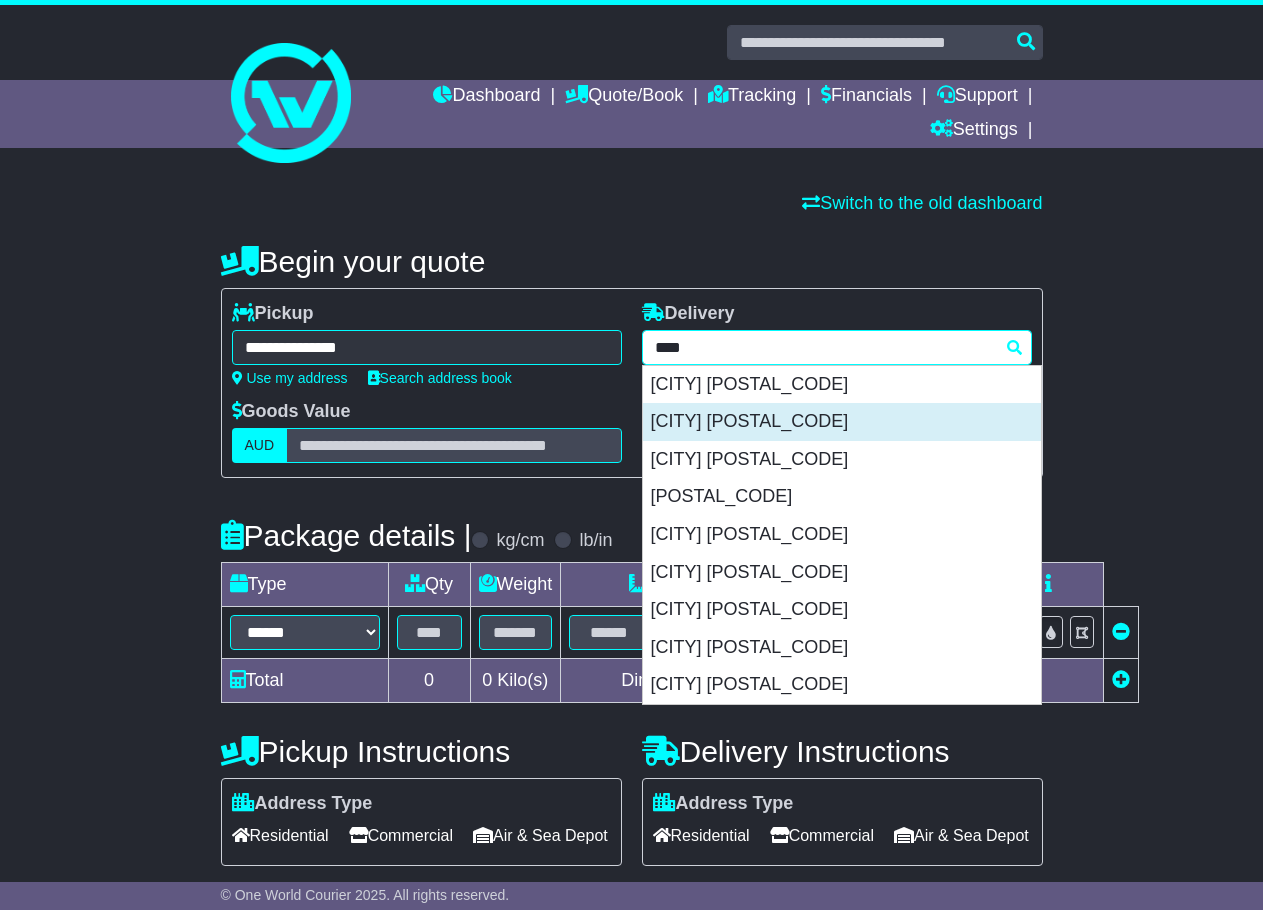click on "BYRON BAY 2481" at bounding box center (842, 422) 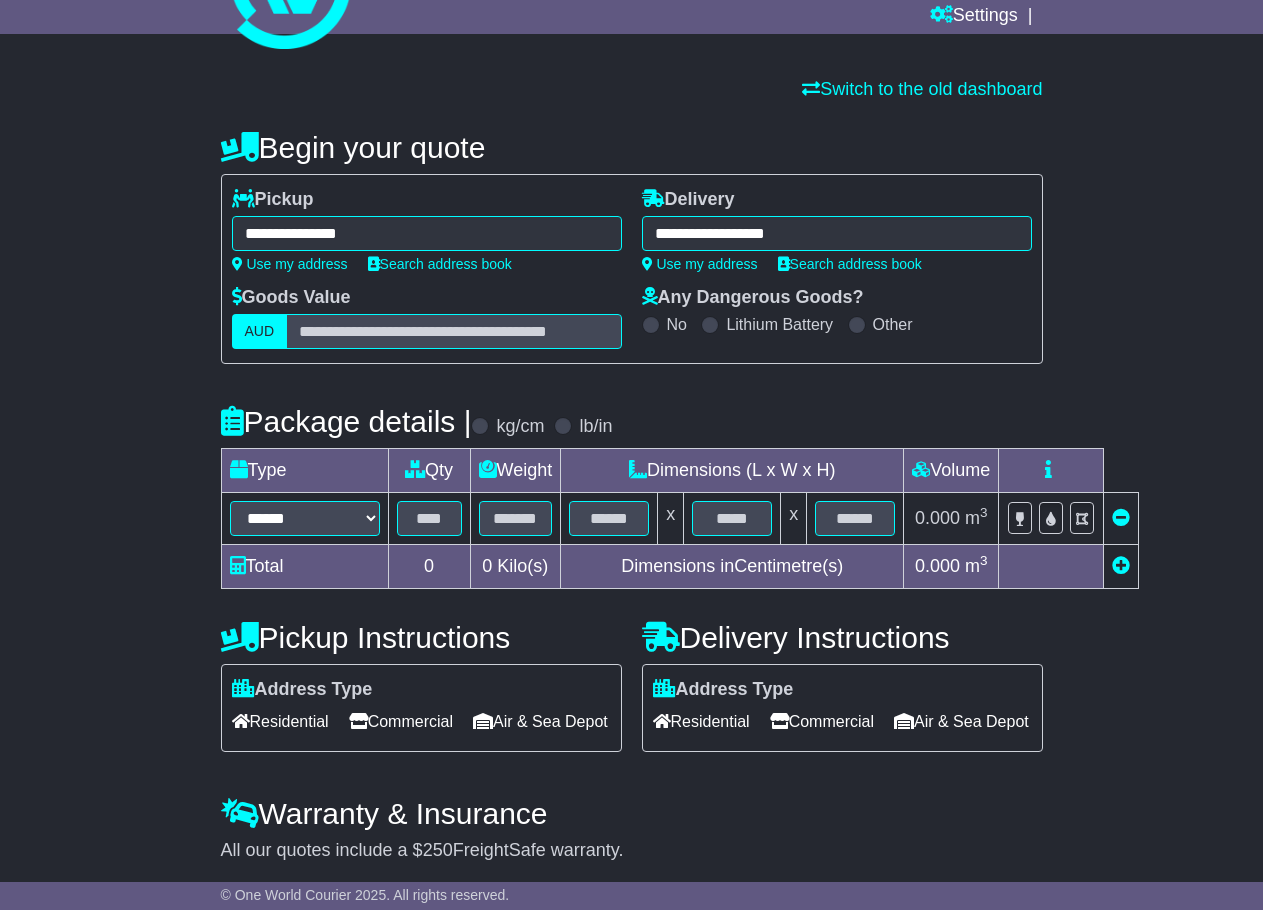 scroll, scrollTop: 212, scrollLeft: 0, axis: vertical 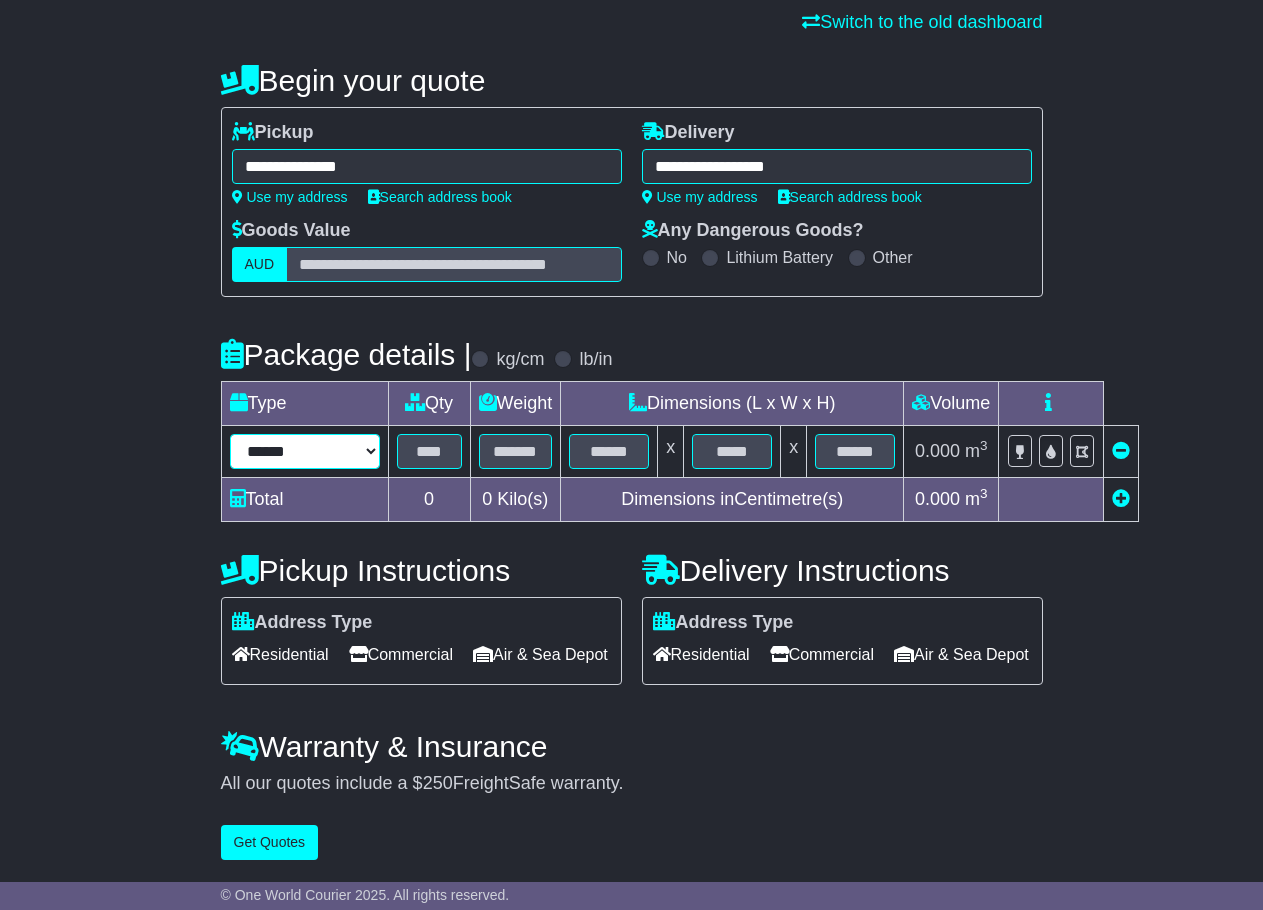 click on "****** ****** *** ******** ***** **** **** ****** *** *******" at bounding box center [305, 451] 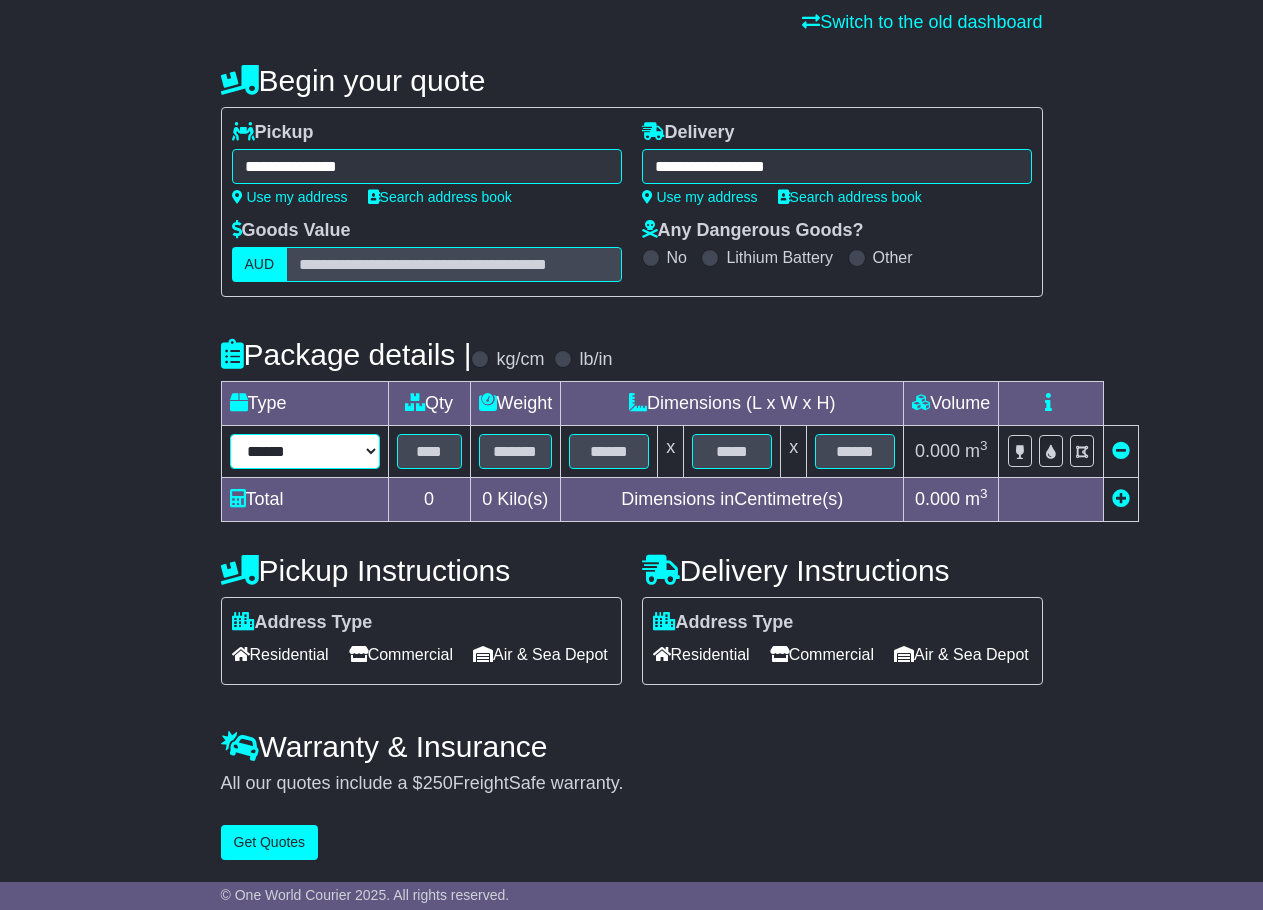 click on "****** ****** *** ******** ***** **** **** ****** *** *******" at bounding box center (305, 451) 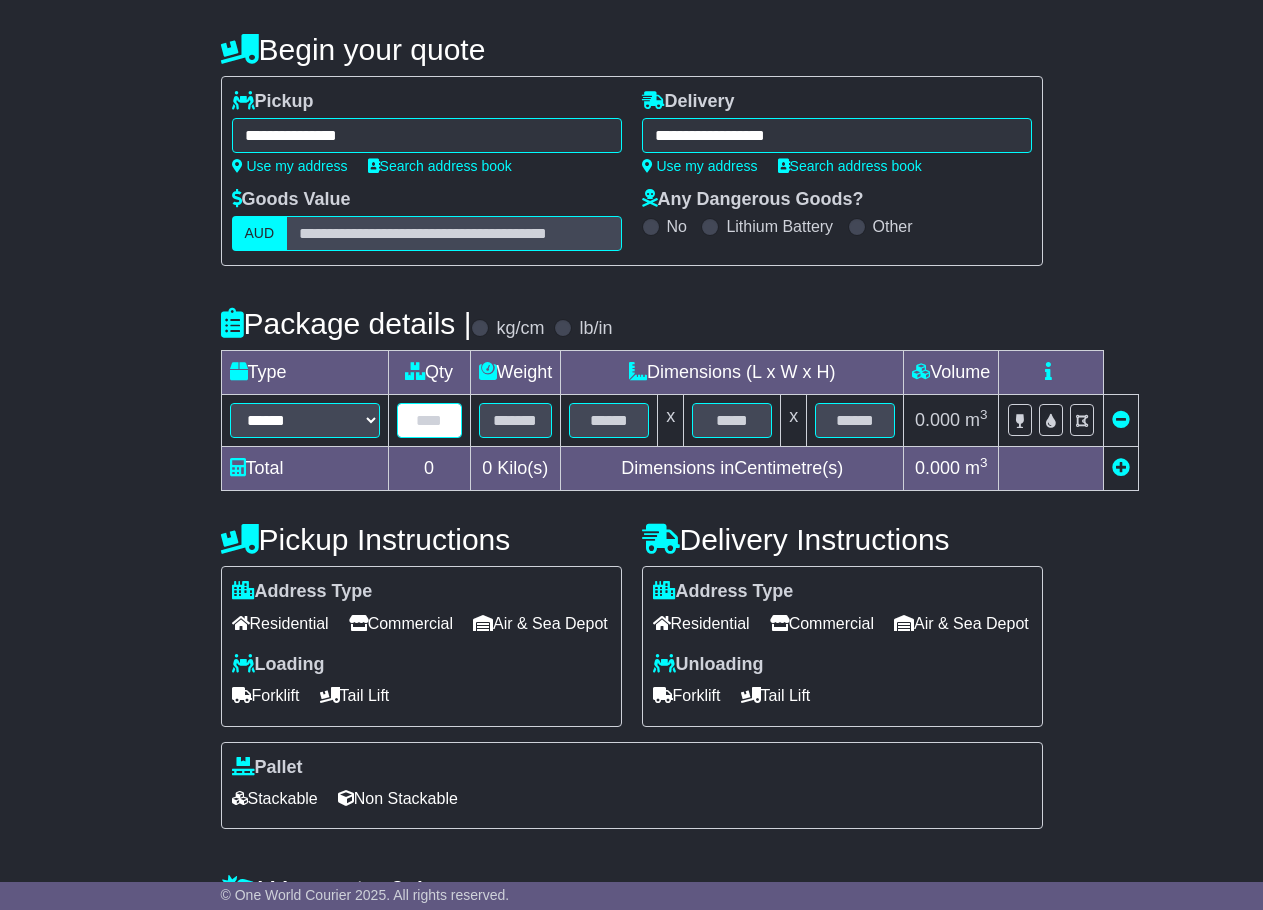 click at bounding box center (429, 420) 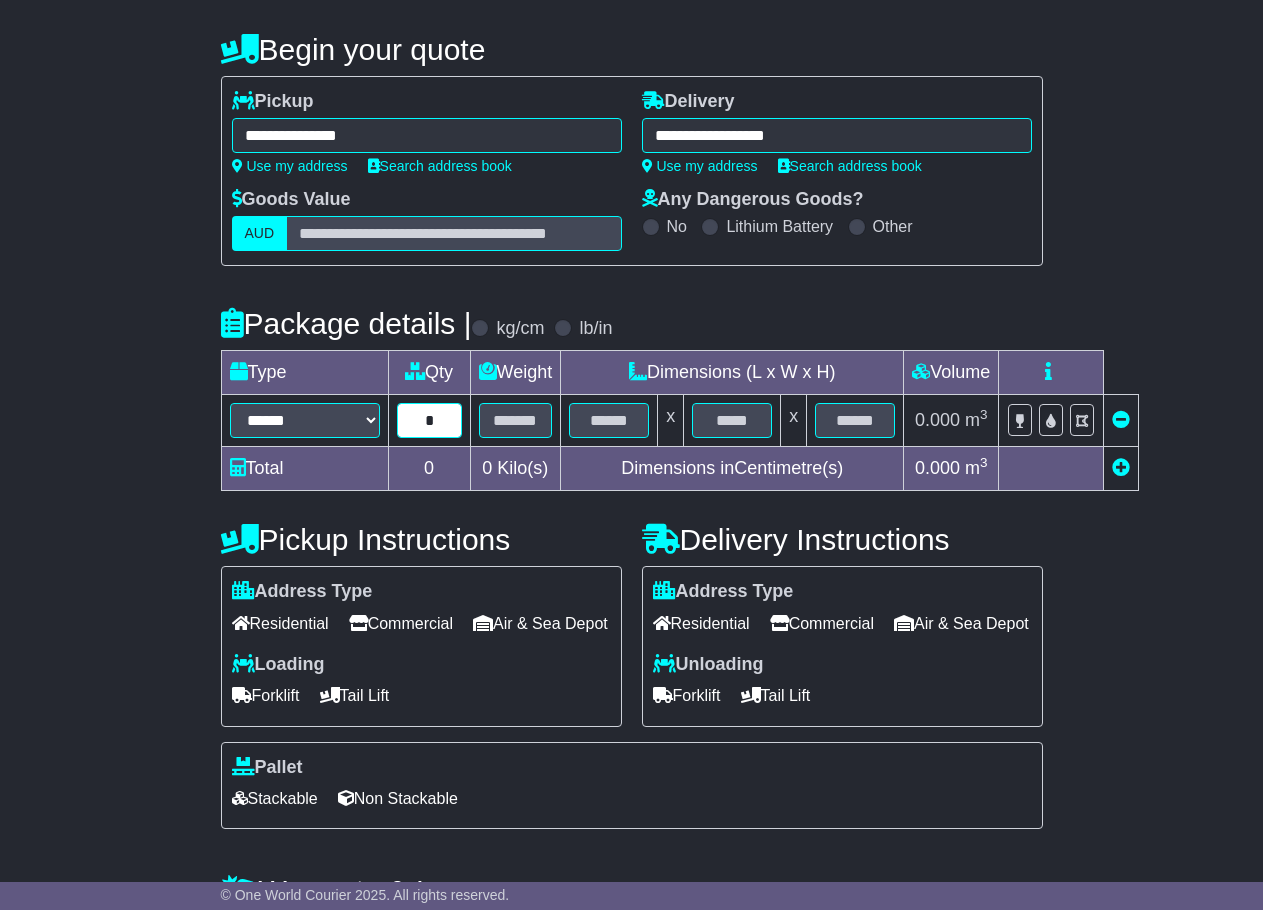 type on "*" 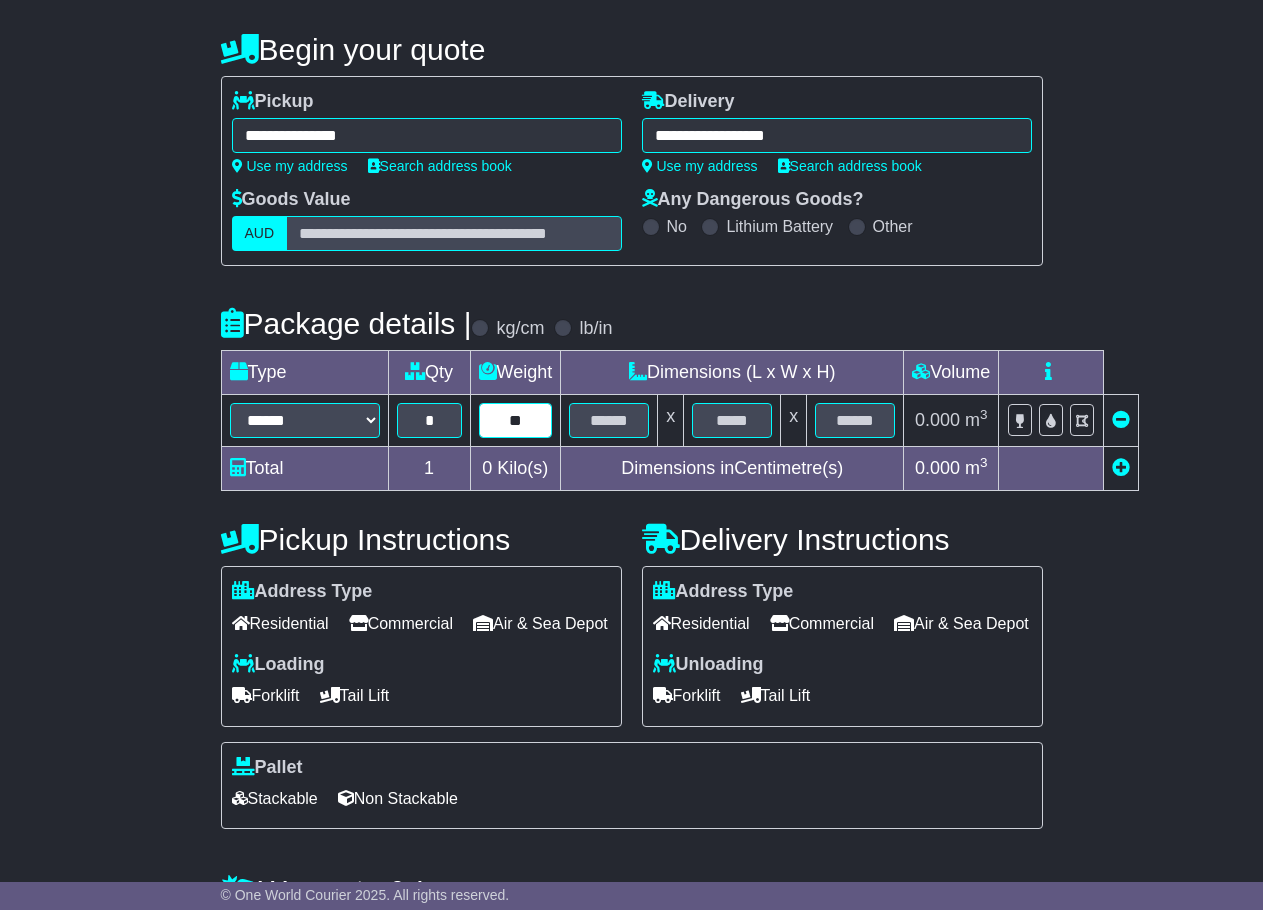 type on "**" 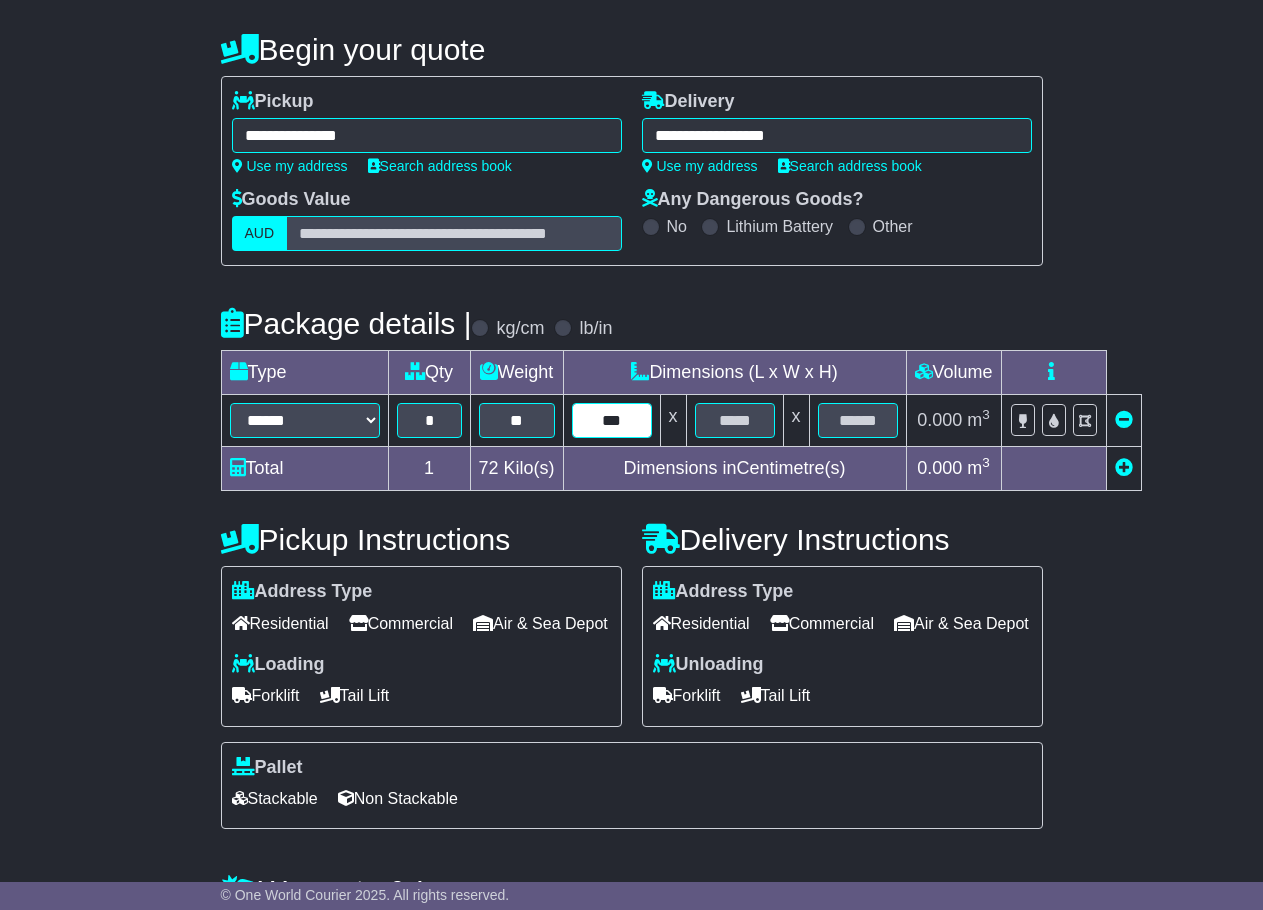 type on "***" 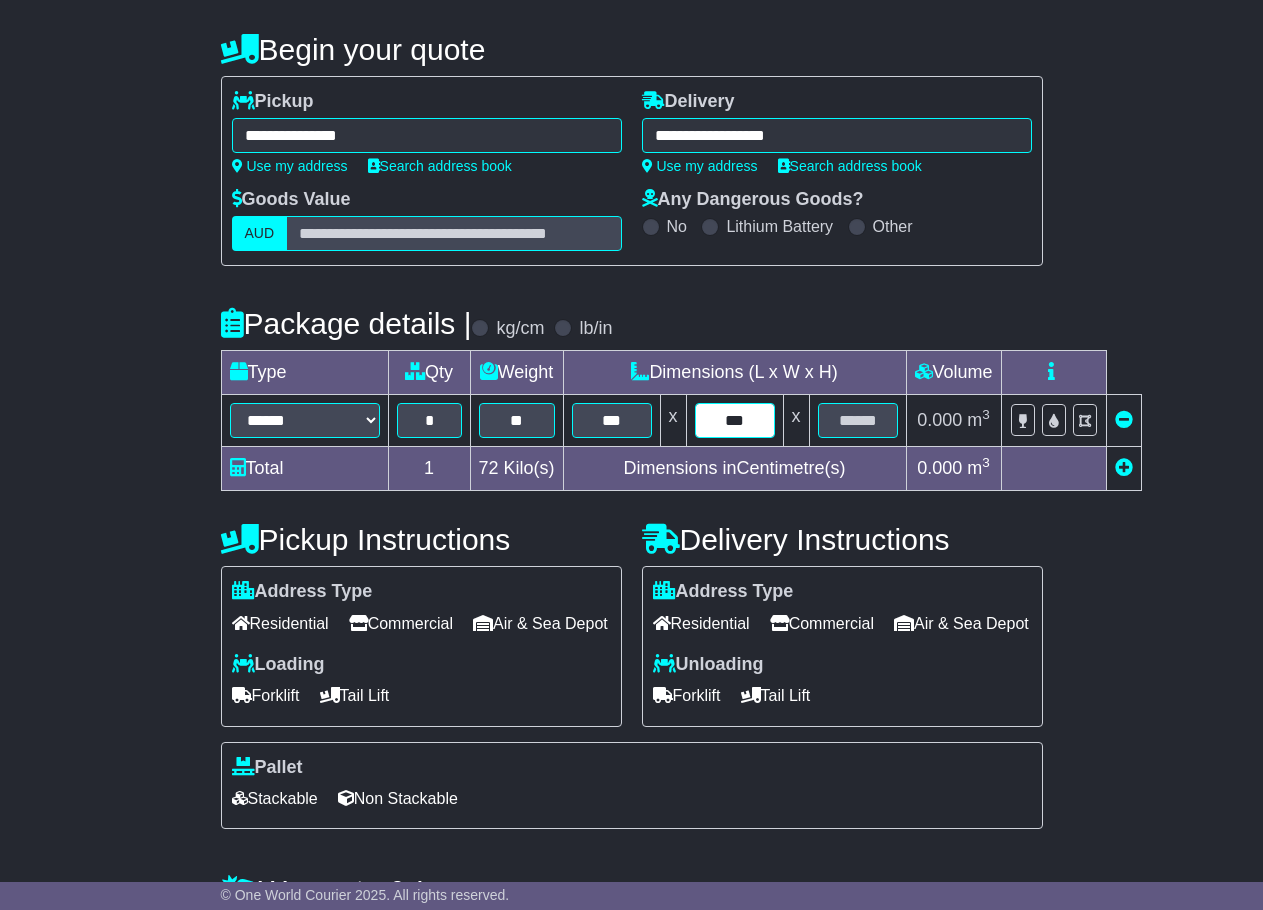 type on "***" 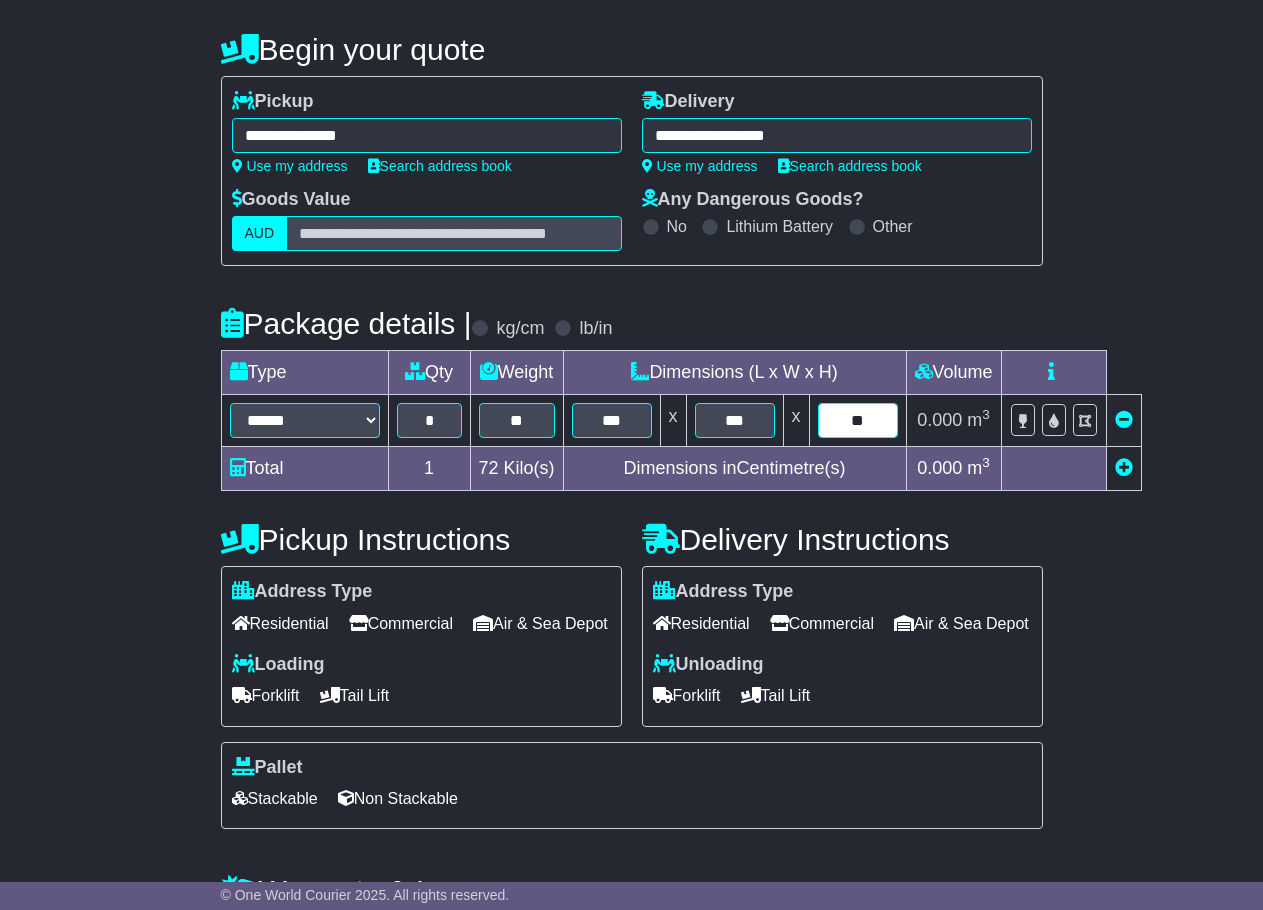 type on "**" 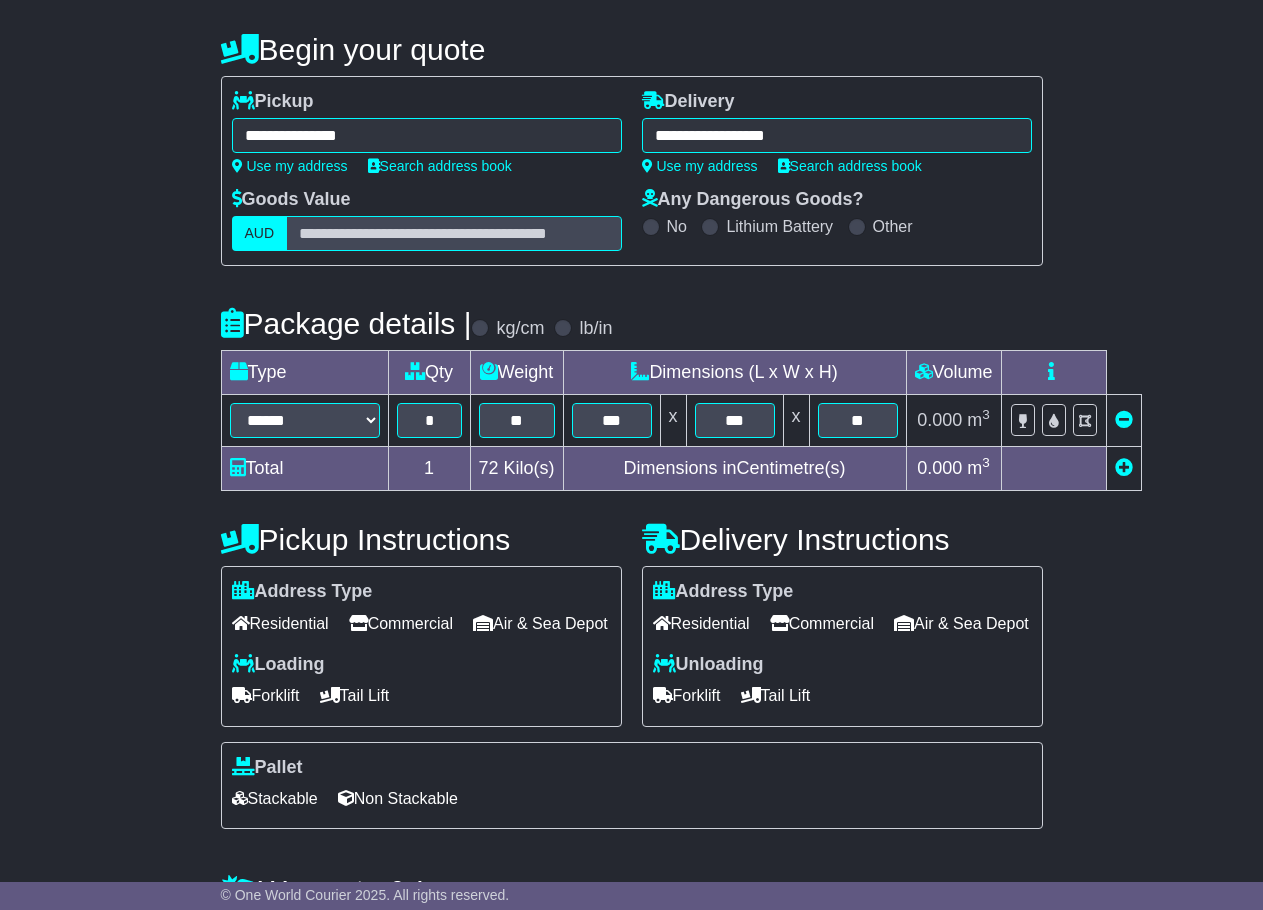 type 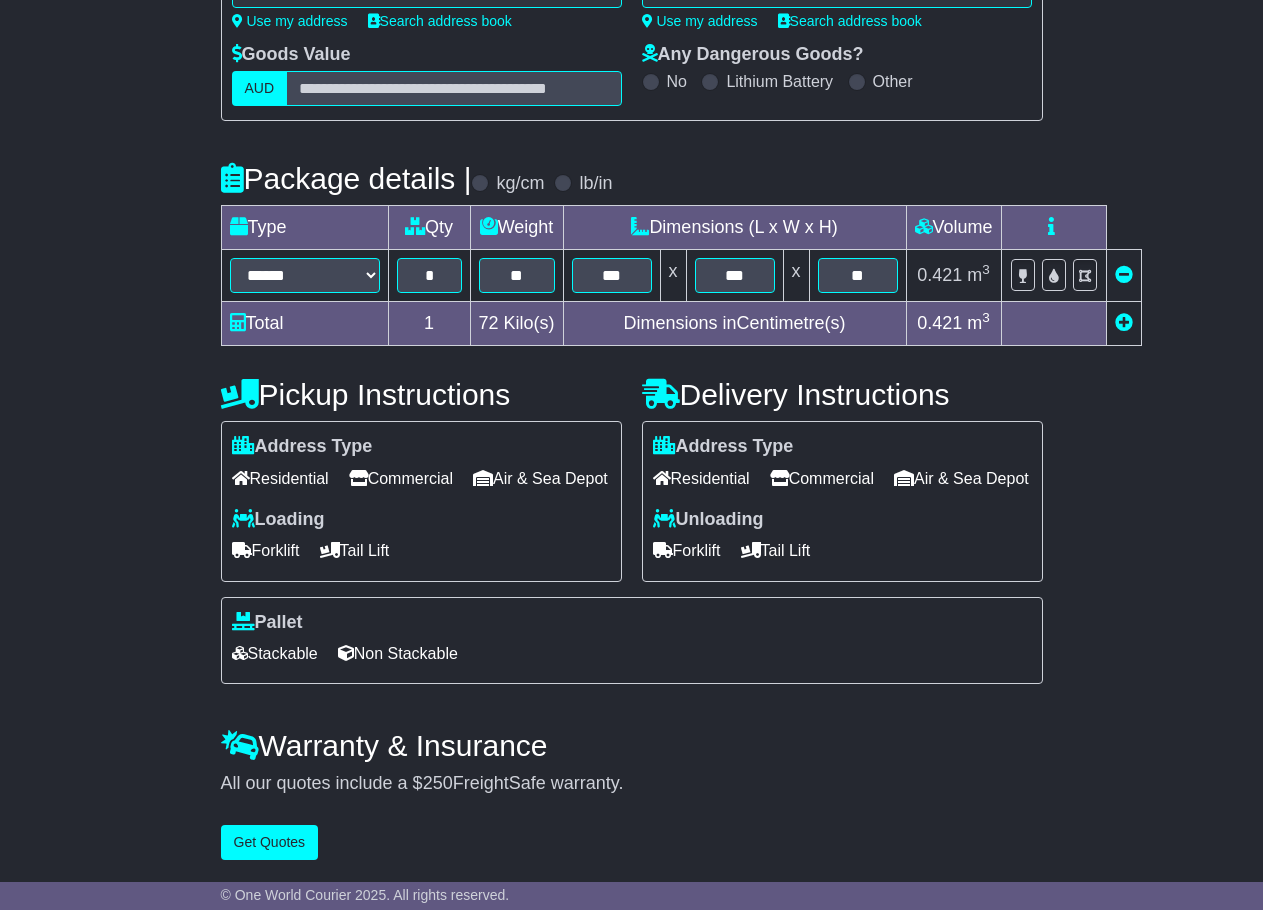 drag, startPoint x: 392, startPoint y: 441, endPoint x: 641, endPoint y: 474, distance: 251.17723 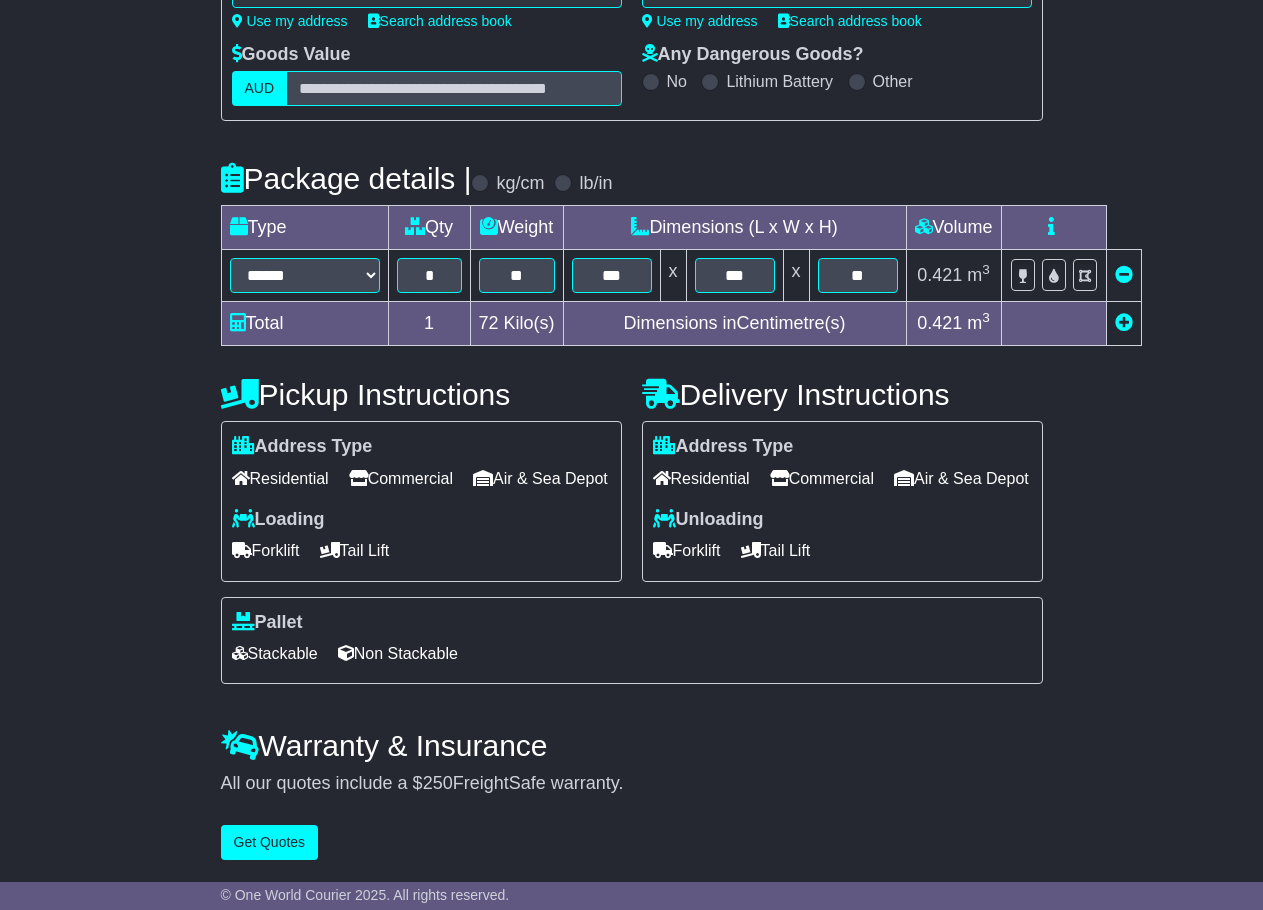 scroll, scrollTop: 390, scrollLeft: 0, axis: vertical 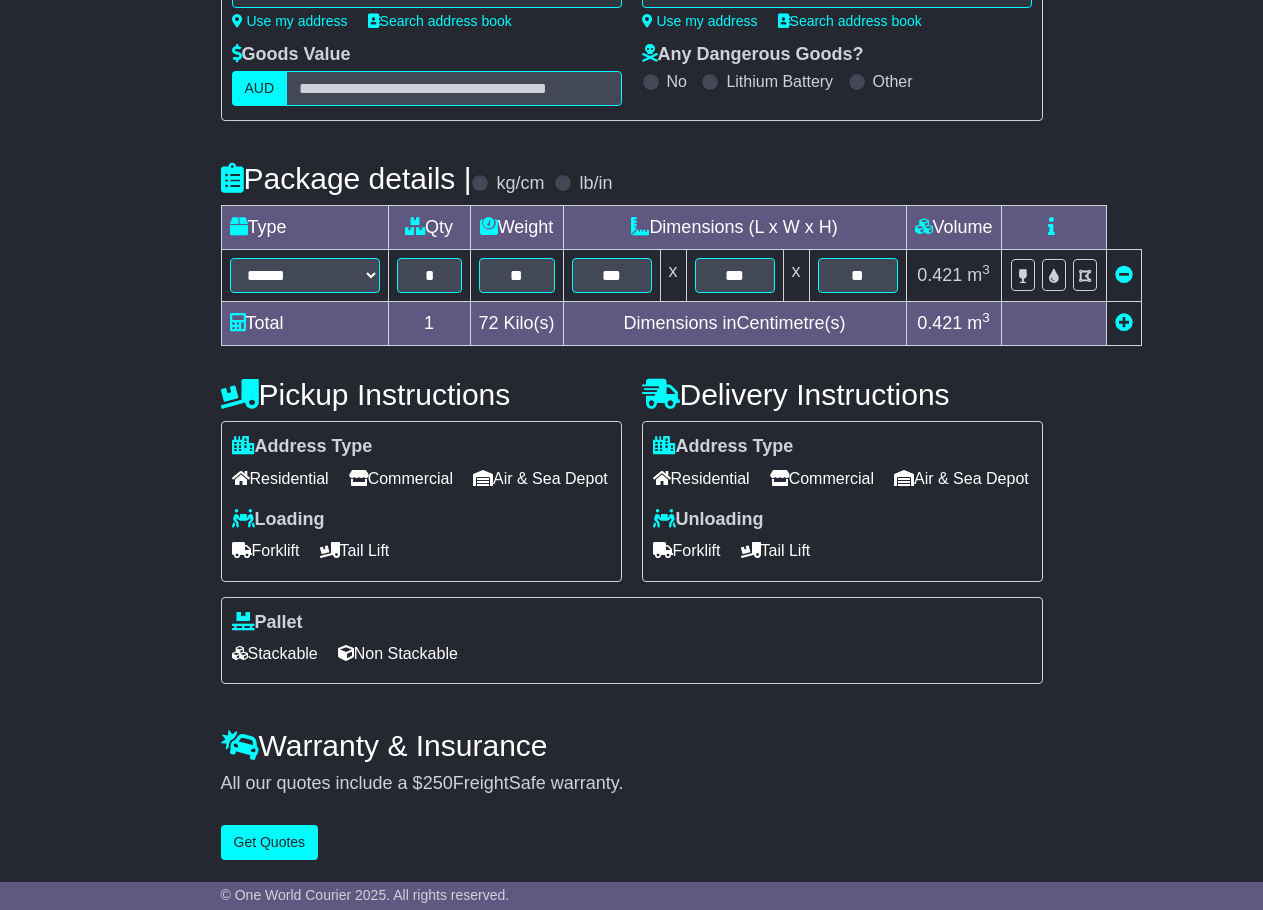 click on "Stackable" at bounding box center (687, 550) 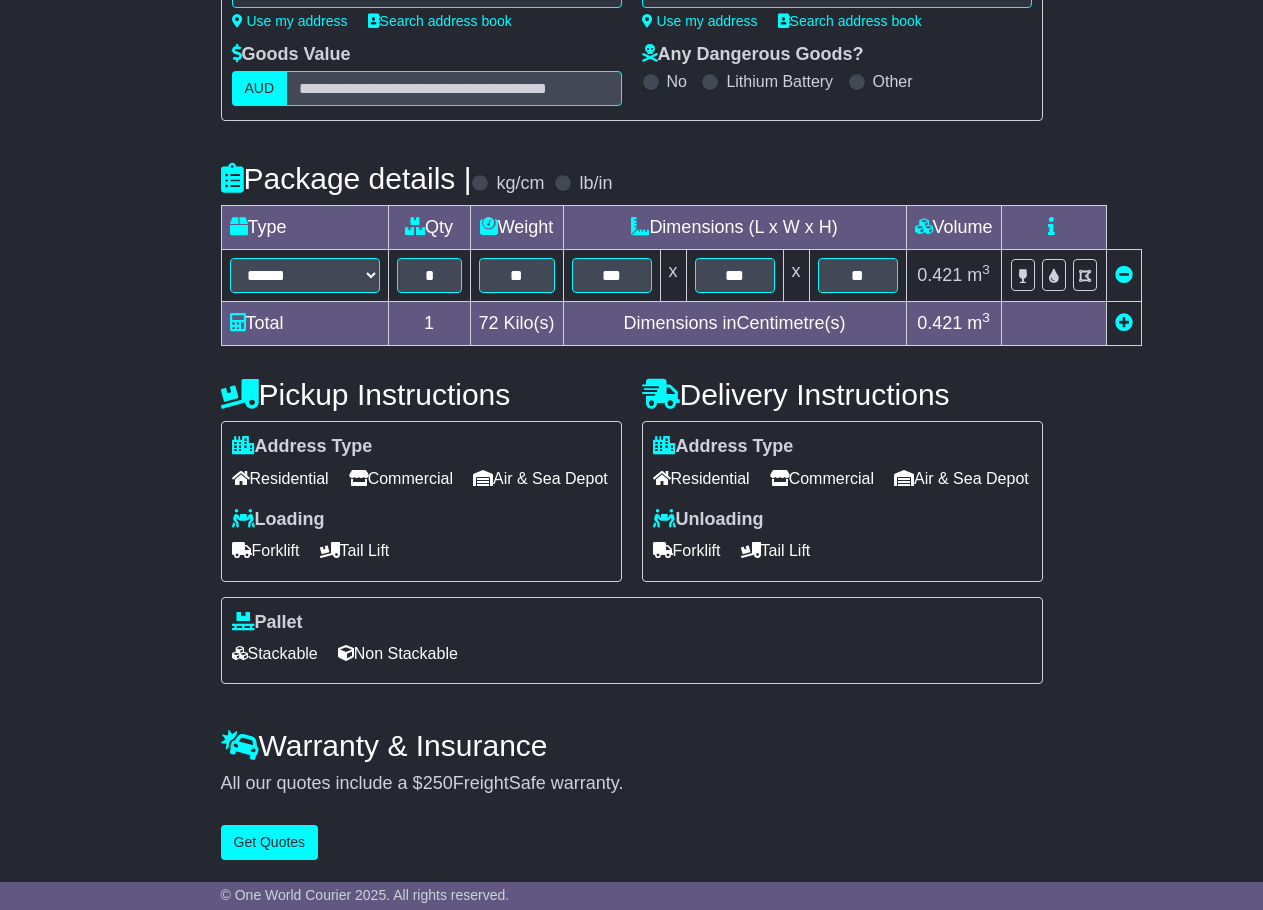scroll, scrollTop: 392, scrollLeft: 0, axis: vertical 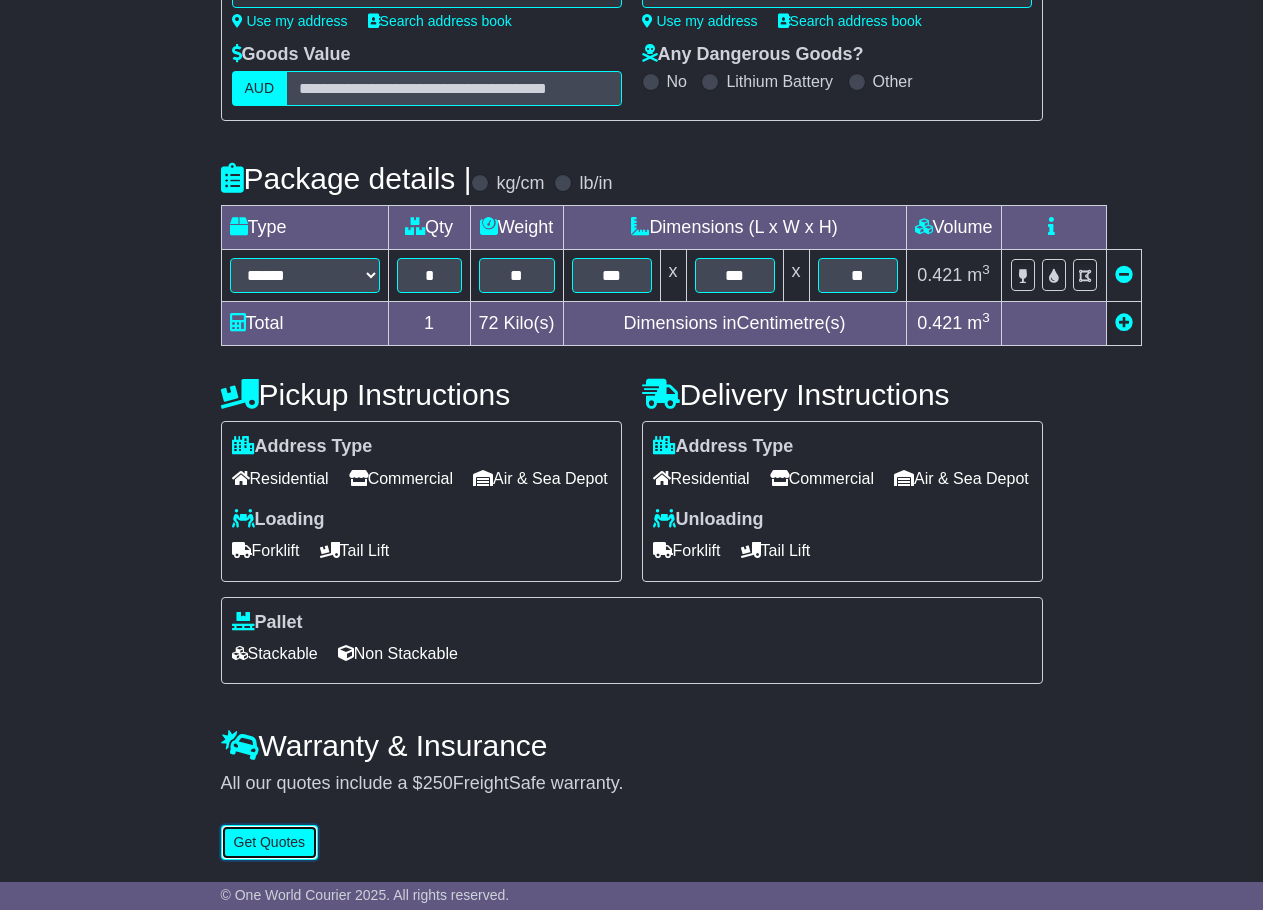 click on "Get Quotes" at bounding box center (270, 842) 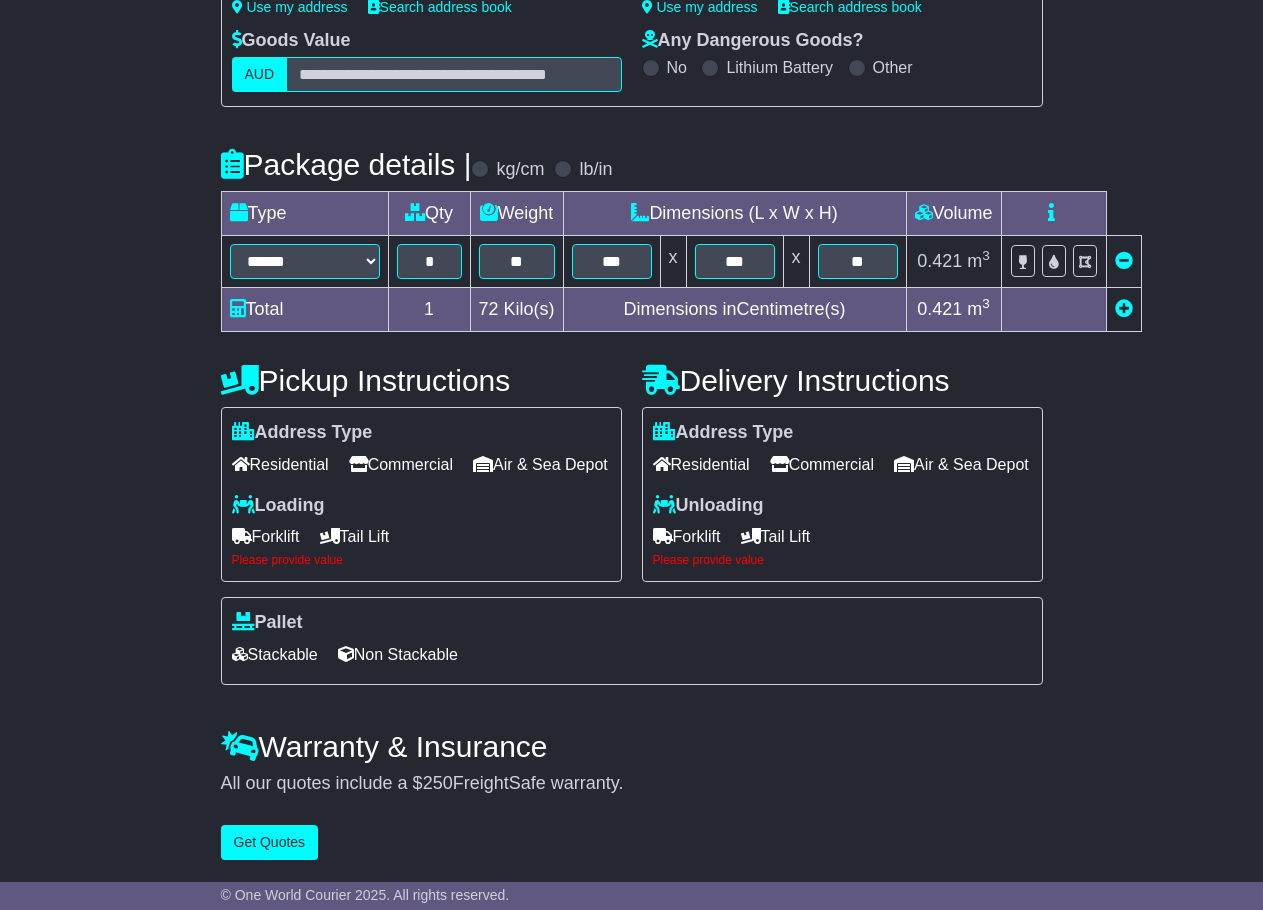 click on "Loading
Forklift
Tail Lift
Please provide value" at bounding box center (421, 531) 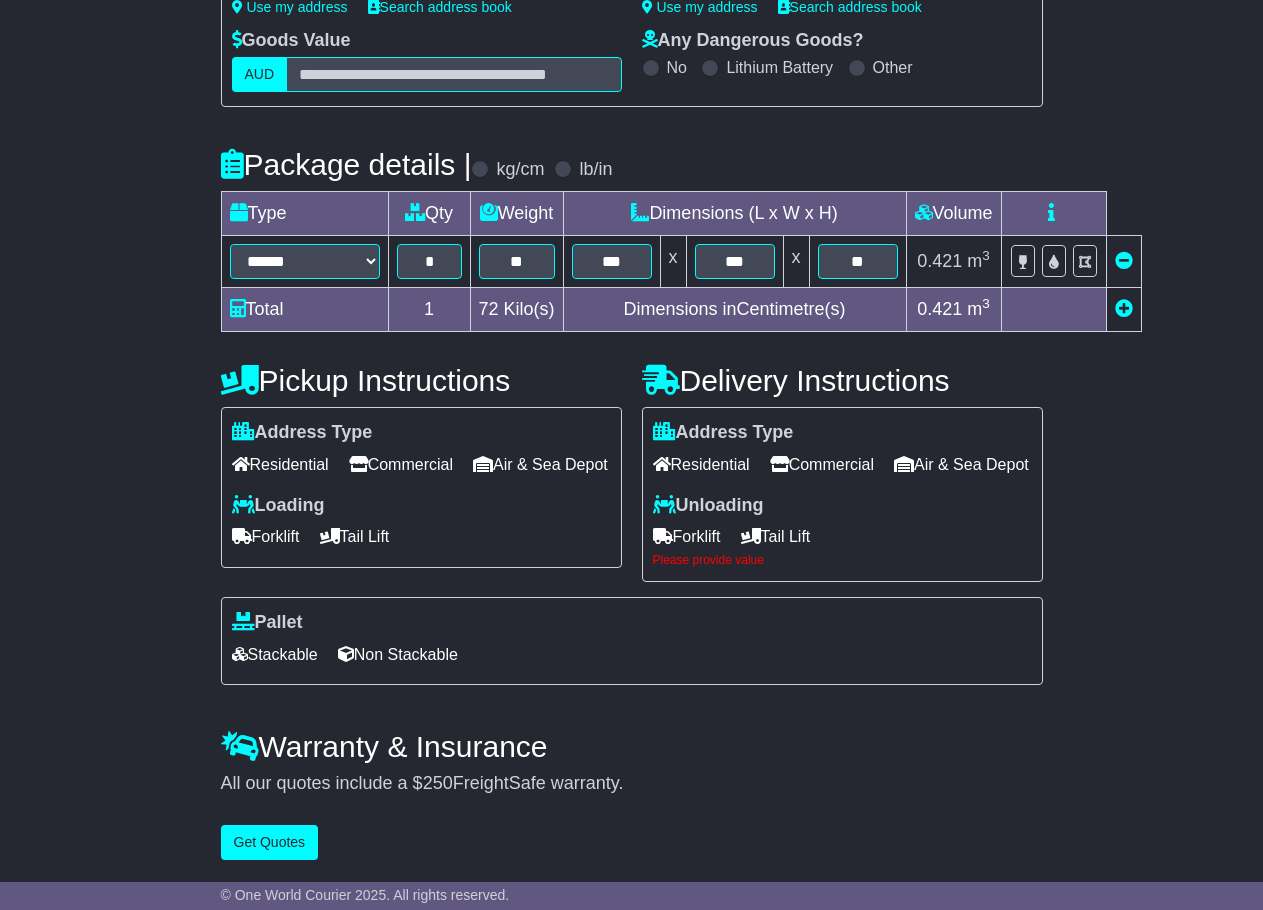 click on "Forklift" at bounding box center [687, 536] 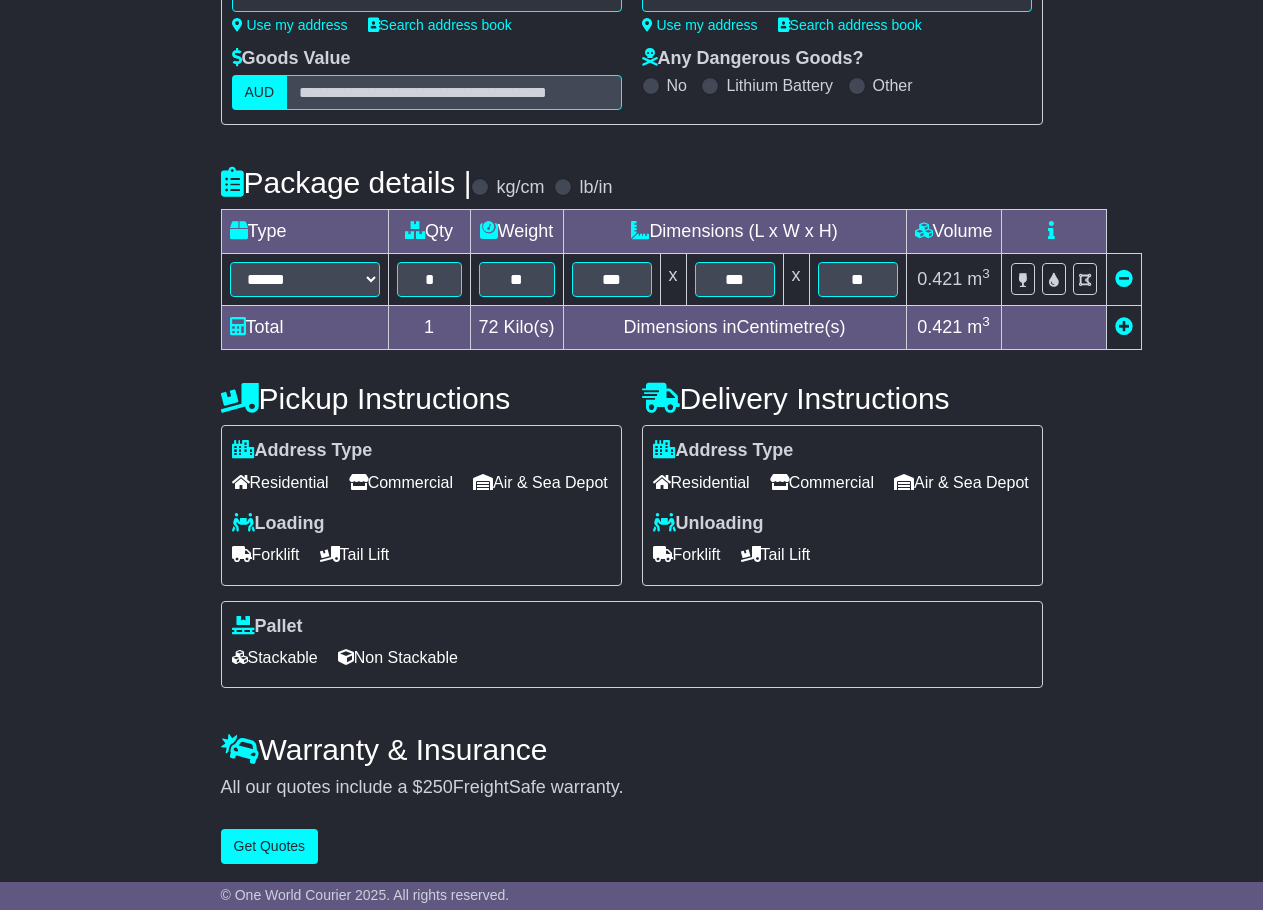 scroll, scrollTop: 394, scrollLeft: 0, axis: vertical 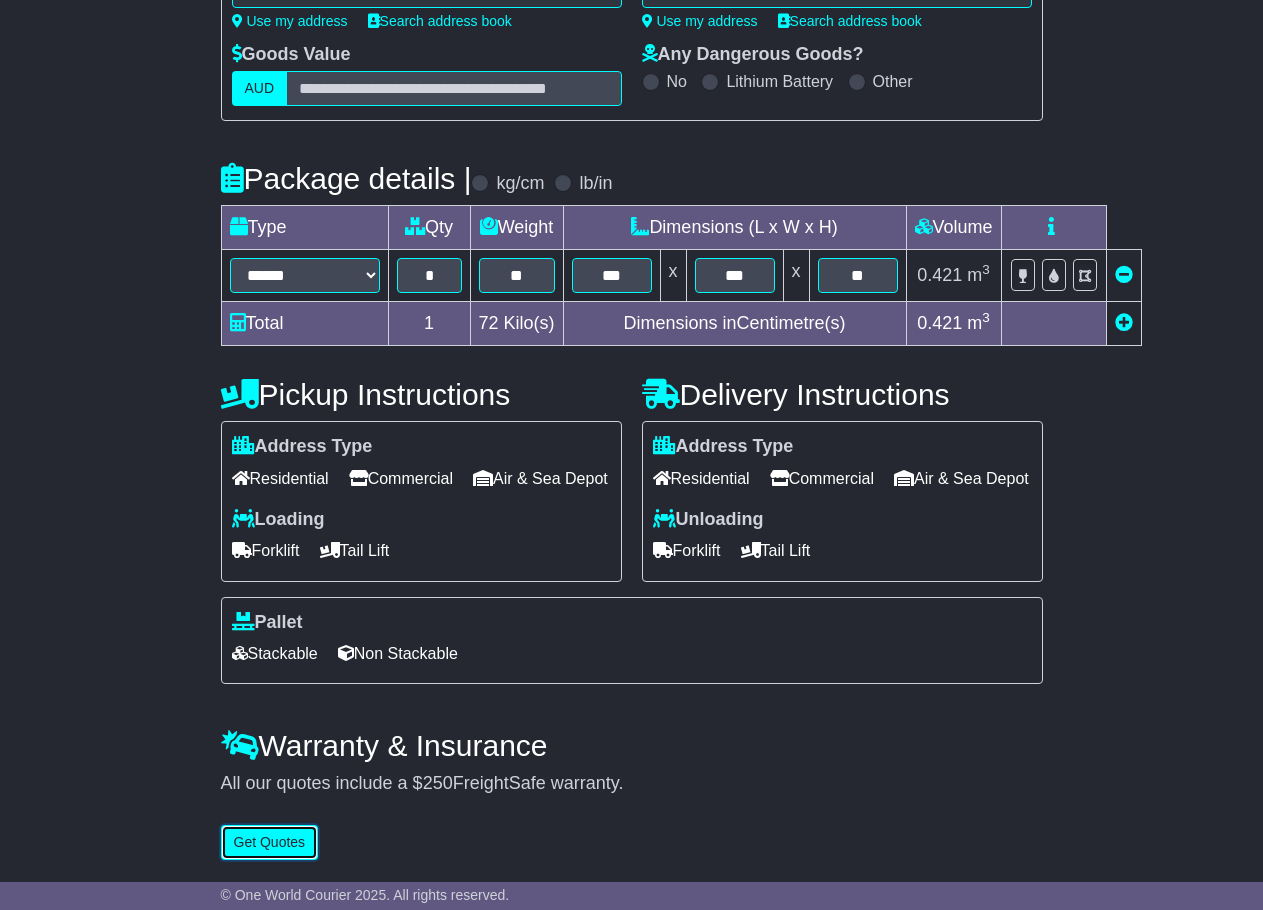 click on "Get Quotes" at bounding box center (270, 842) 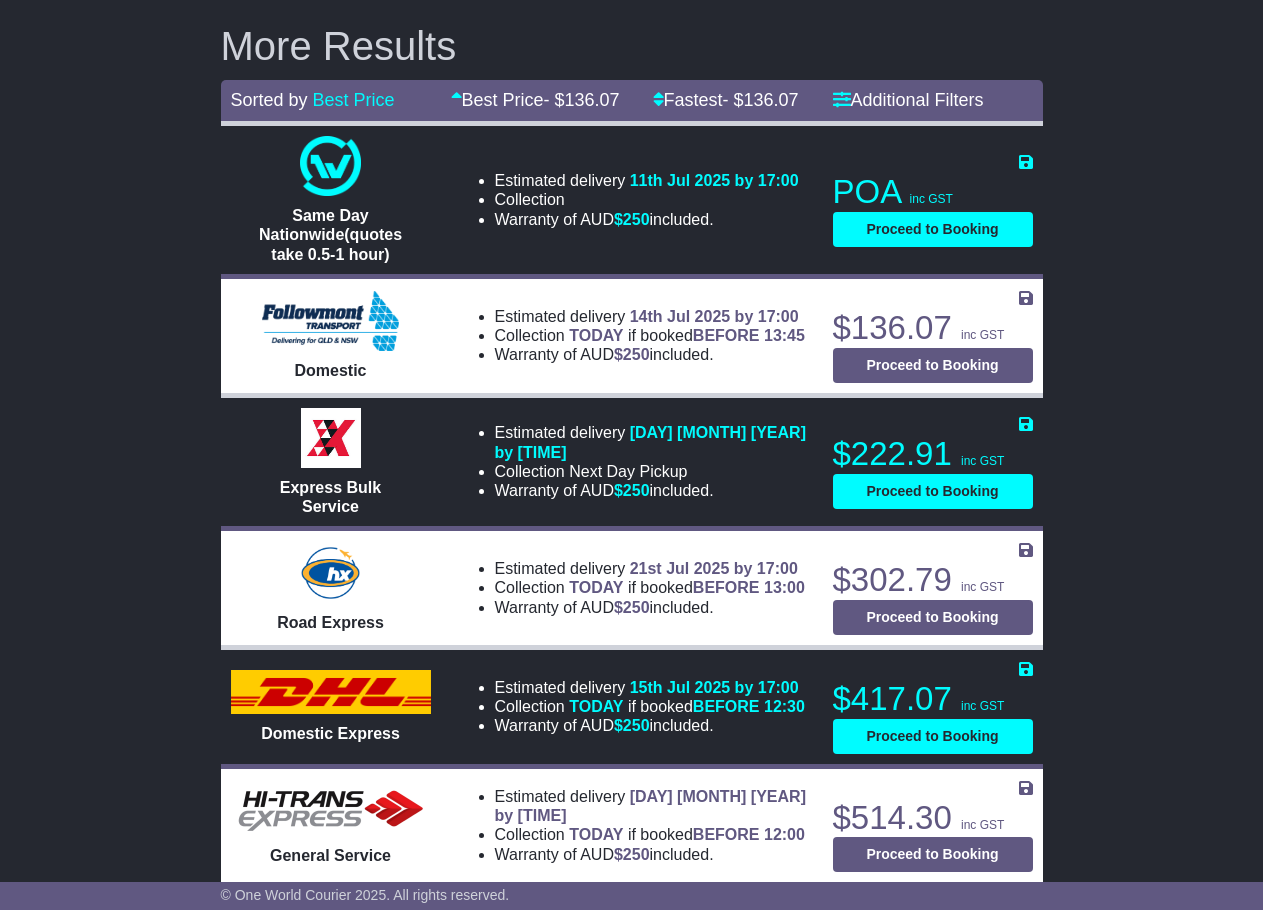 scroll, scrollTop: 740, scrollLeft: 0, axis: vertical 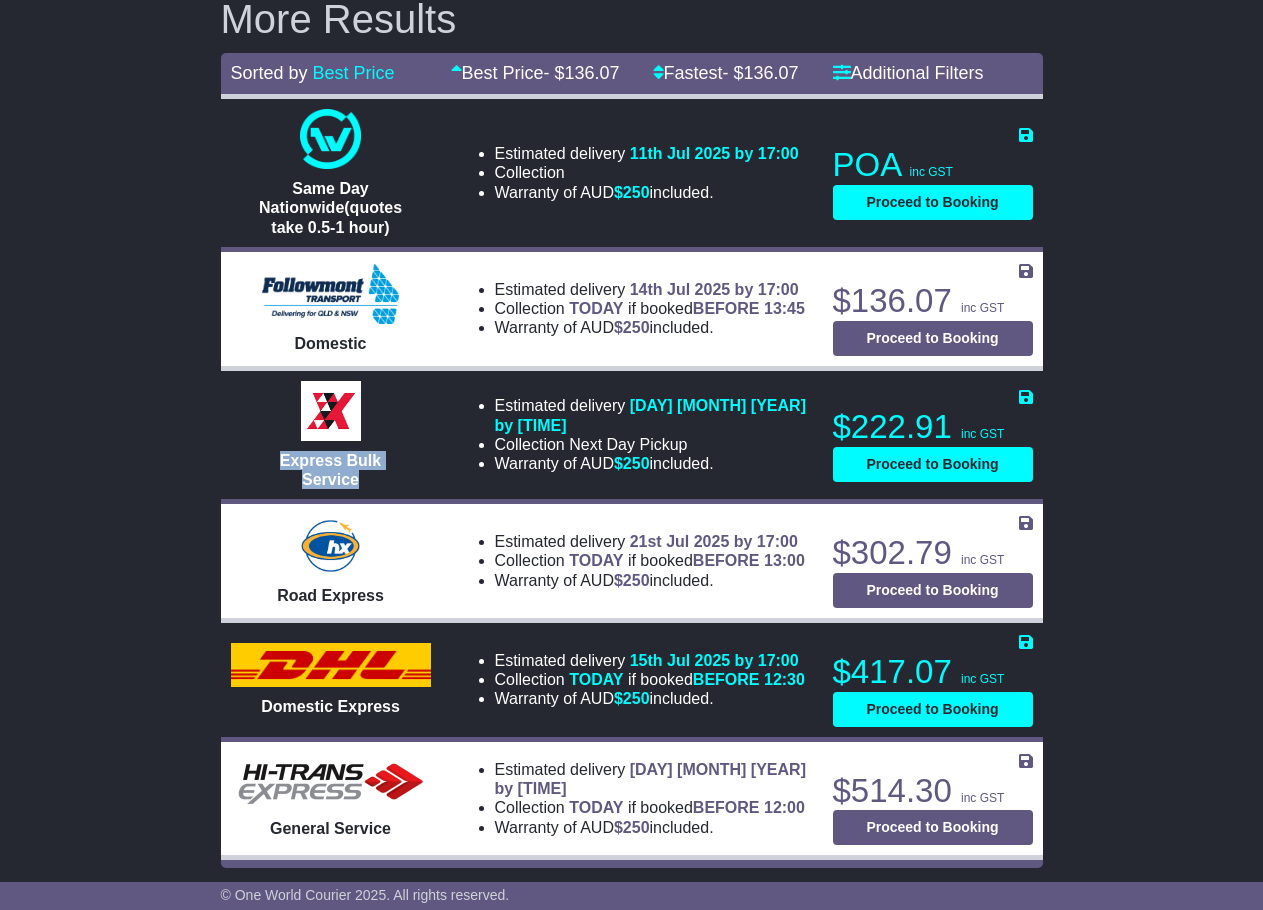 drag, startPoint x: 354, startPoint y: 469, endPoint x: 264, endPoint y: 438, distance: 95.189285 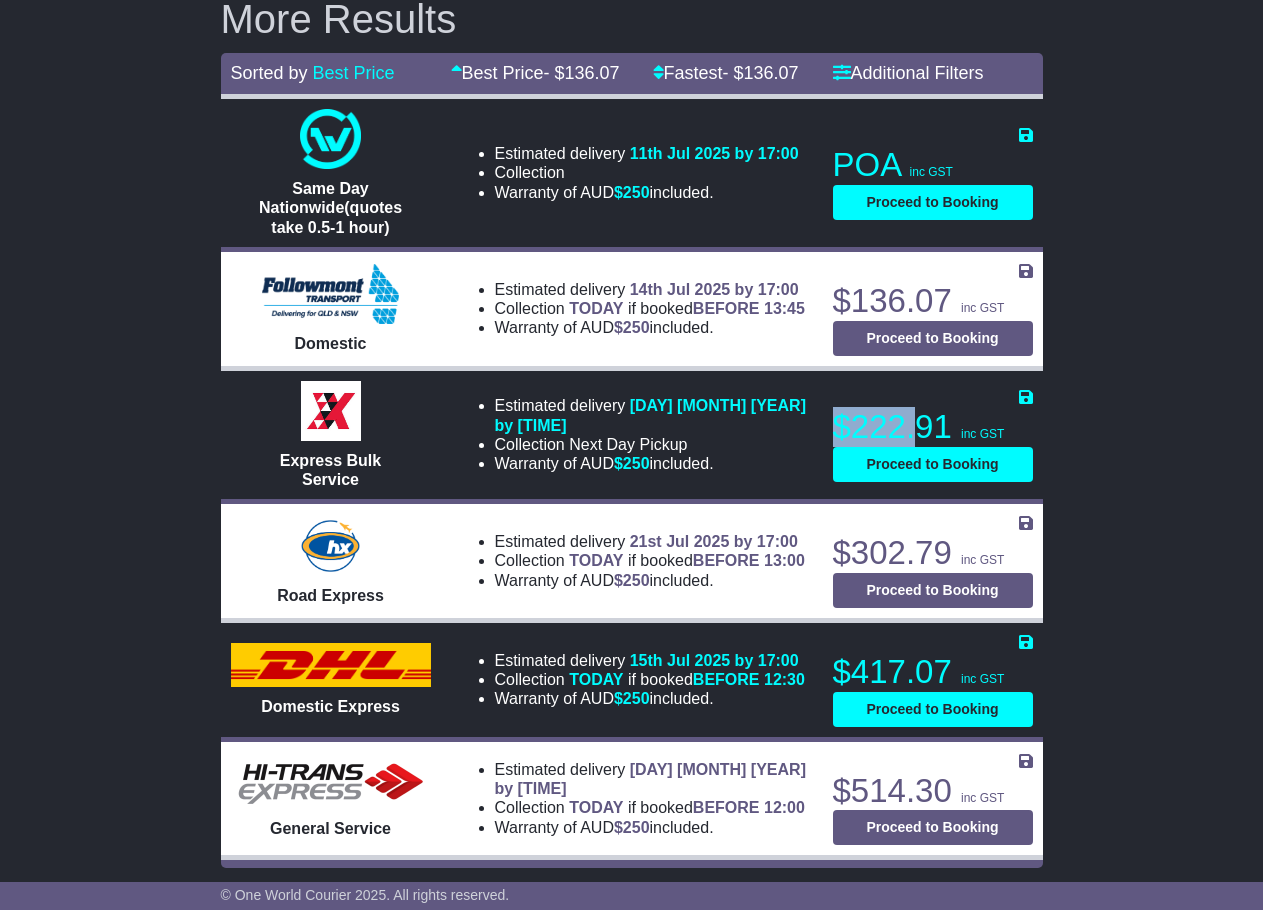 drag, startPoint x: 840, startPoint y: 418, endPoint x: 917, endPoint y: 421, distance: 77.05842 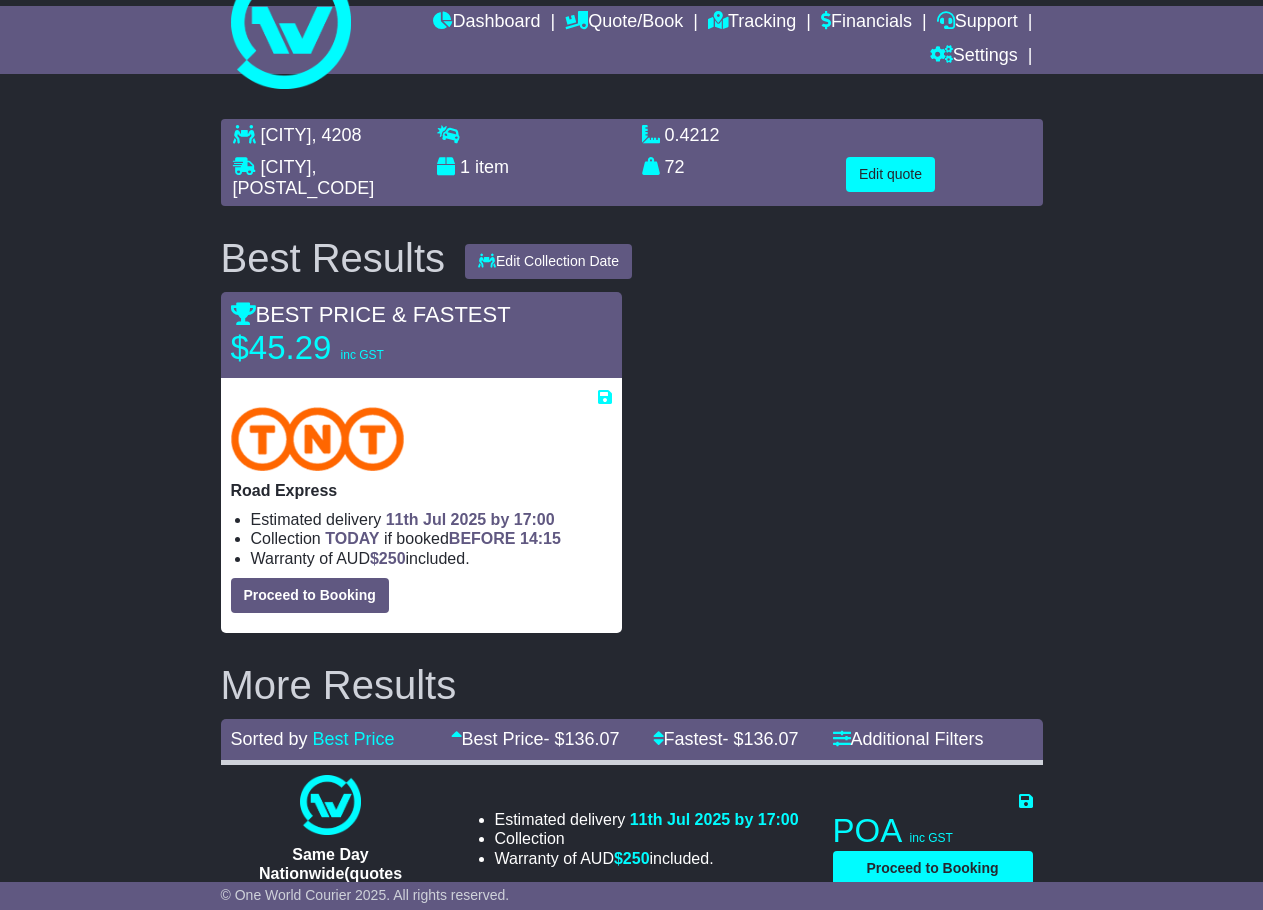 scroll, scrollTop: 0, scrollLeft: 0, axis: both 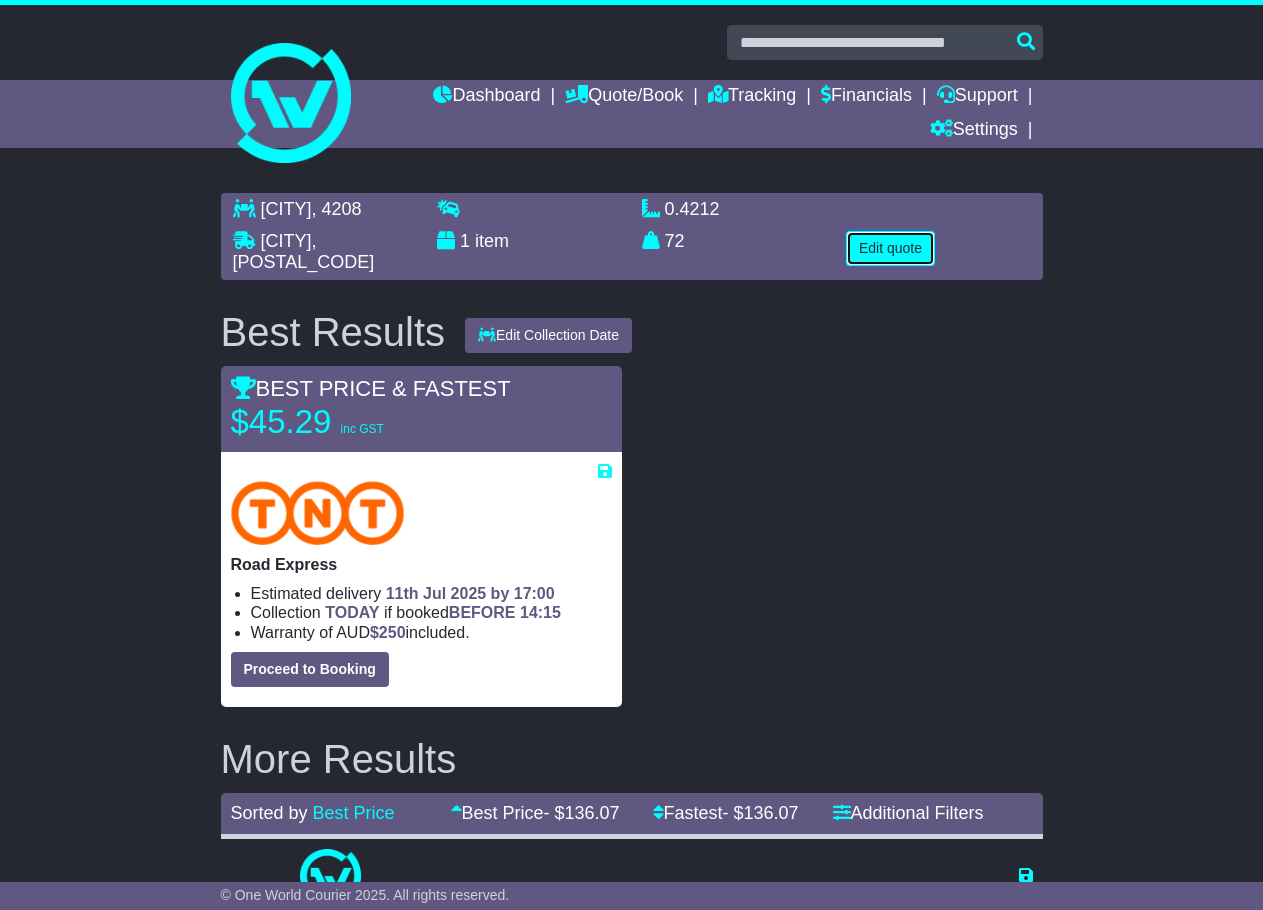 click on "Edit quote" at bounding box center [890, 248] 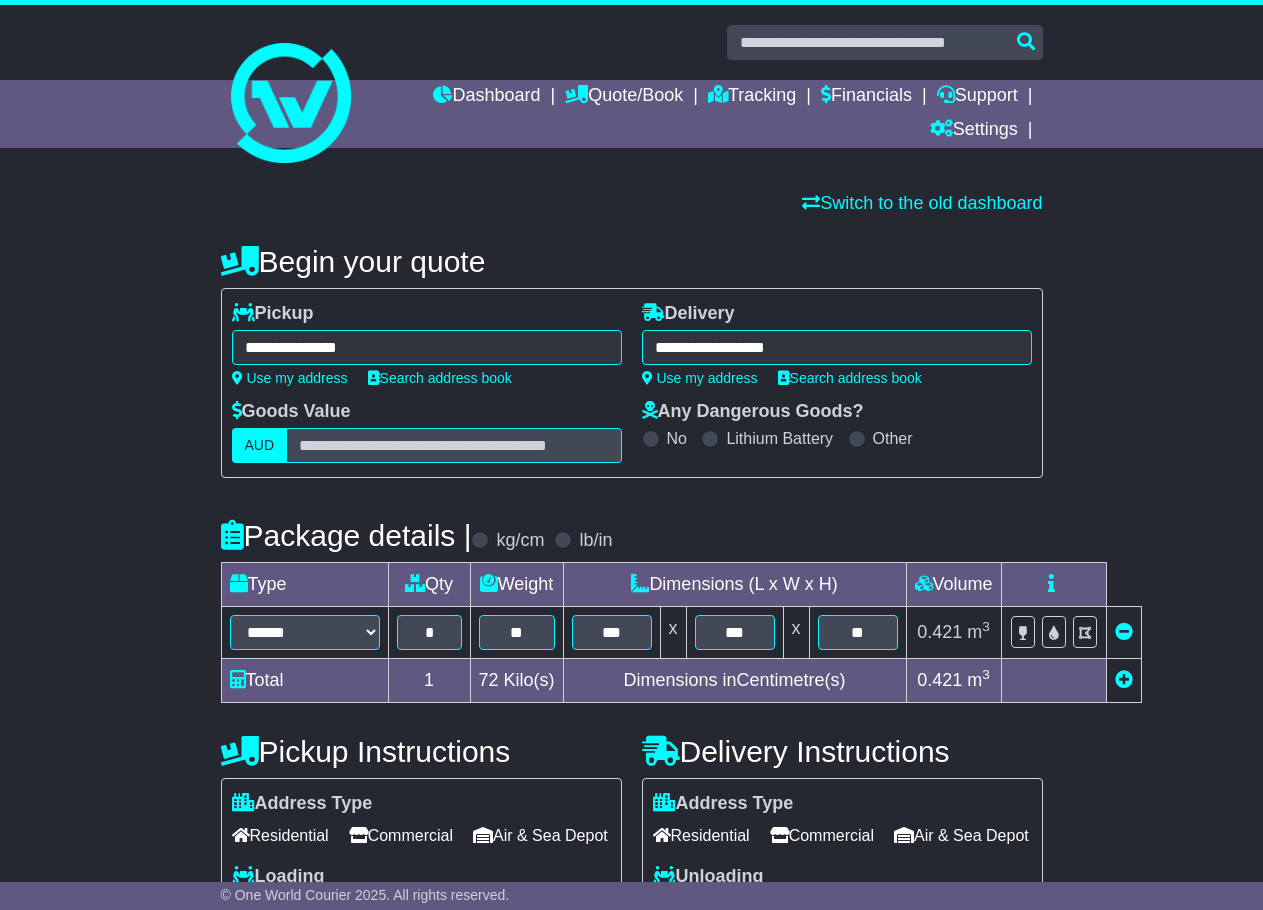 click on "**********" at bounding box center (427, 347) 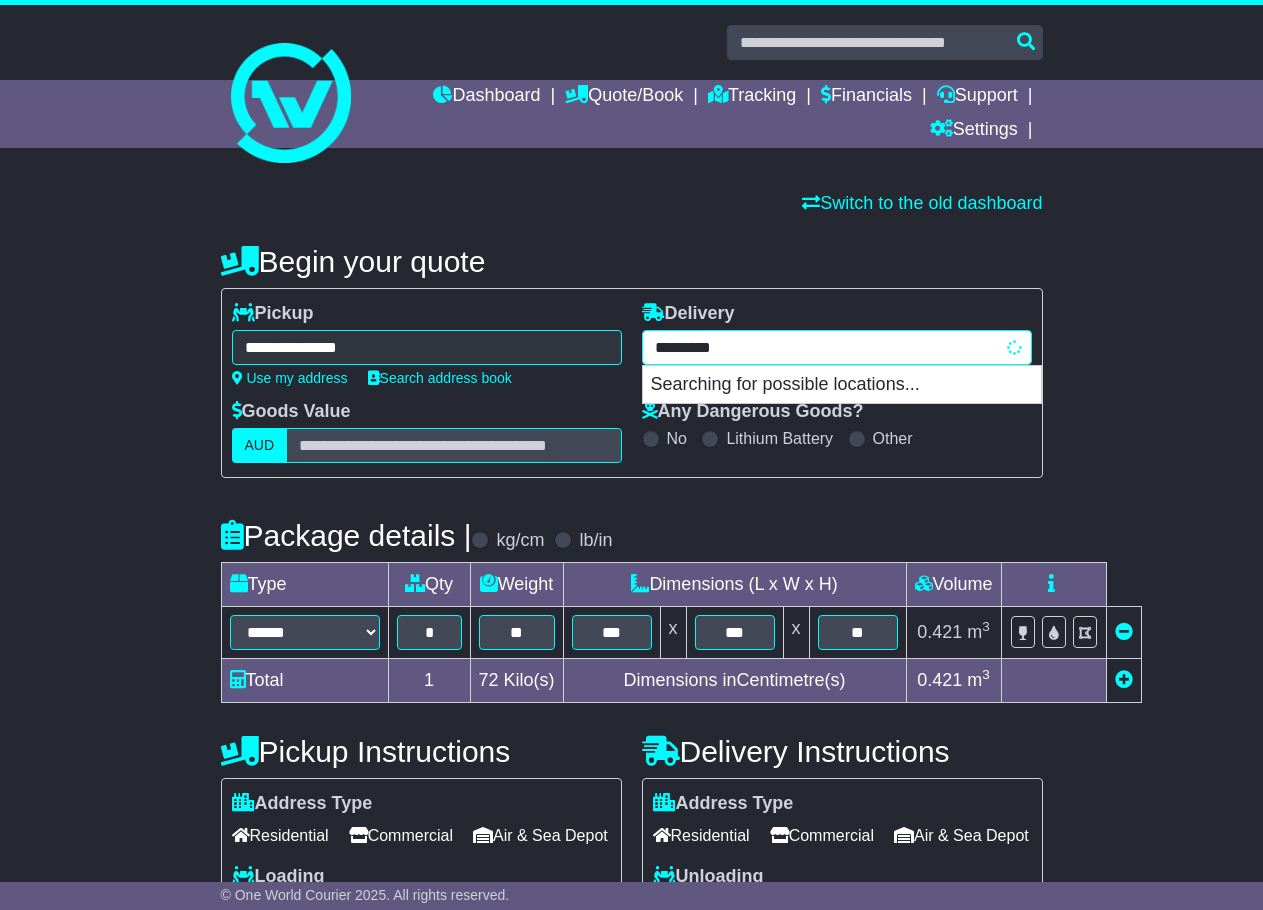 drag, startPoint x: 681, startPoint y: 345, endPoint x: 544, endPoint y: 343, distance: 137.0146 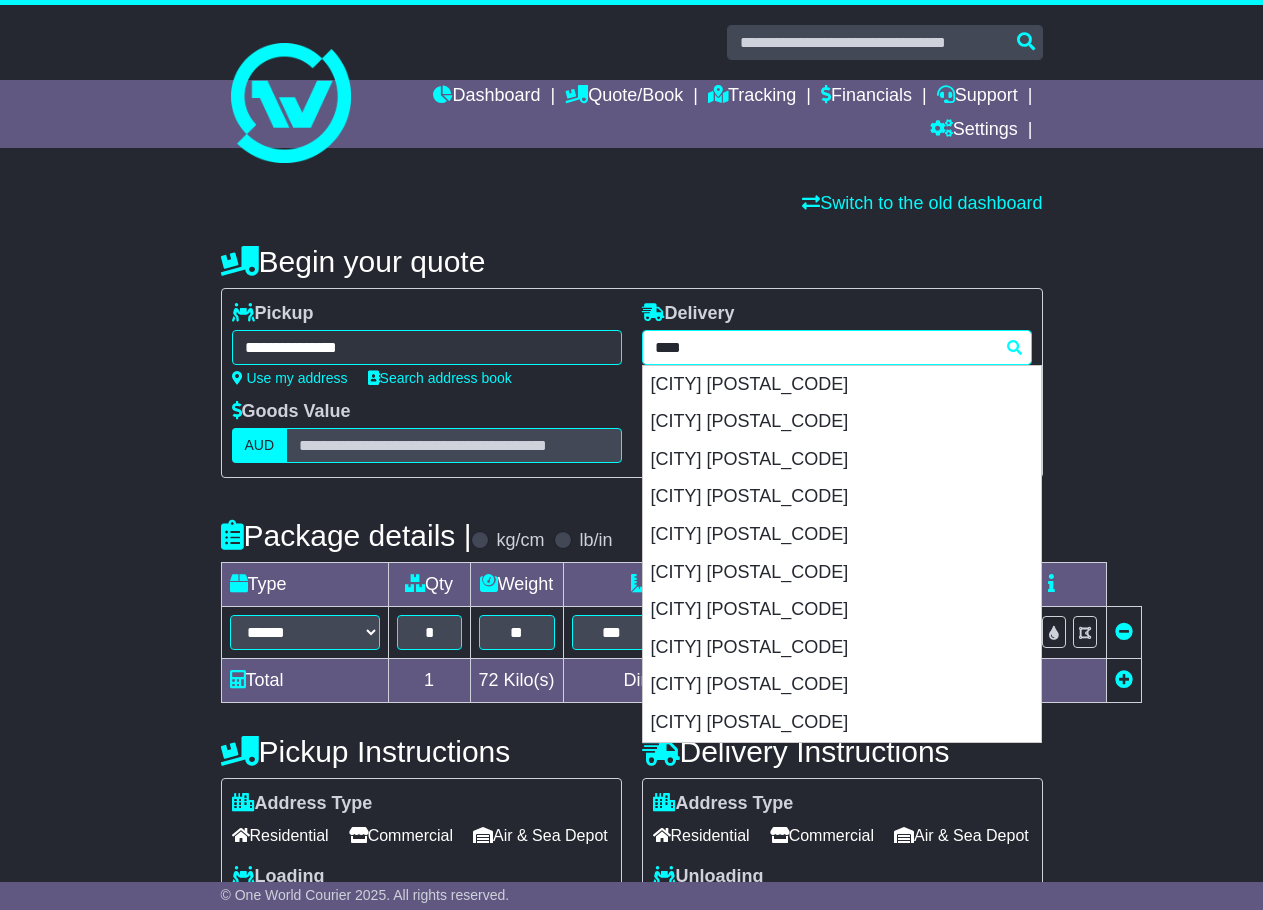 click on "[CITY] [POSTAL_CODE]" at bounding box center (842, 385) 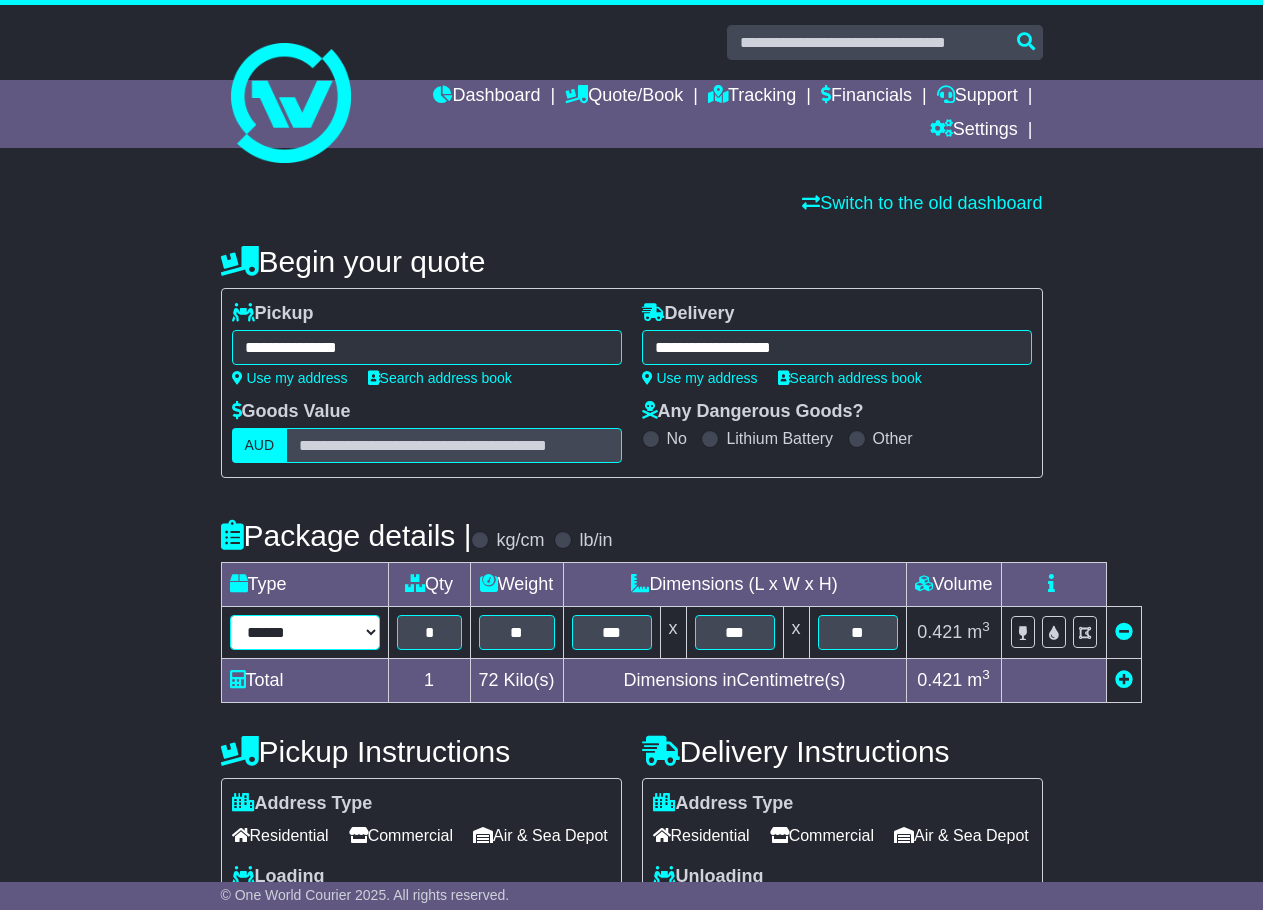 click on "****** ****** *** ******** ***** **** **** ****** *** *******" at bounding box center (305, 632) 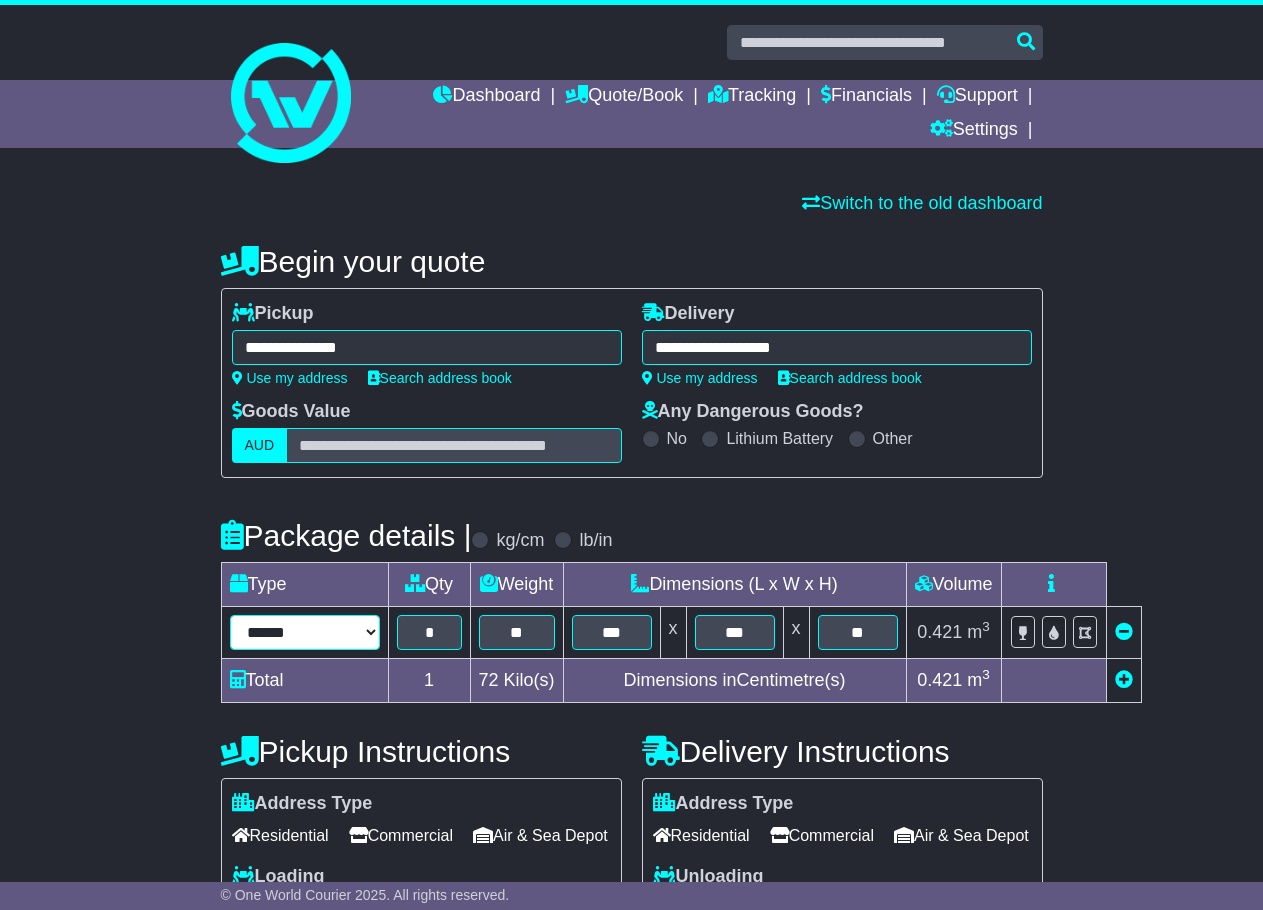 select on "****" 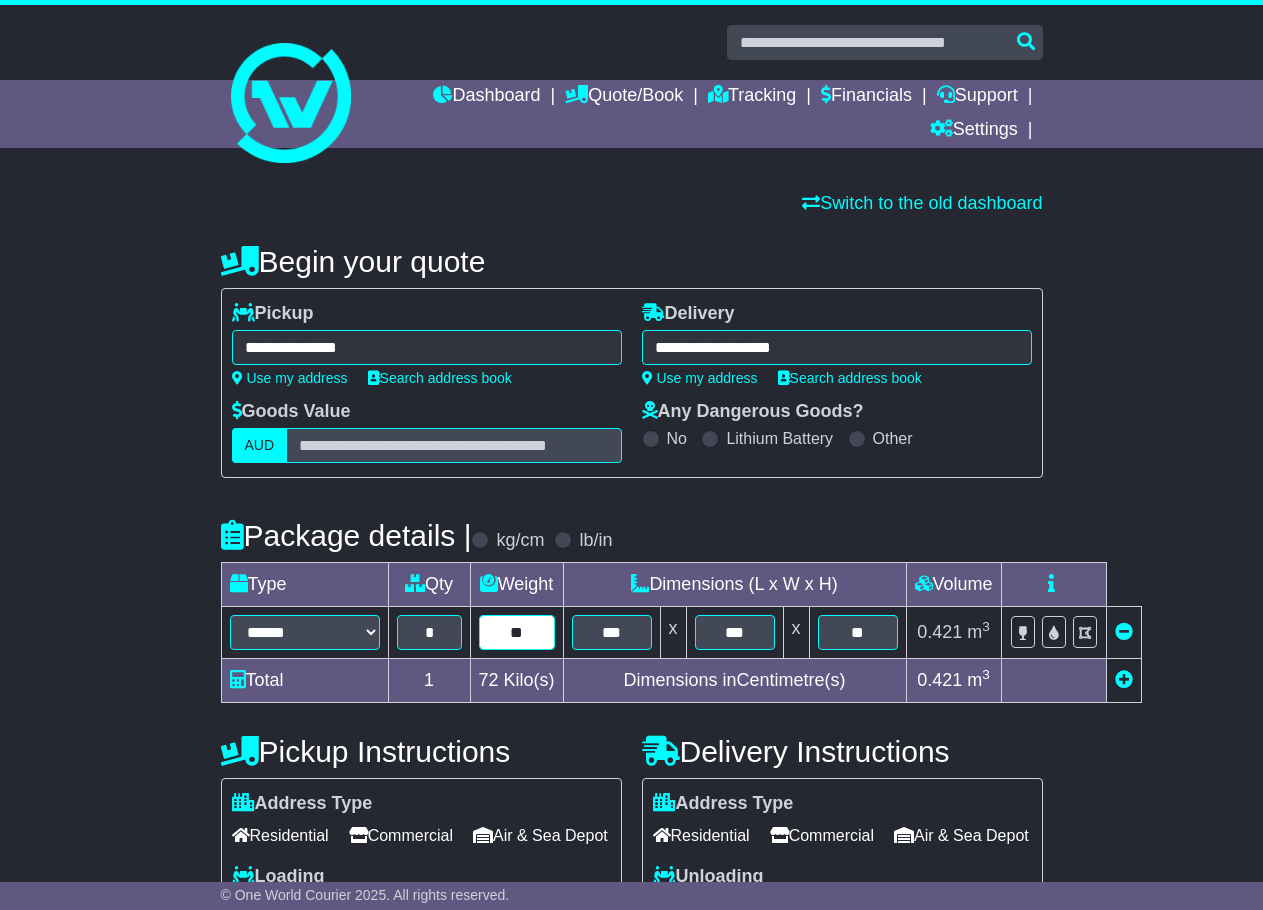 drag, startPoint x: 498, startPoint y: 626, endPoint x: 574, endPoint y: 659, distance: 82.85529 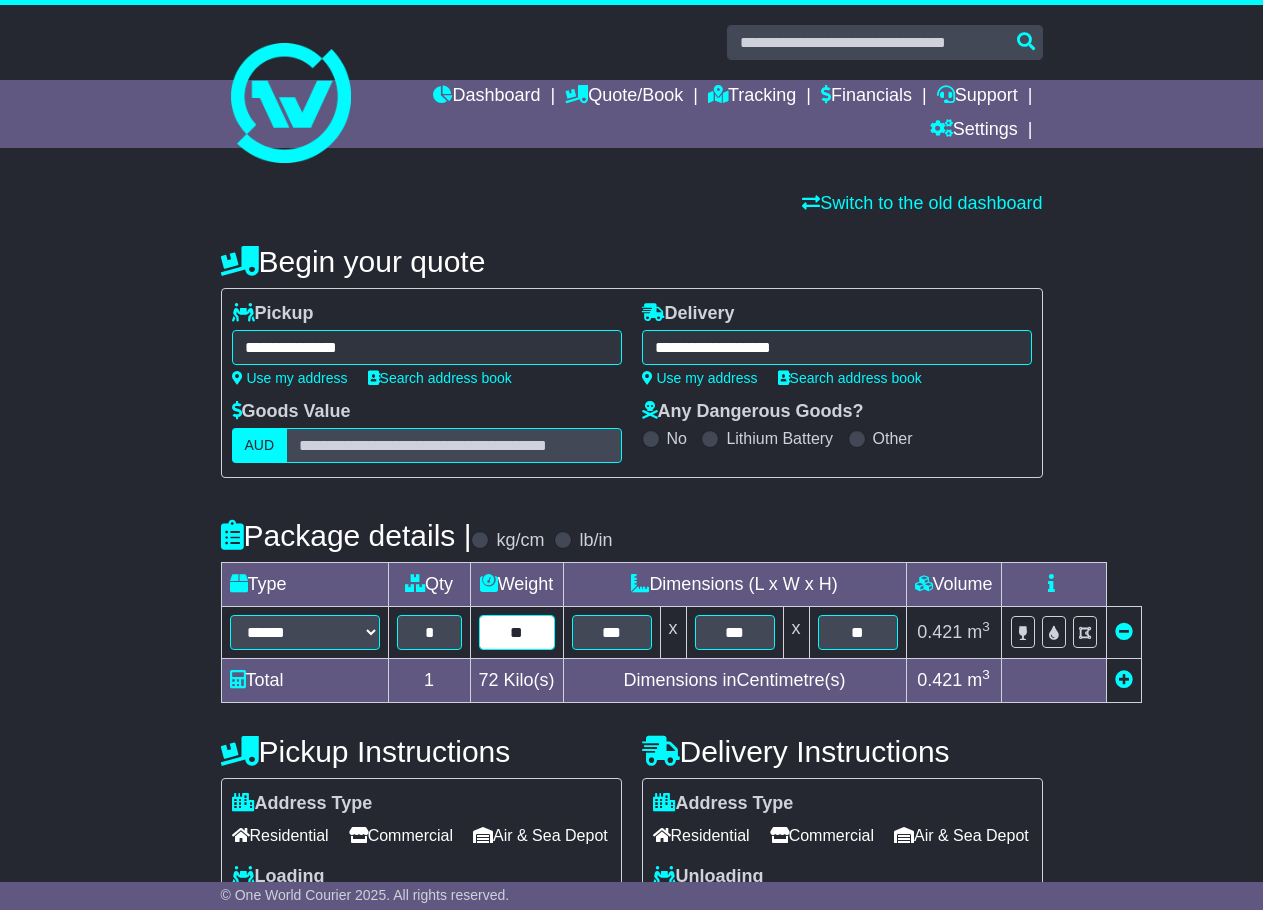type on "**" 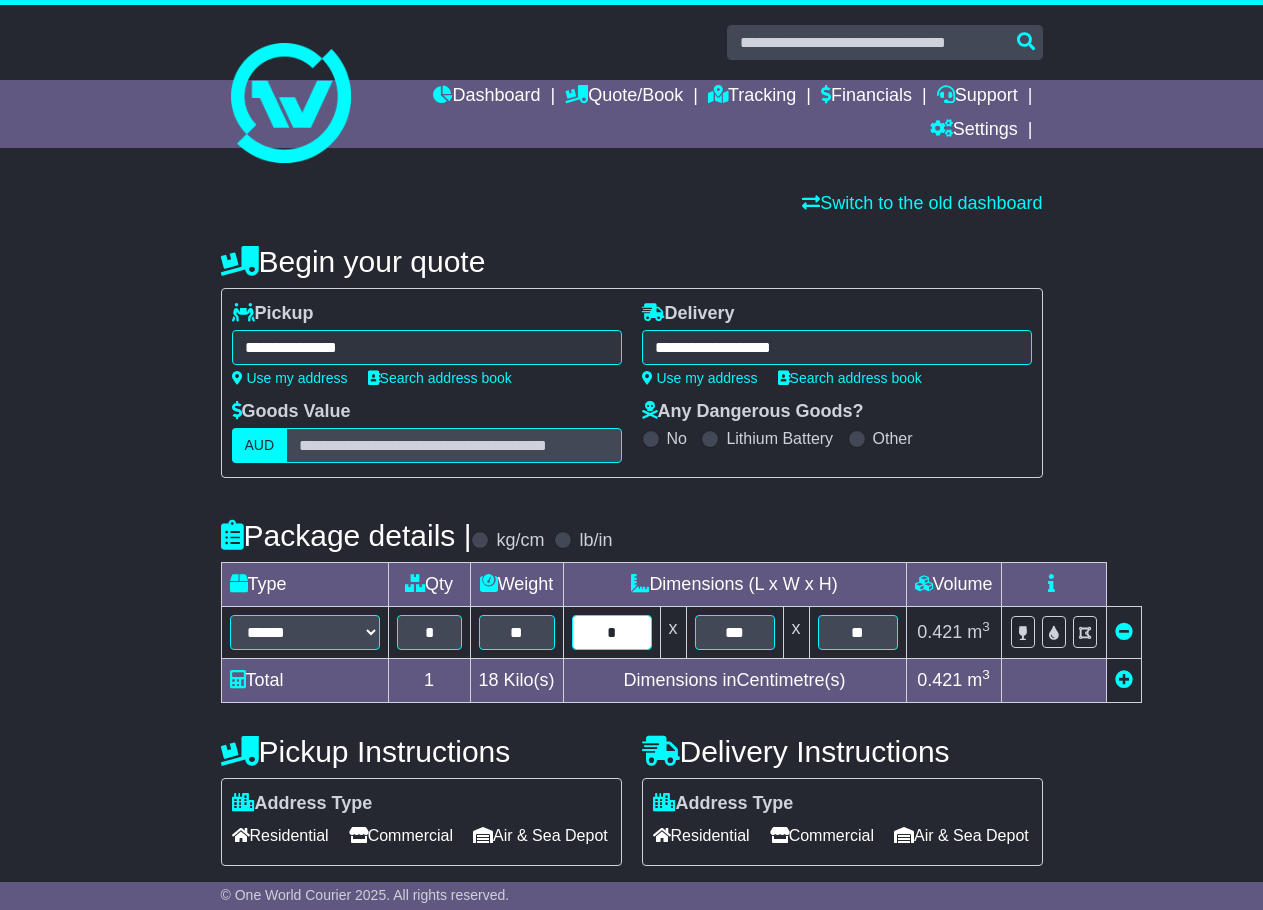 type on "*" 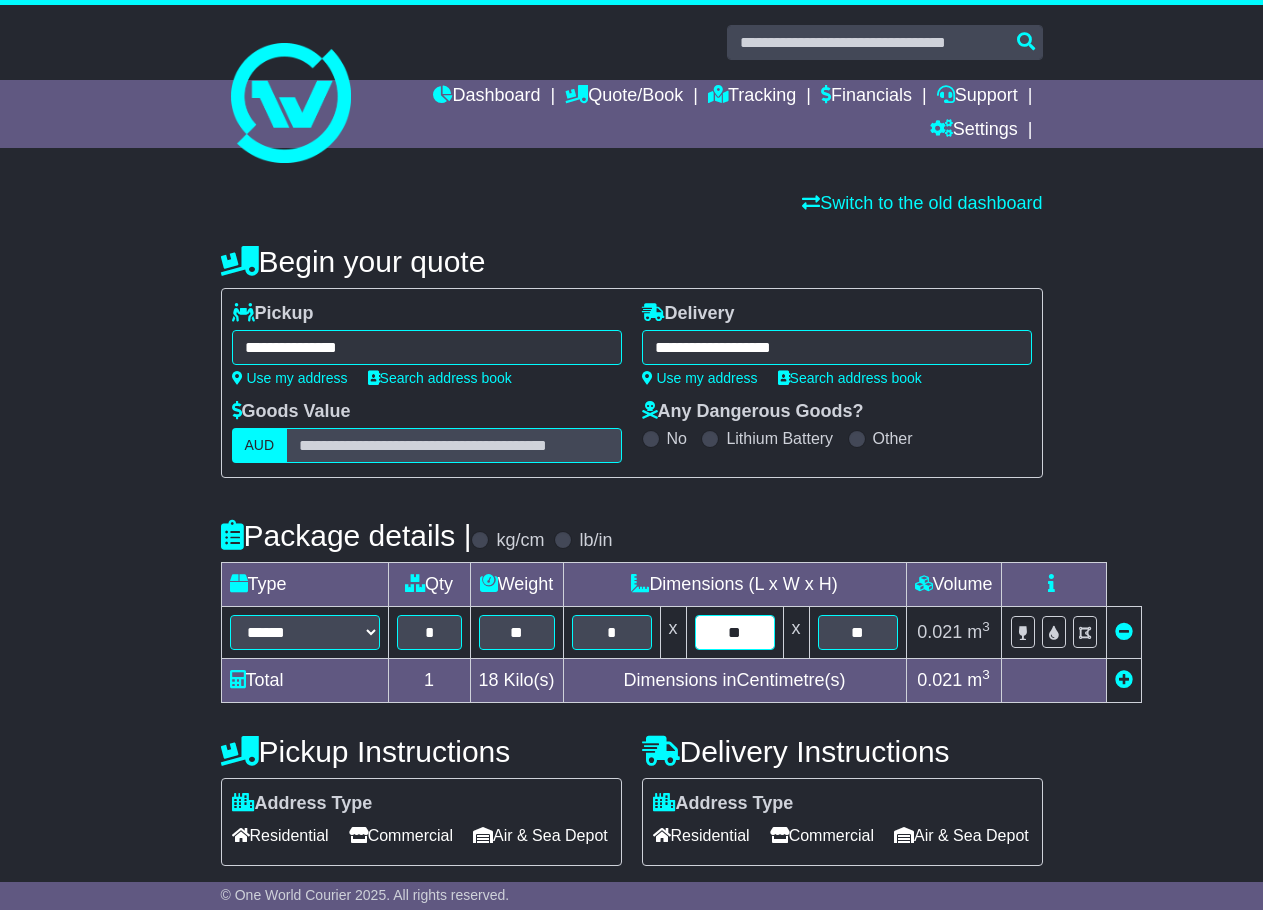 type on "**" 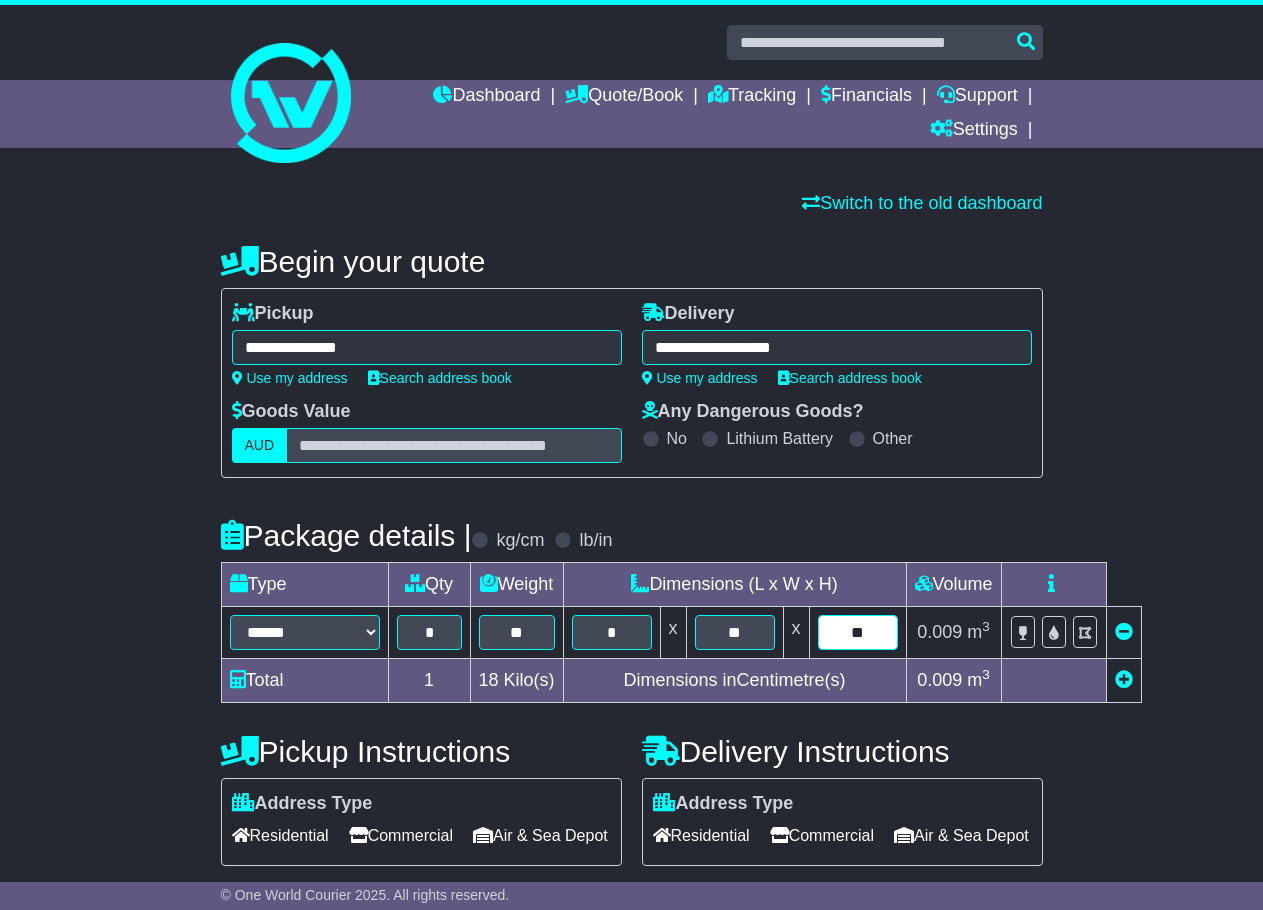 type on "**" 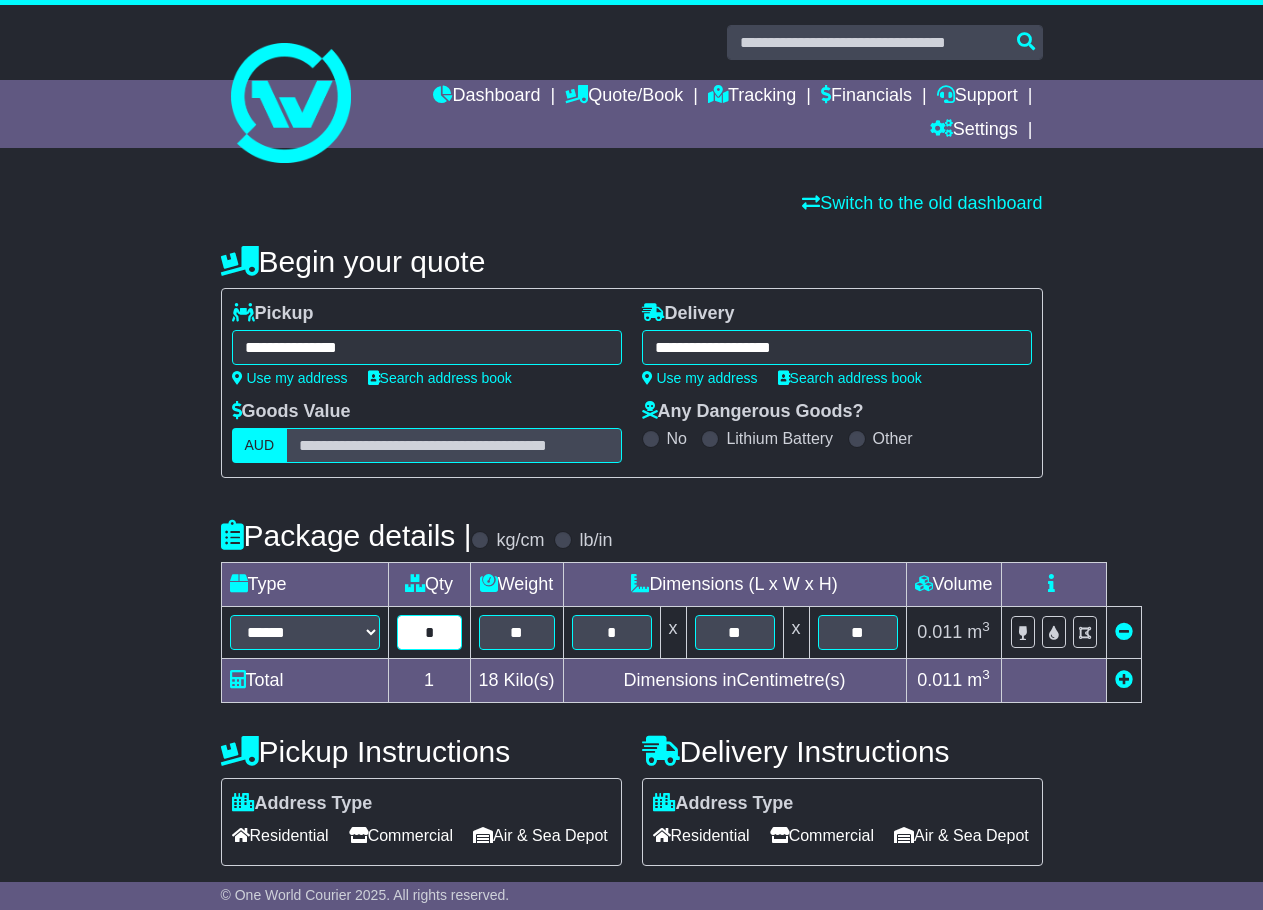click on "*" at bounding box center (429, 632) 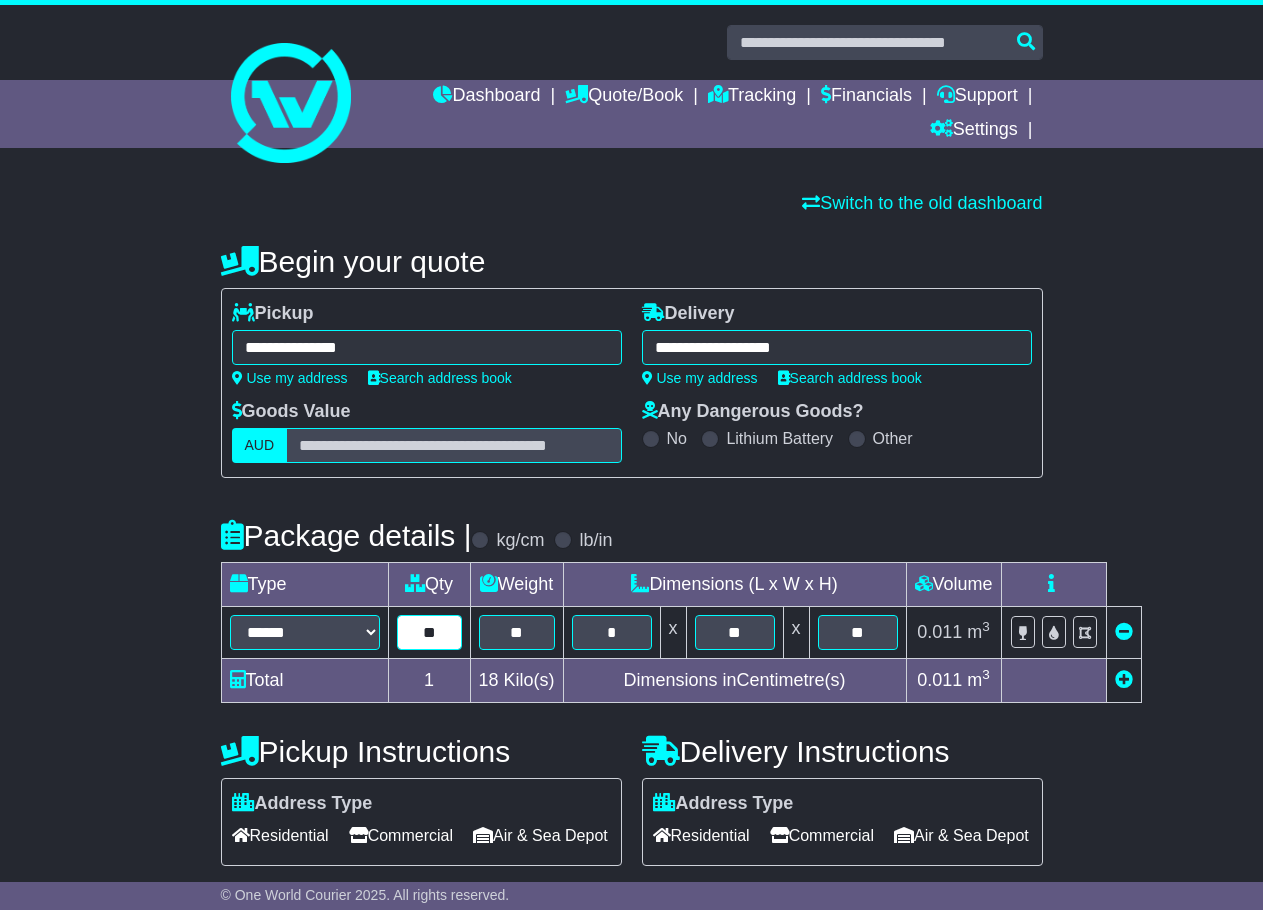 type on "**" 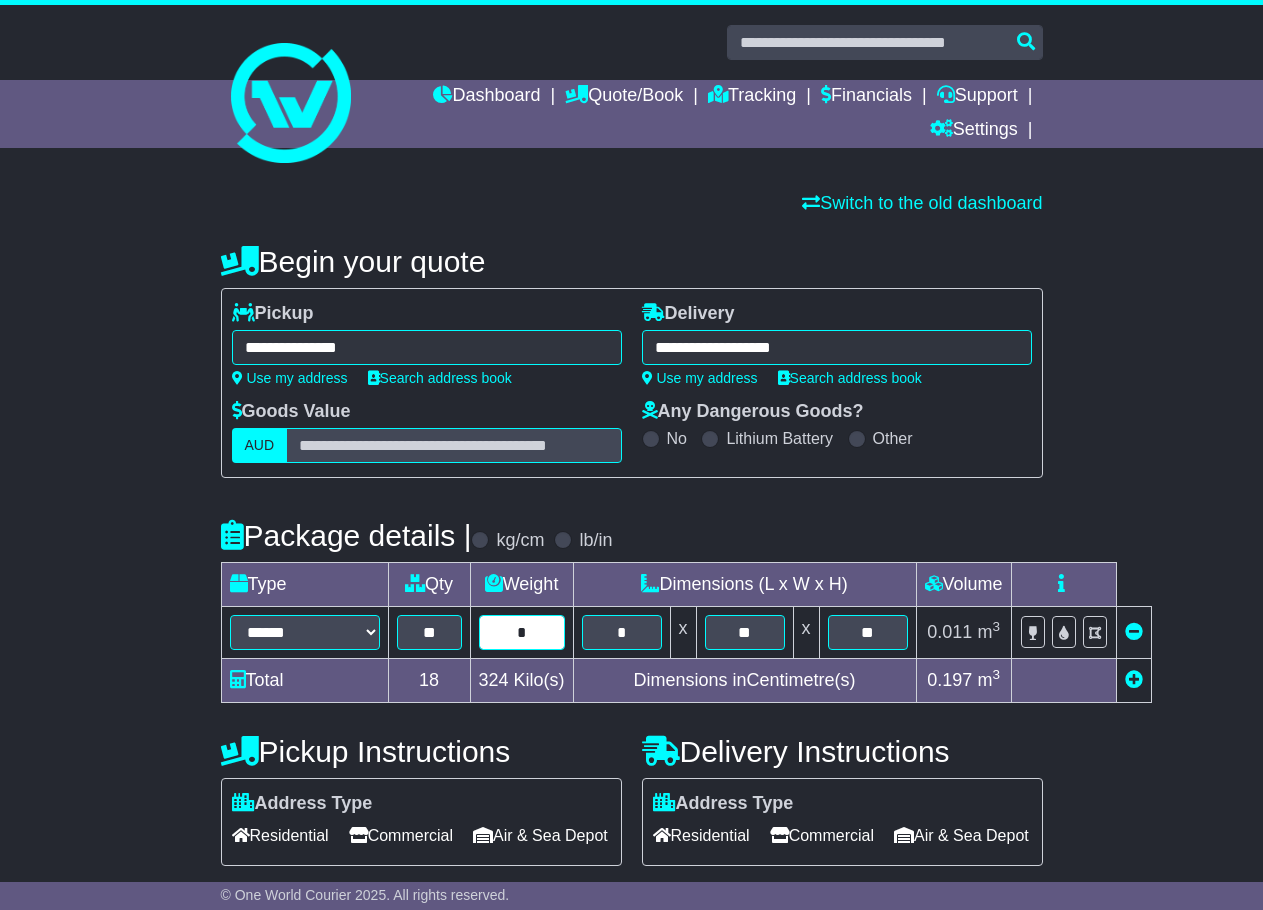 type on "*" 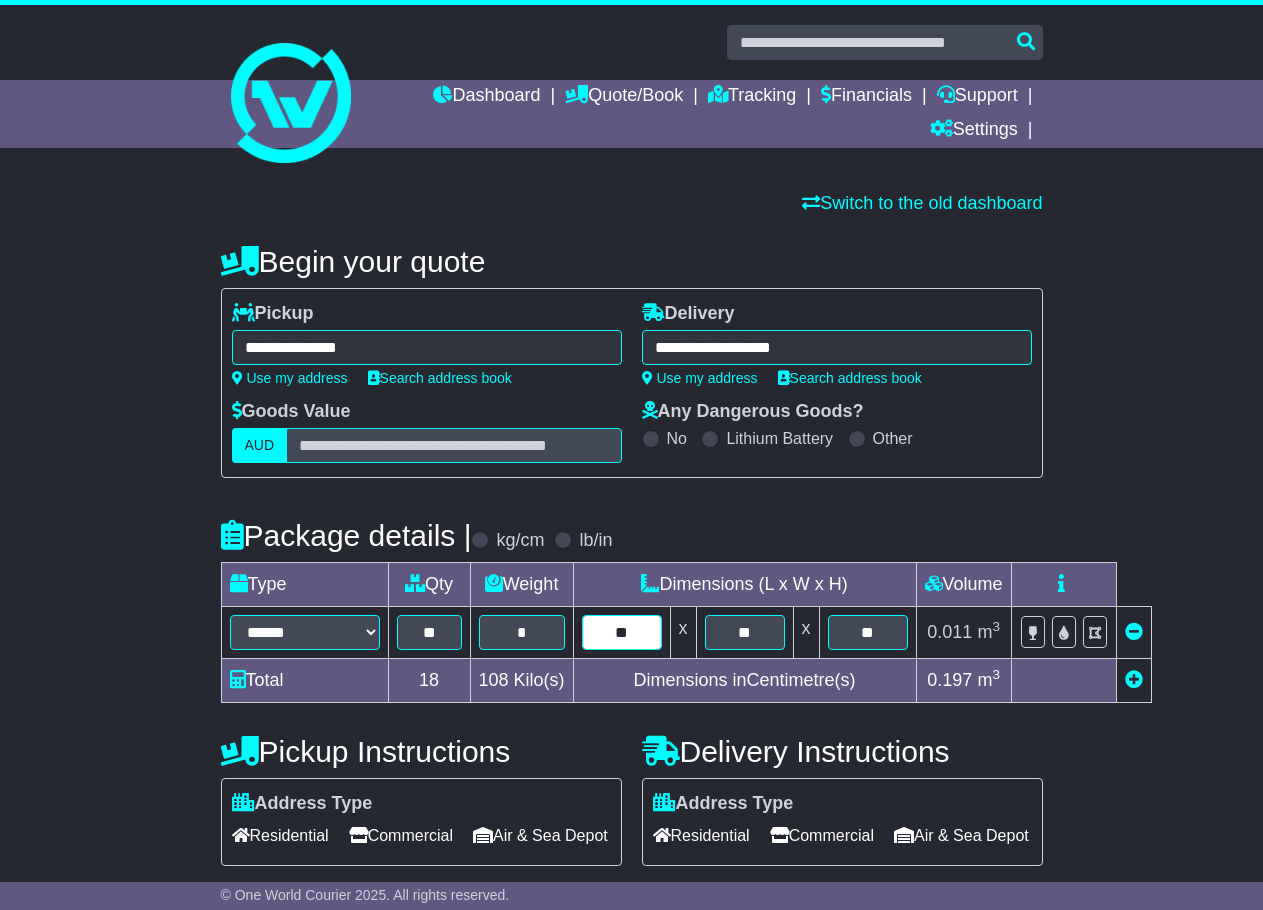 type on "**" 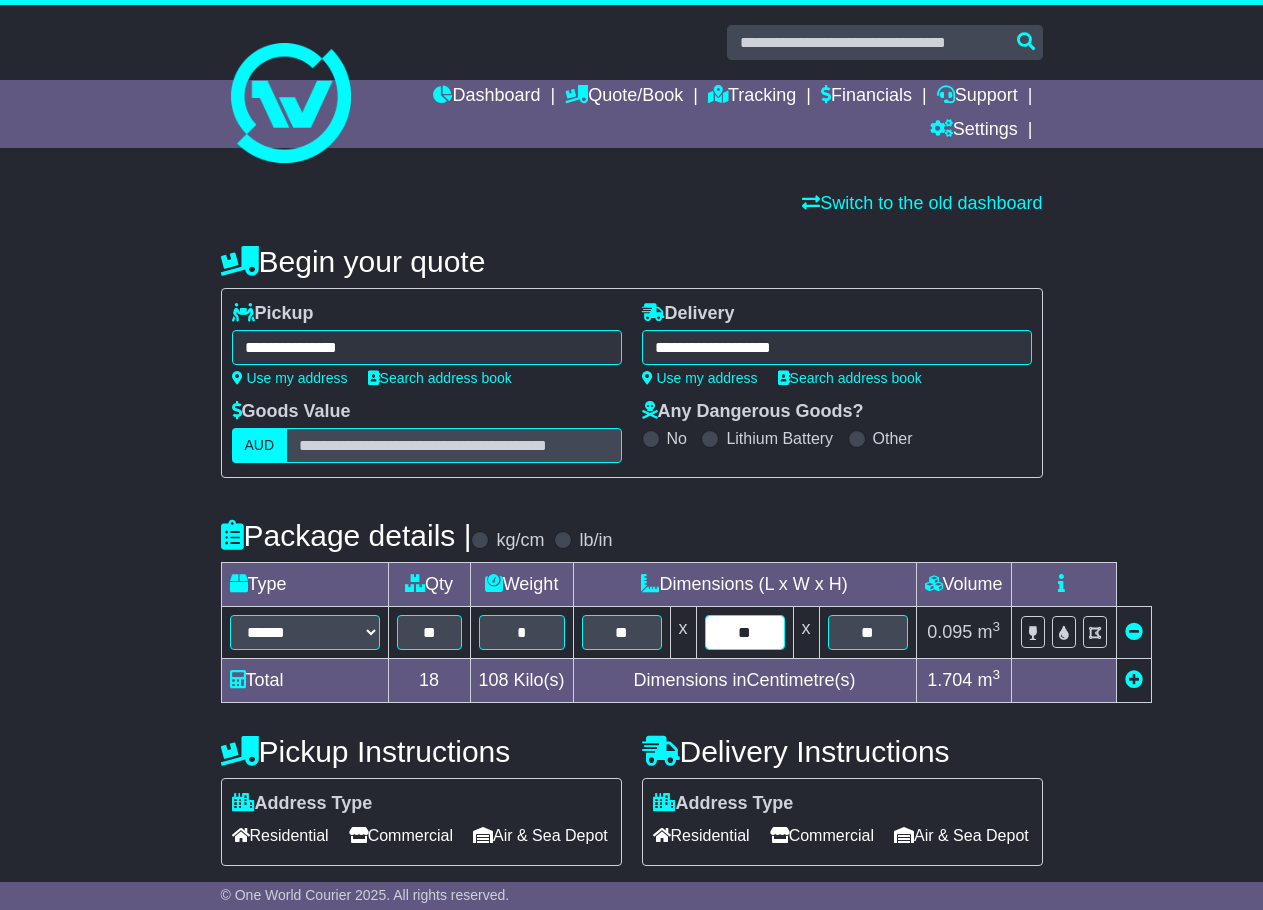 type on "**" 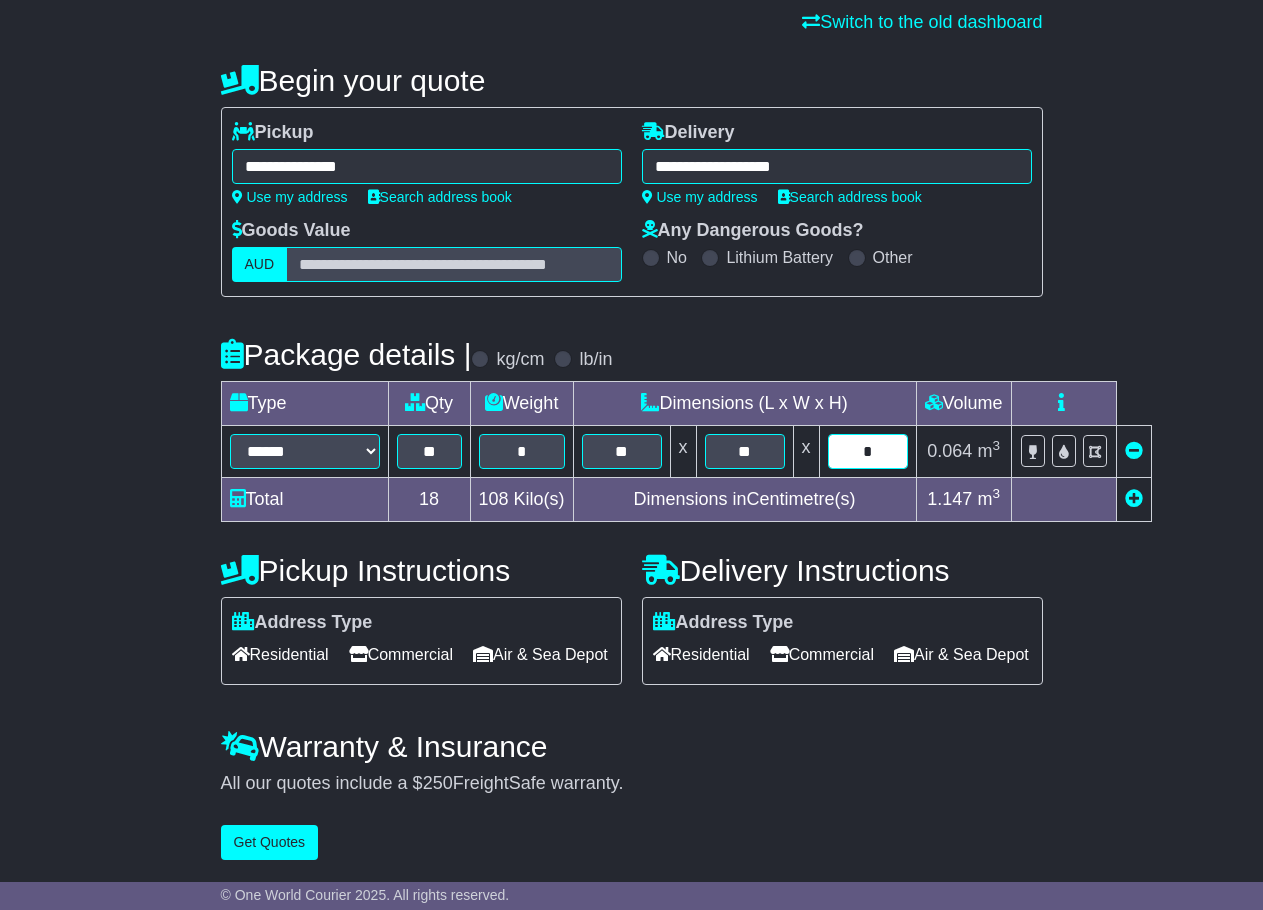 scroll, scrollTop: 194, scrollLeft: 0, axis: vertical 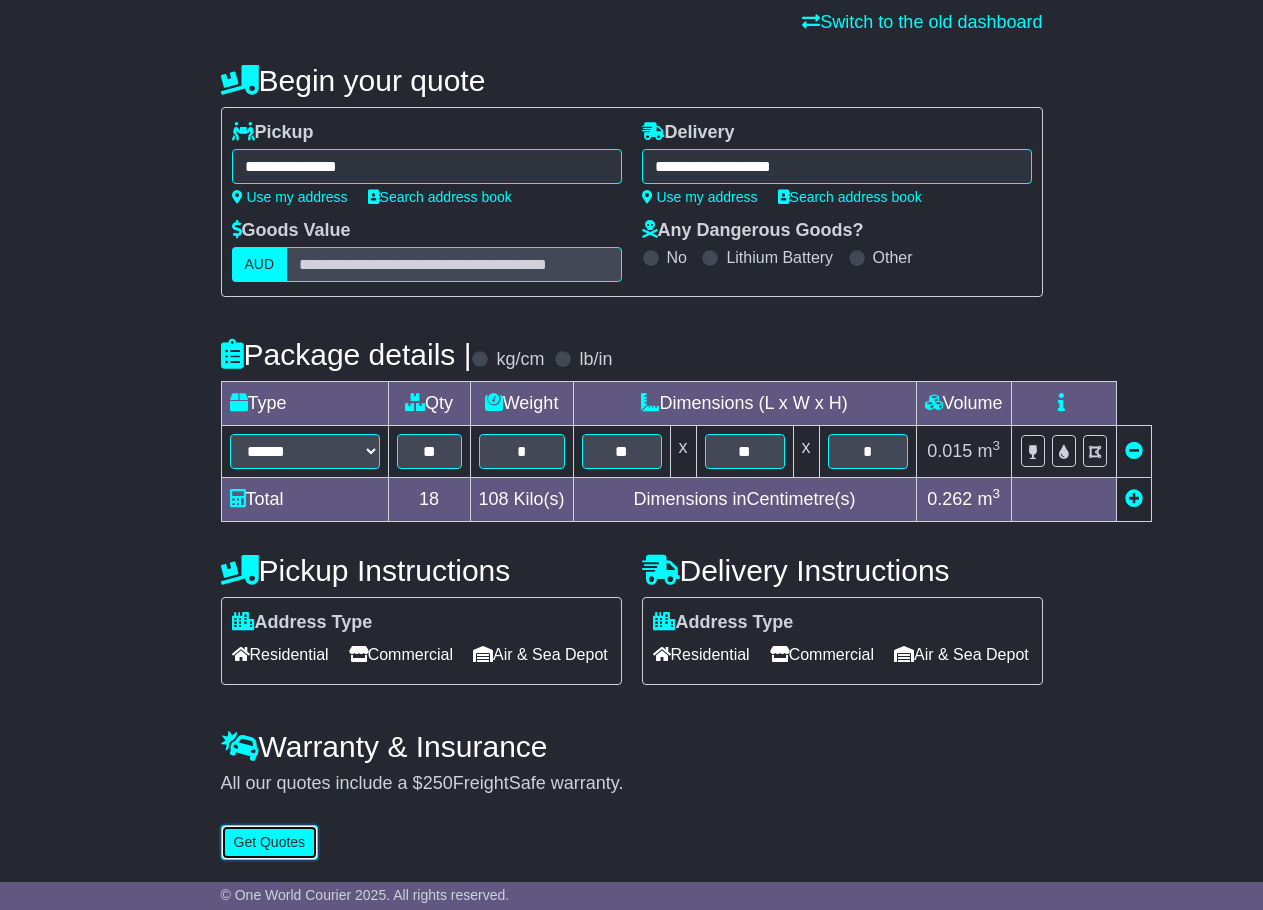 click on "Get Quotes" at bounding box center [270, 842] 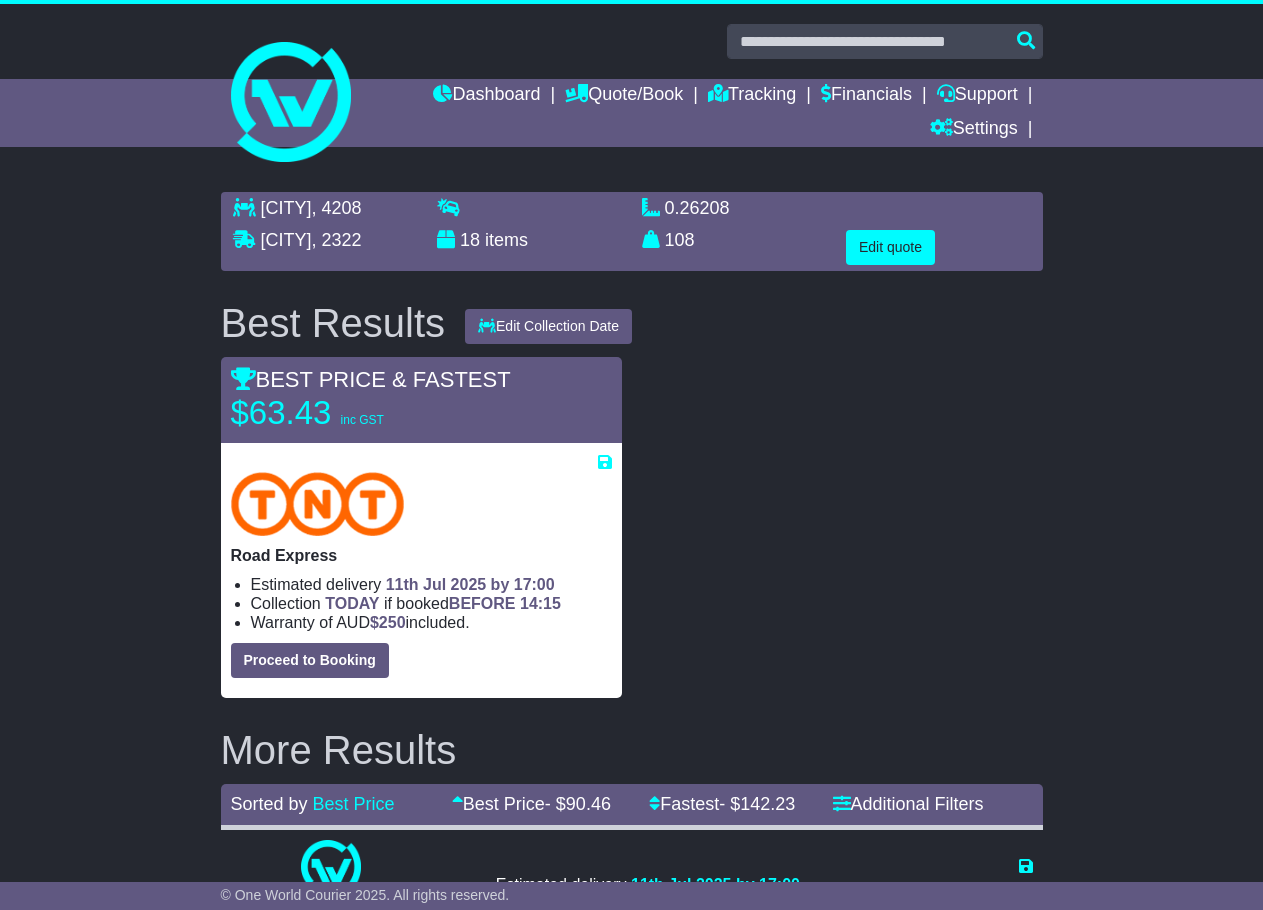 scroll, scrollTop: 0, scrollLeft: 0, axis: both 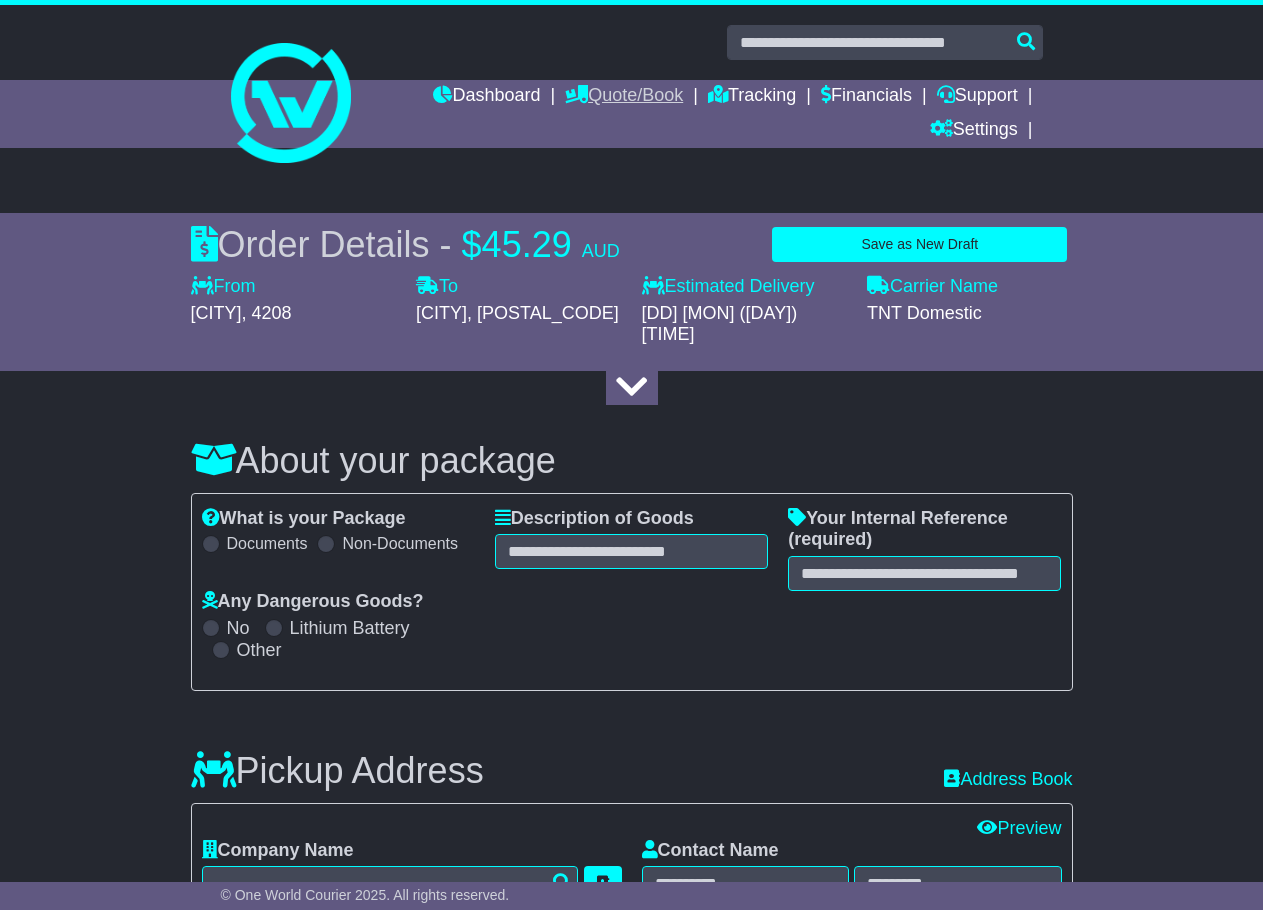 click on "Quote/Book" at bounding box center [624, 97] 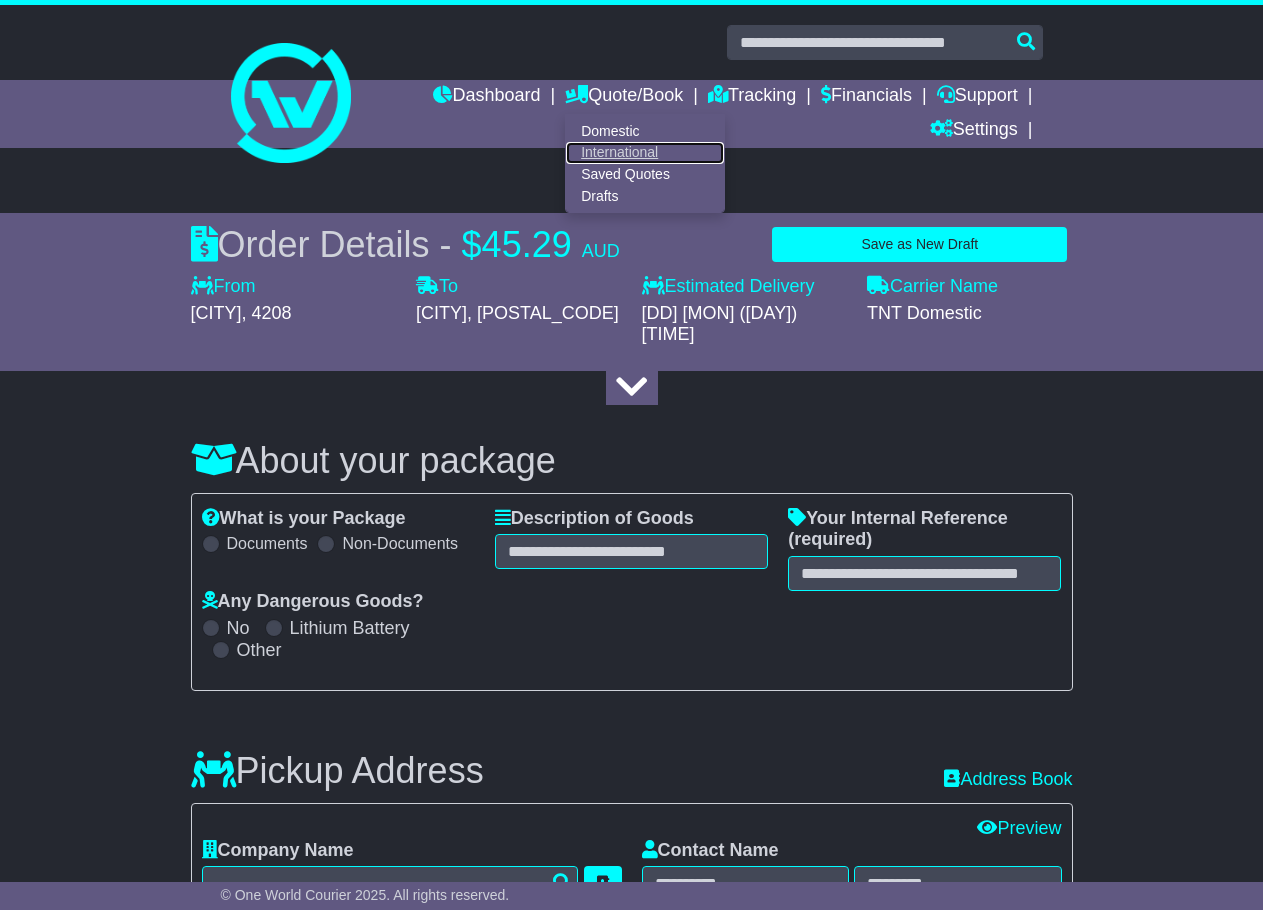 click on "International" at bounding box center [645, 153] 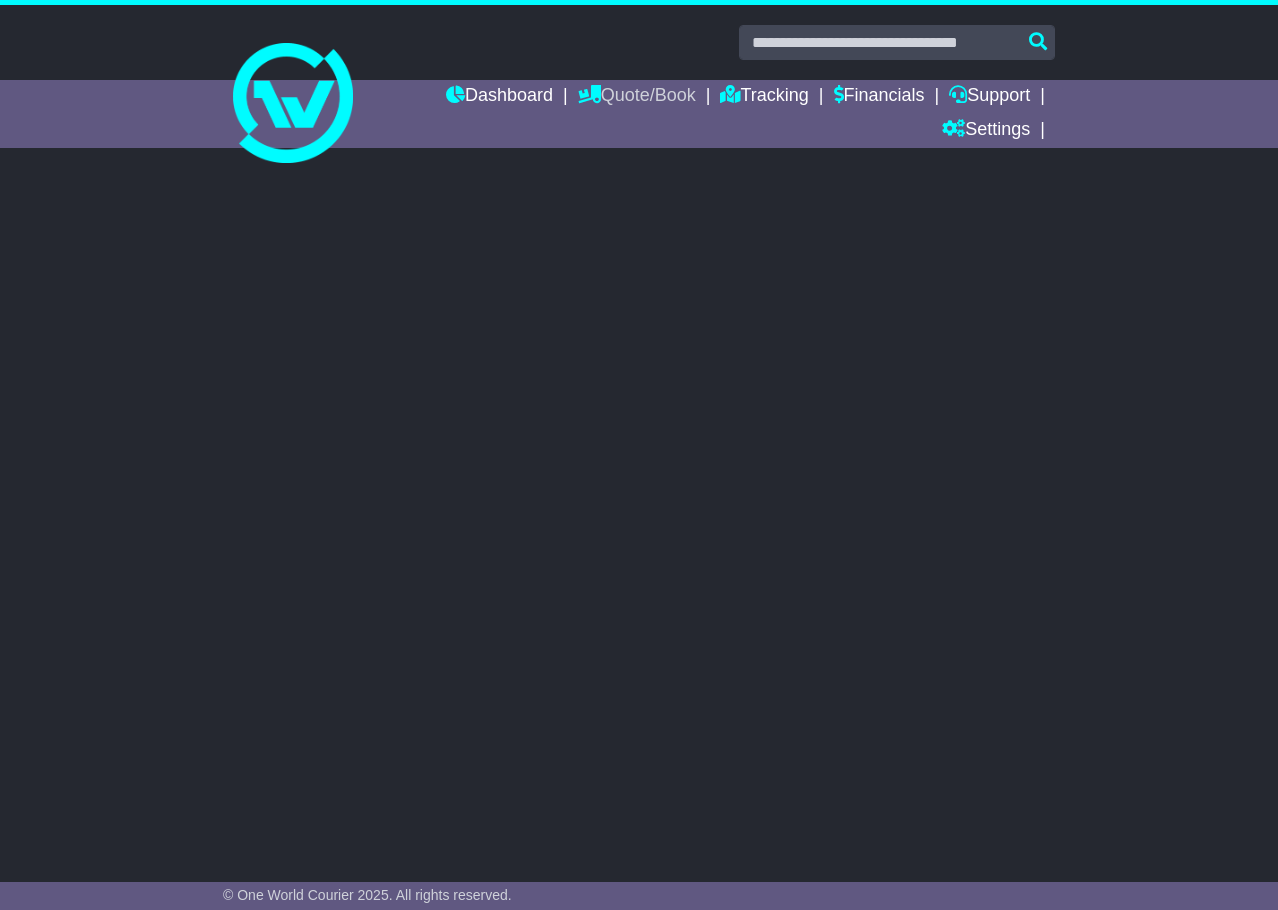 scroll, scrollTop: 0, scrollLeft: 0, axis: both 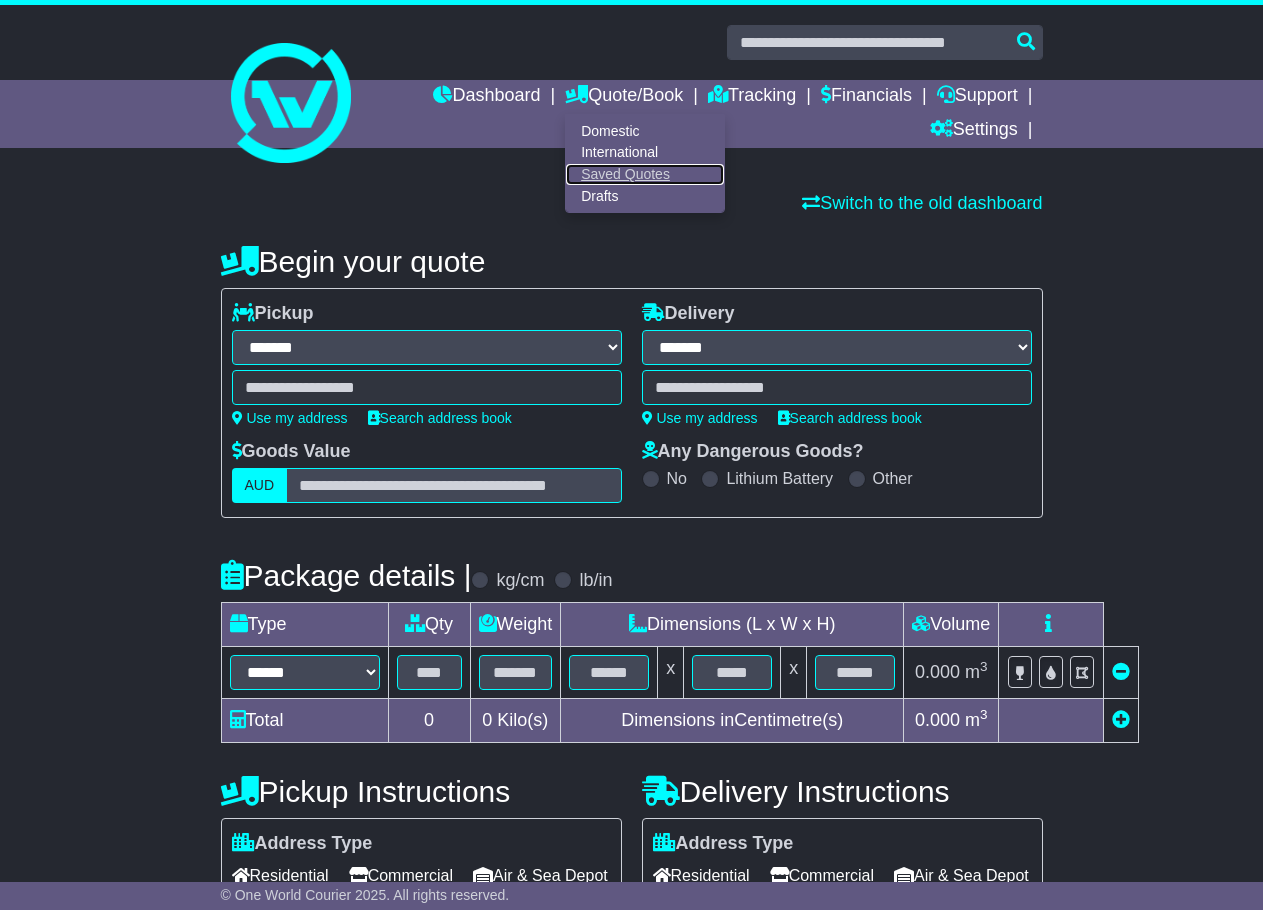 click on "Saved Quotes" at bounding box center [645, 175] 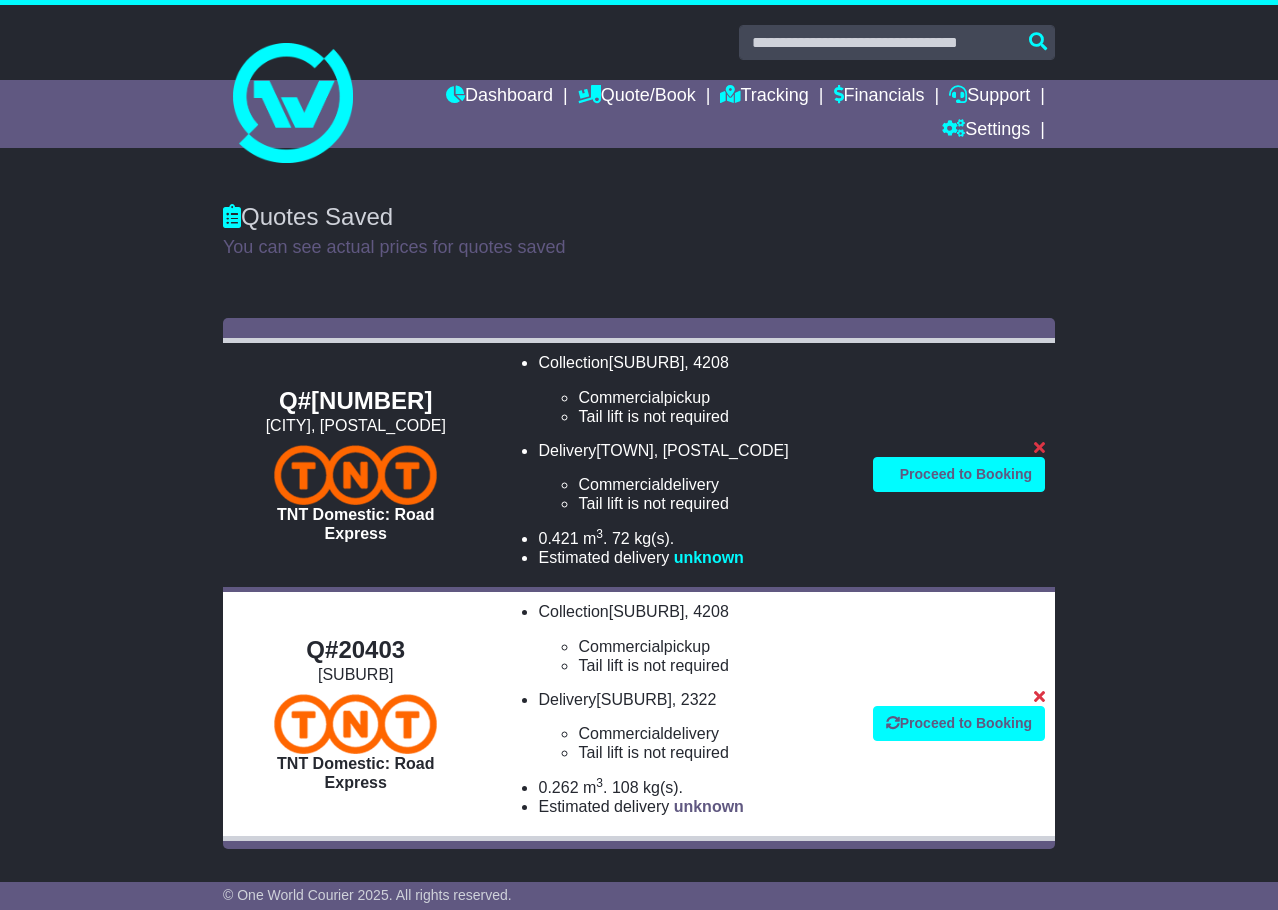 scroll, scrollTop: 0, scrollLeft: 0, axis: both 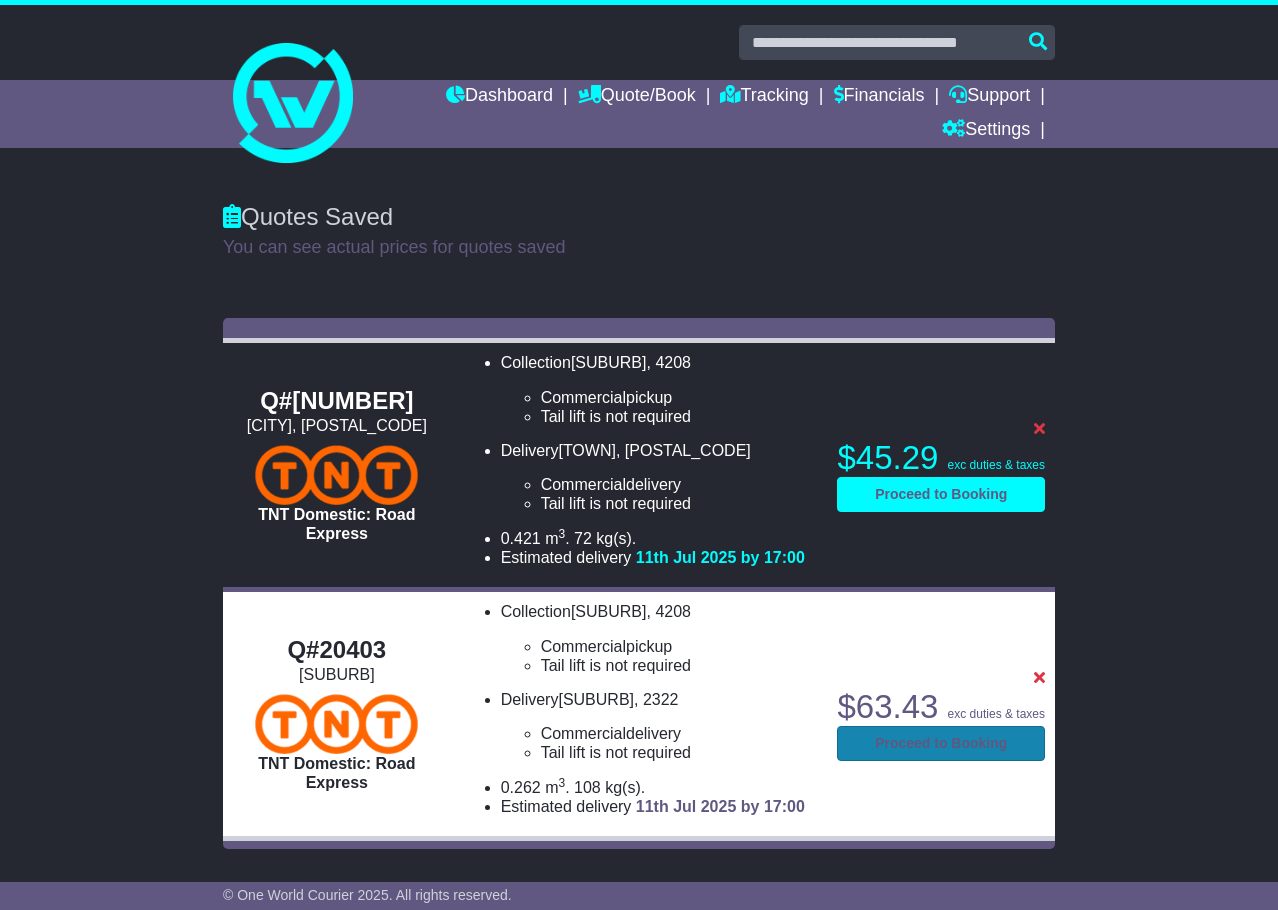 click on "Proceed to Booking" at bounding box center [941, 494] 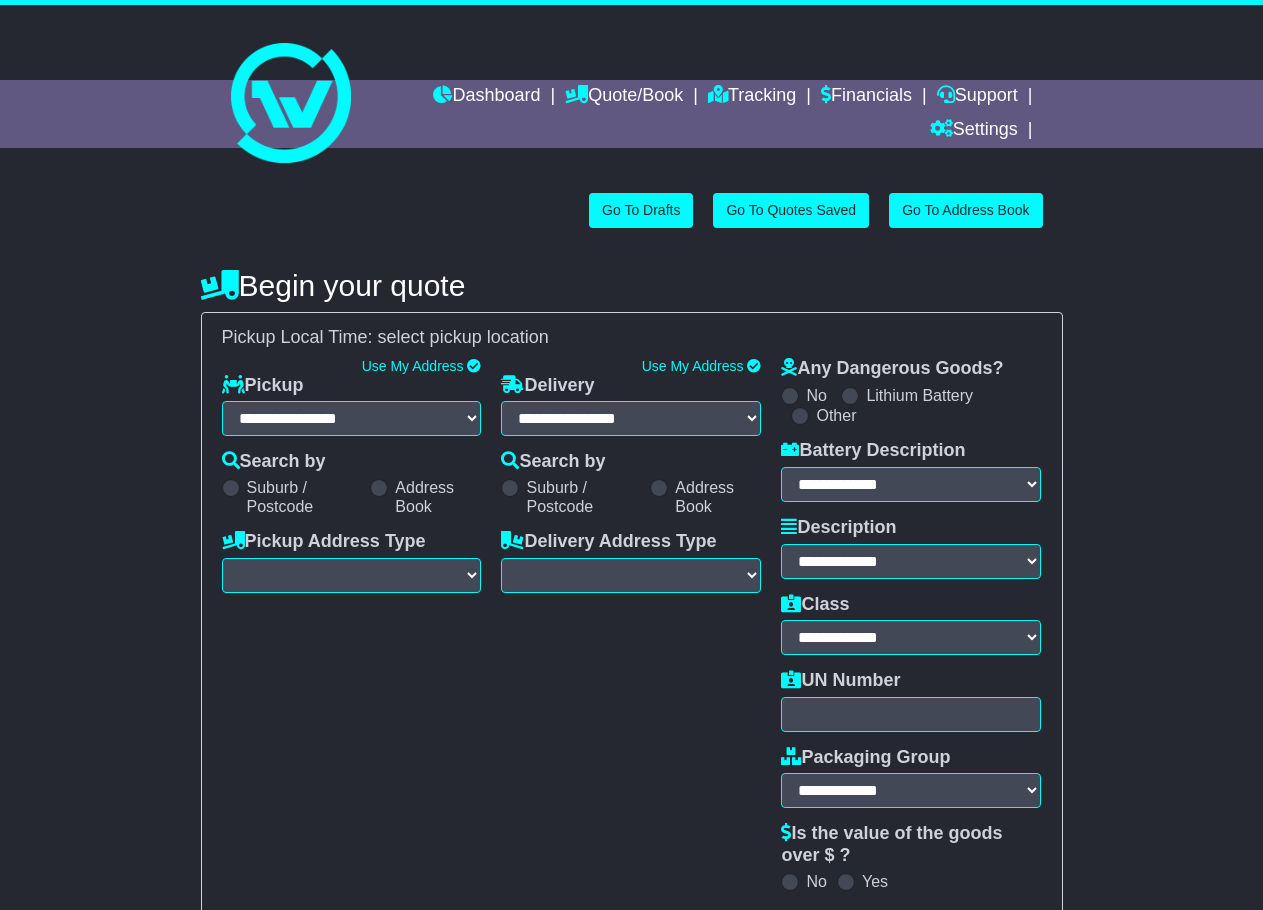 scroll, scrollTop: 0, scrollLeft: 0, axis: both 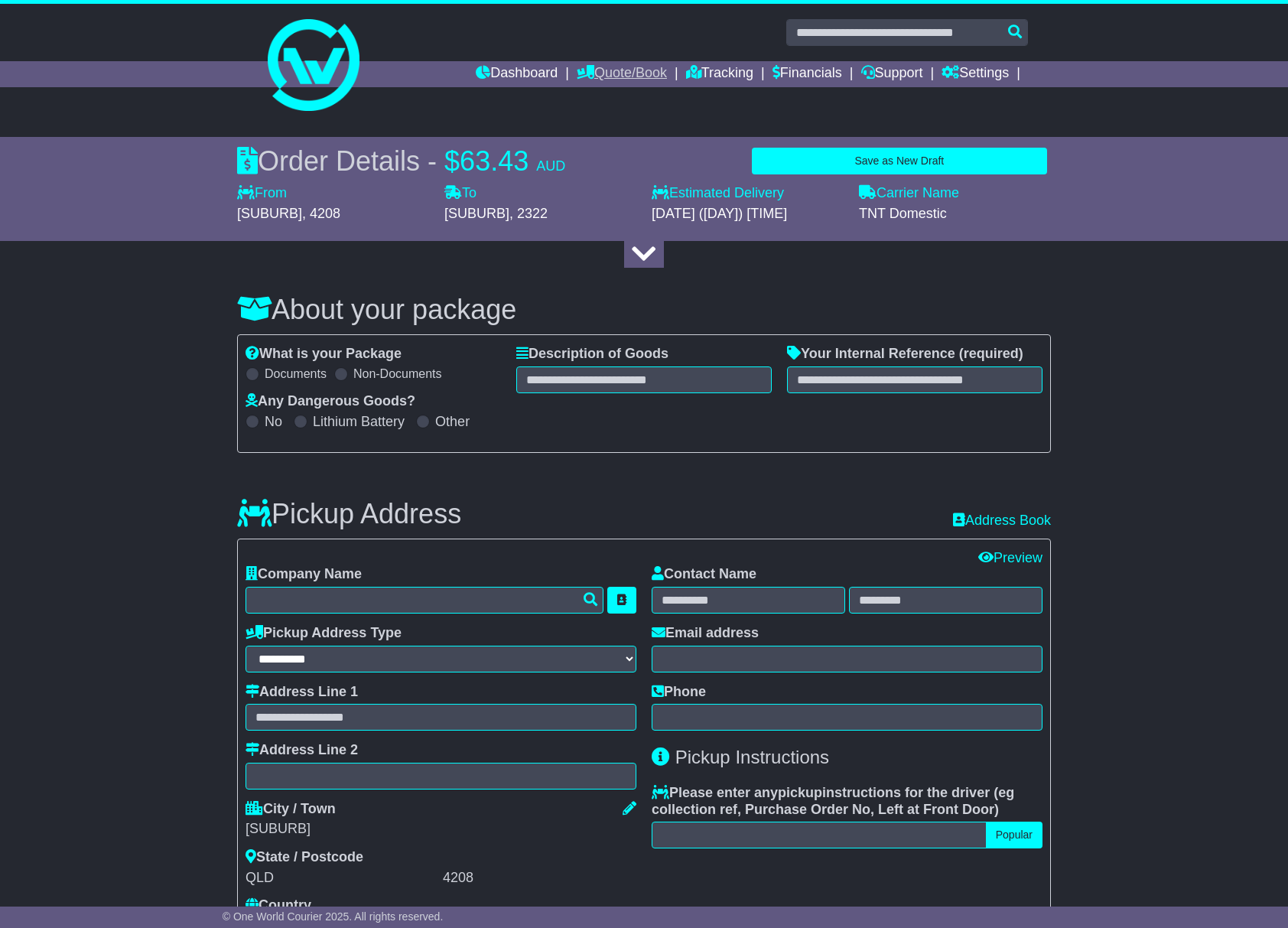 click on "Quote/Book" at bounding box center (622, 74) 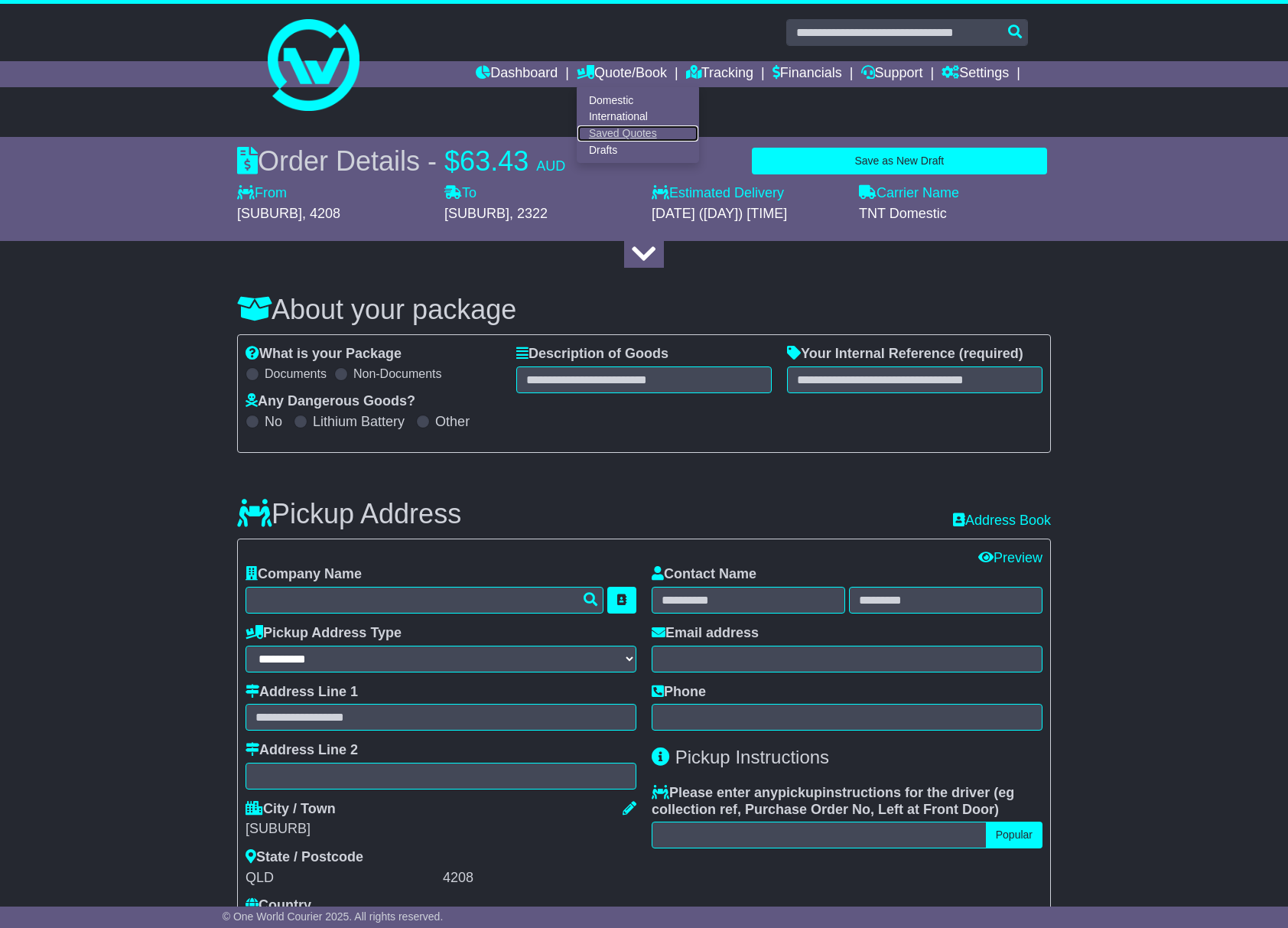 click on "Saved Quotes" at bounding box center [638, 134] 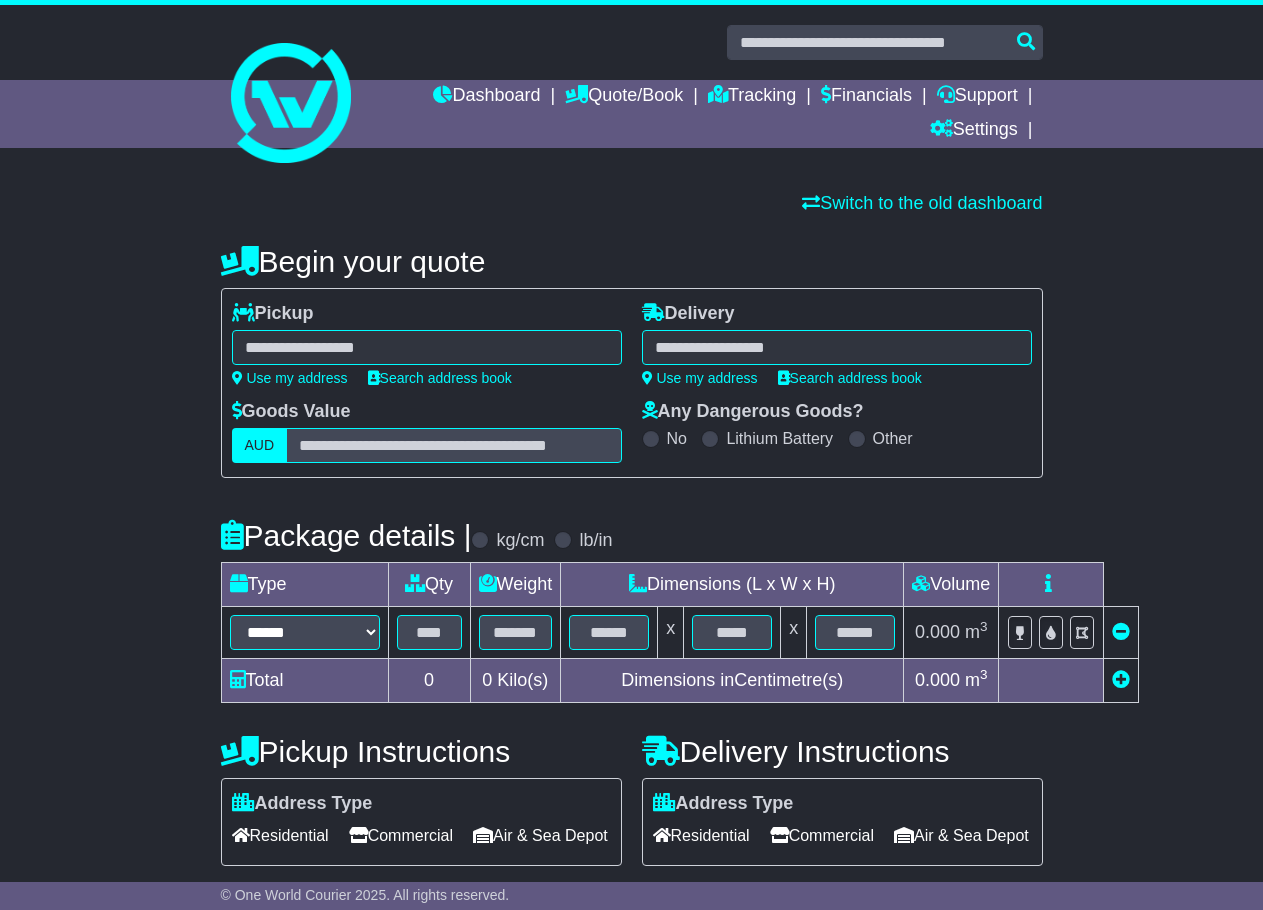scroll, scrollTop: 0, scrollLeft: 0, axis: both 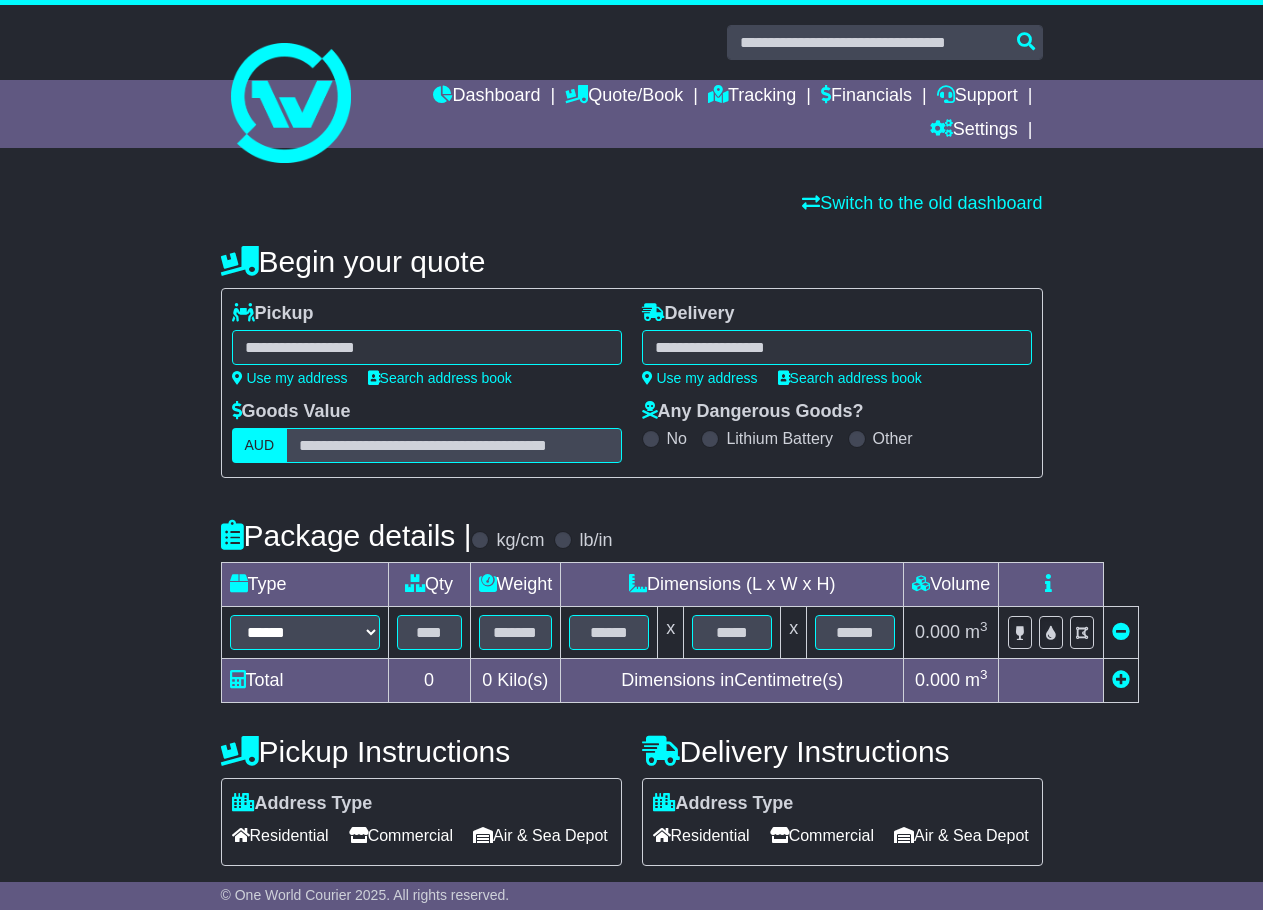 click on "**********" at bounding box center [631, 638] 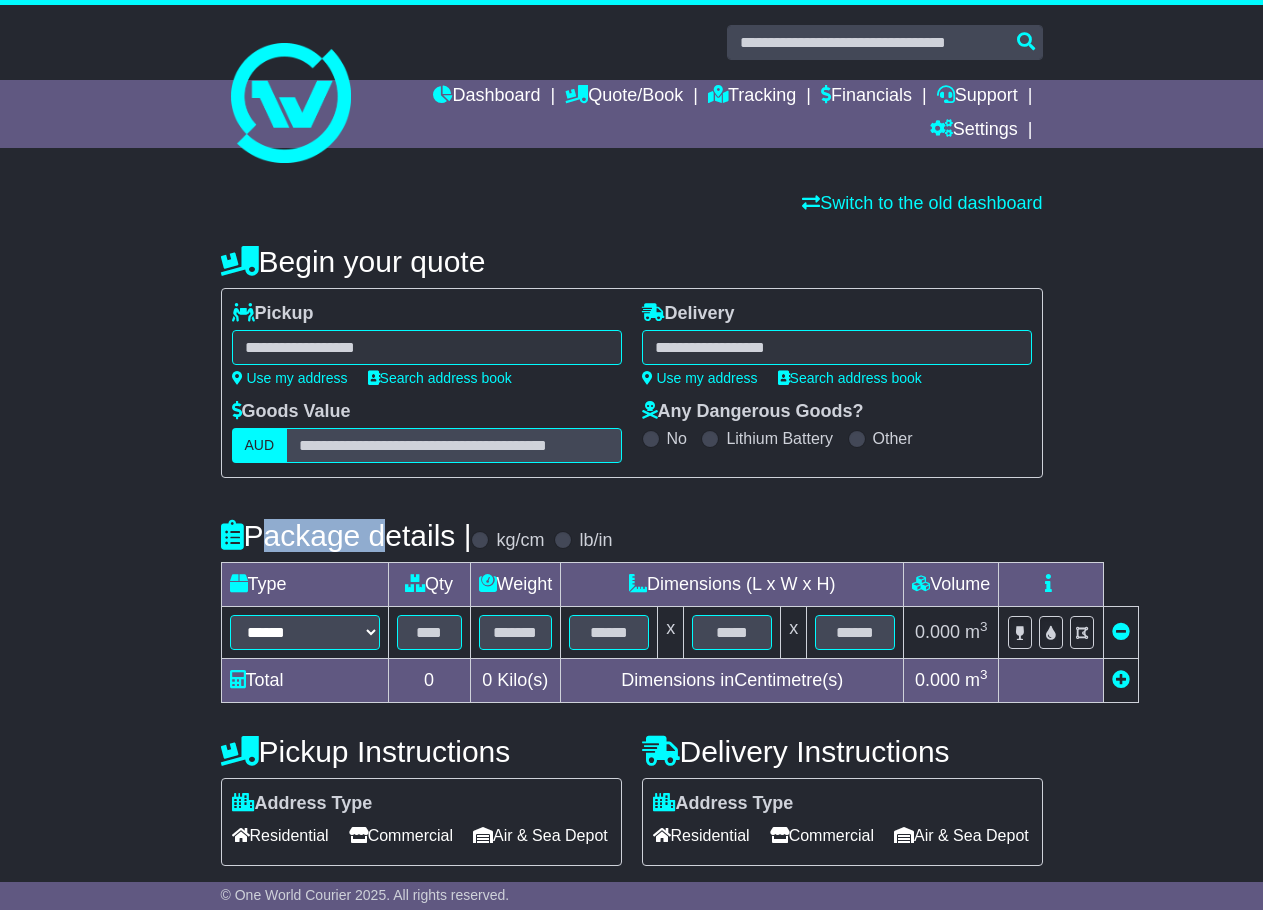 click on "Package details |" at bounding box center (346, 535) 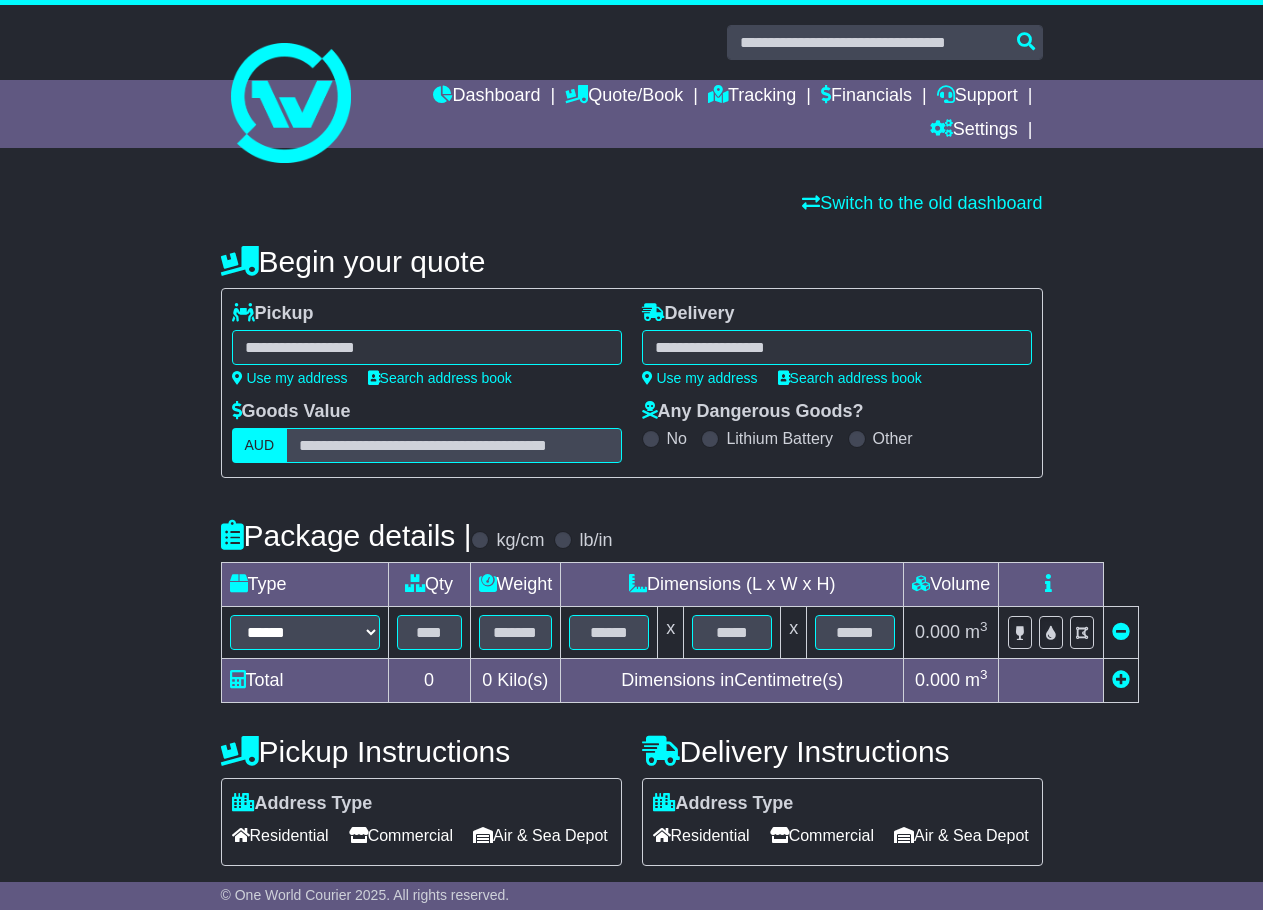 click on "Package details |" at bounding box center (346, 535) 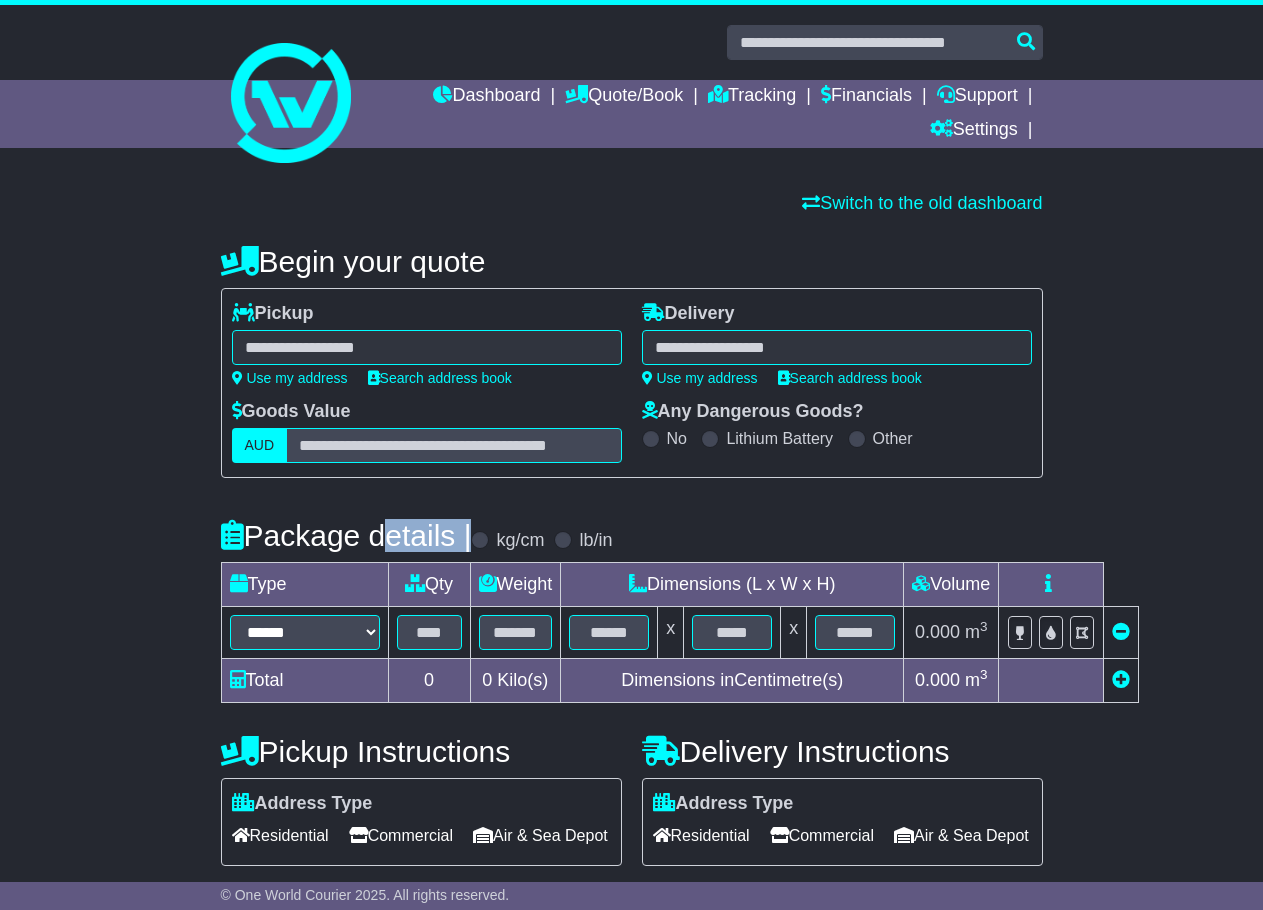 click on "Package details |" at bounding box center (346, 535) 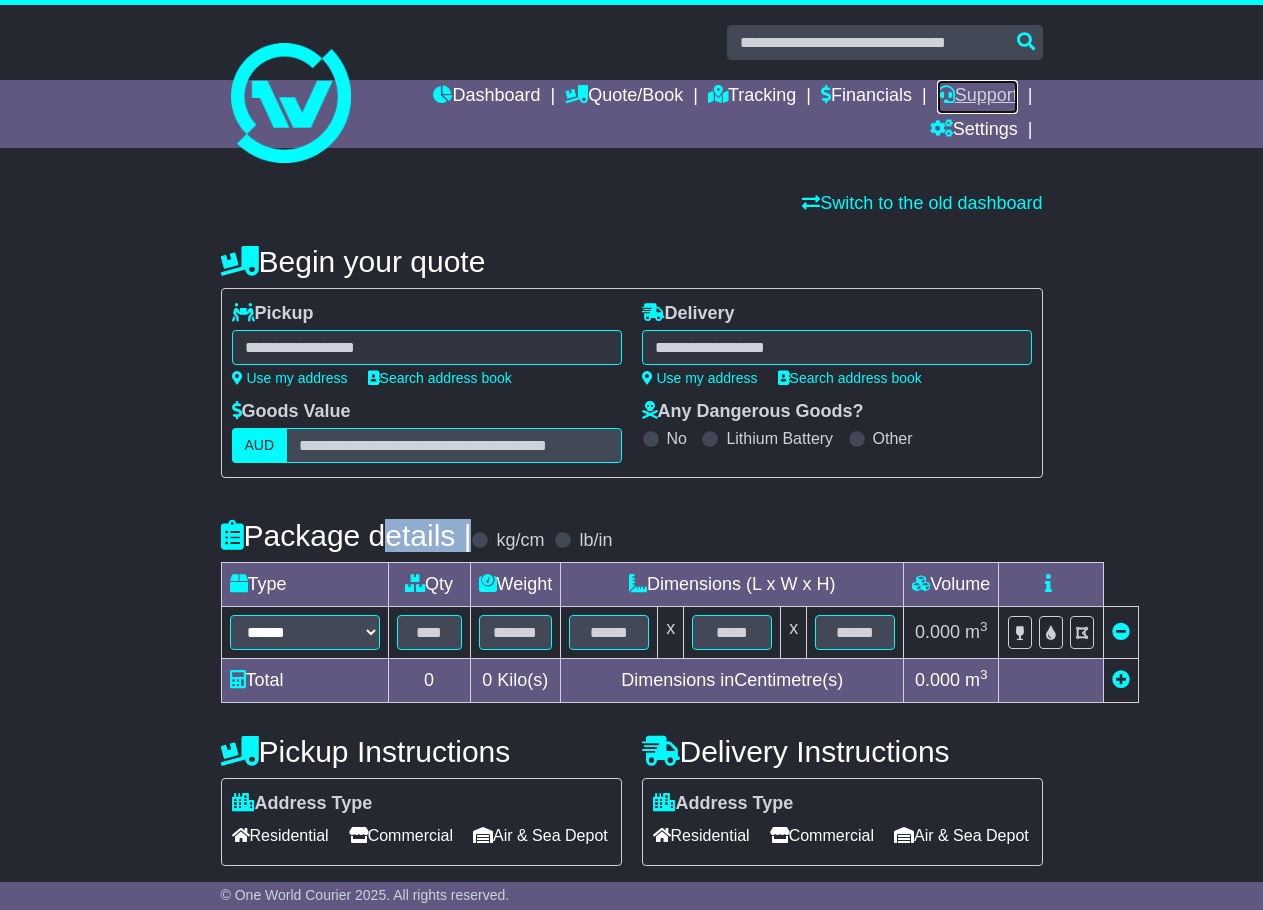 click on "Support" at bounding box center (977, 97) 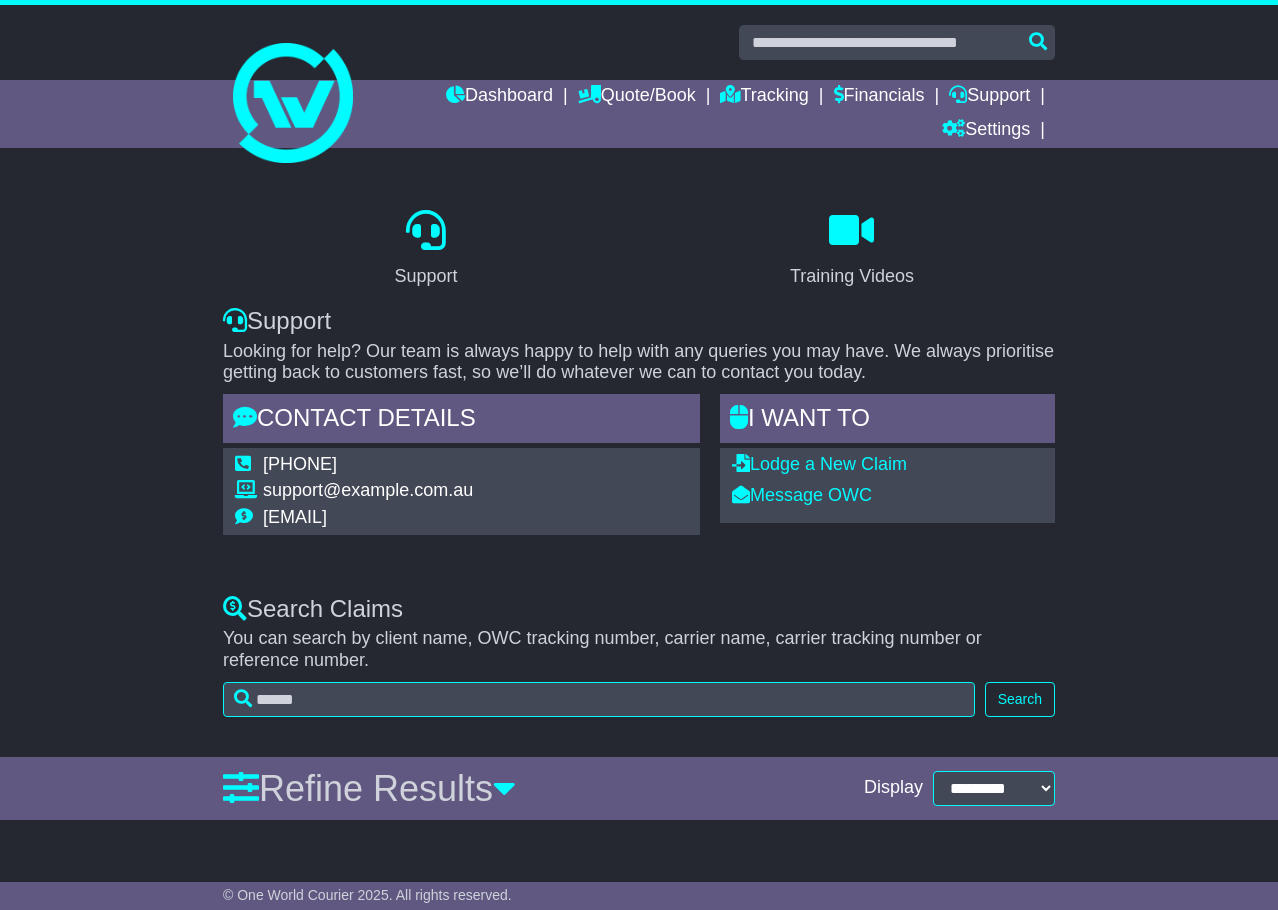scroll, scrollTop: 0, scrollLeft: 0, axis: both 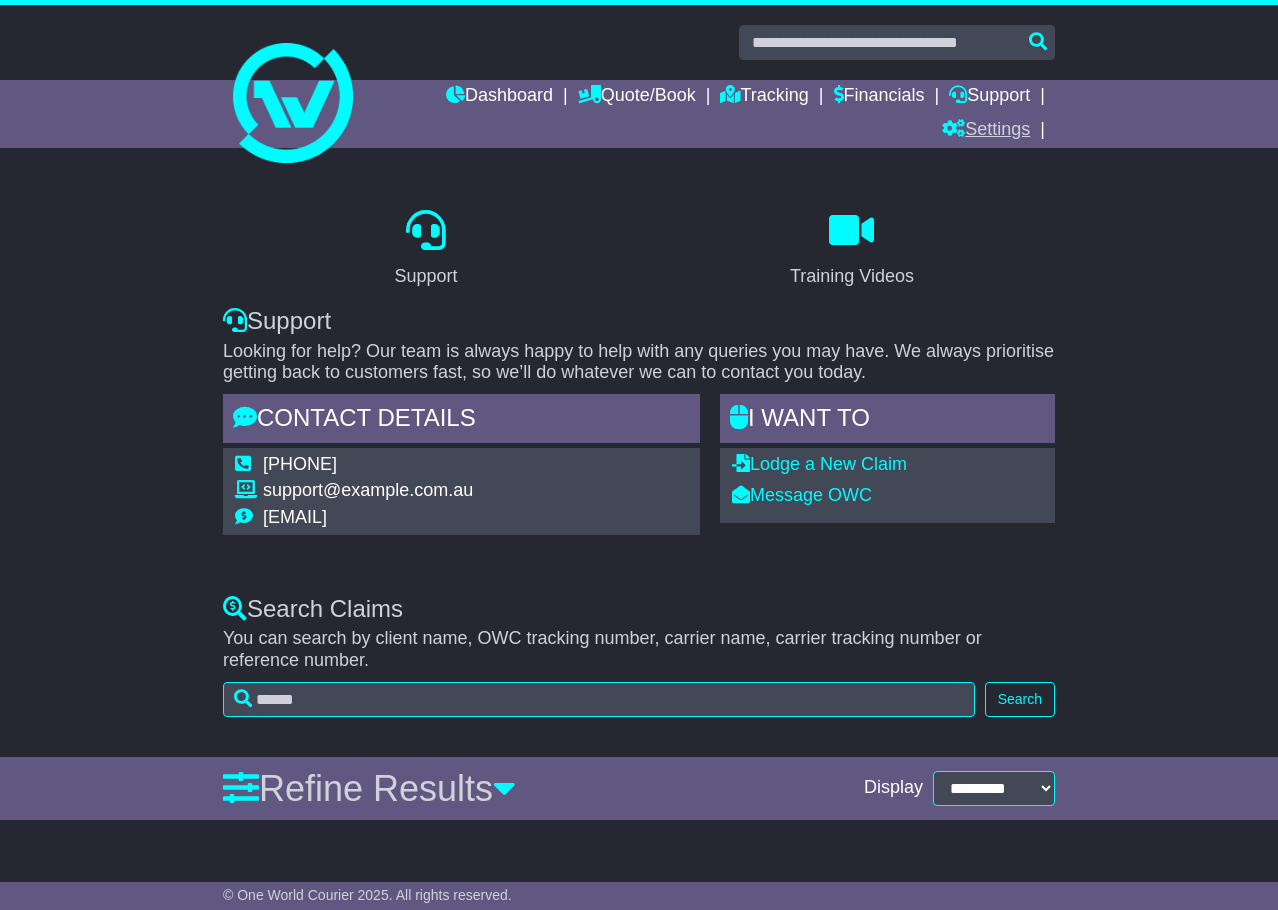 click on "Settings" at bounding box center [637, 97] 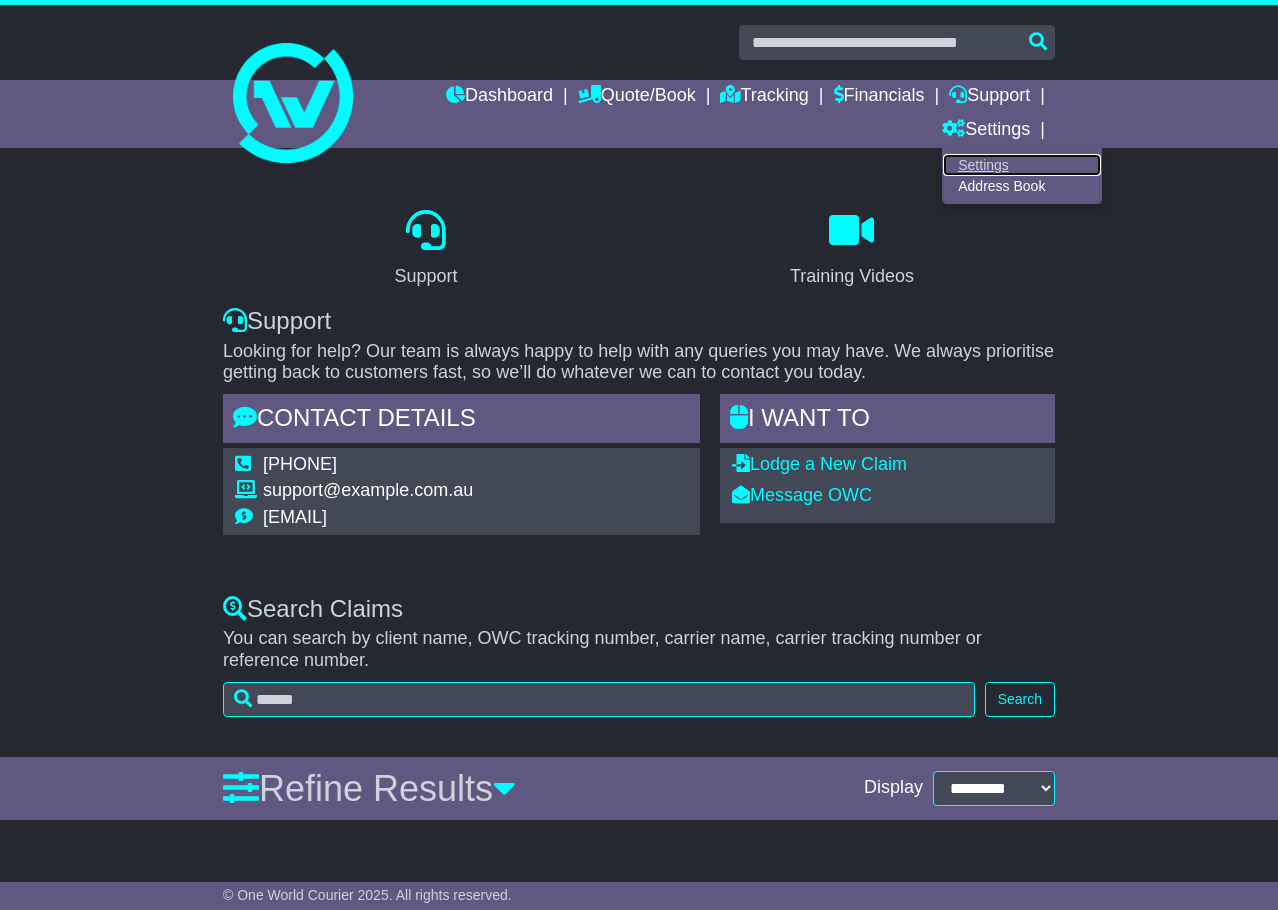 click on "Settings" at bounding box center [1022, 165] 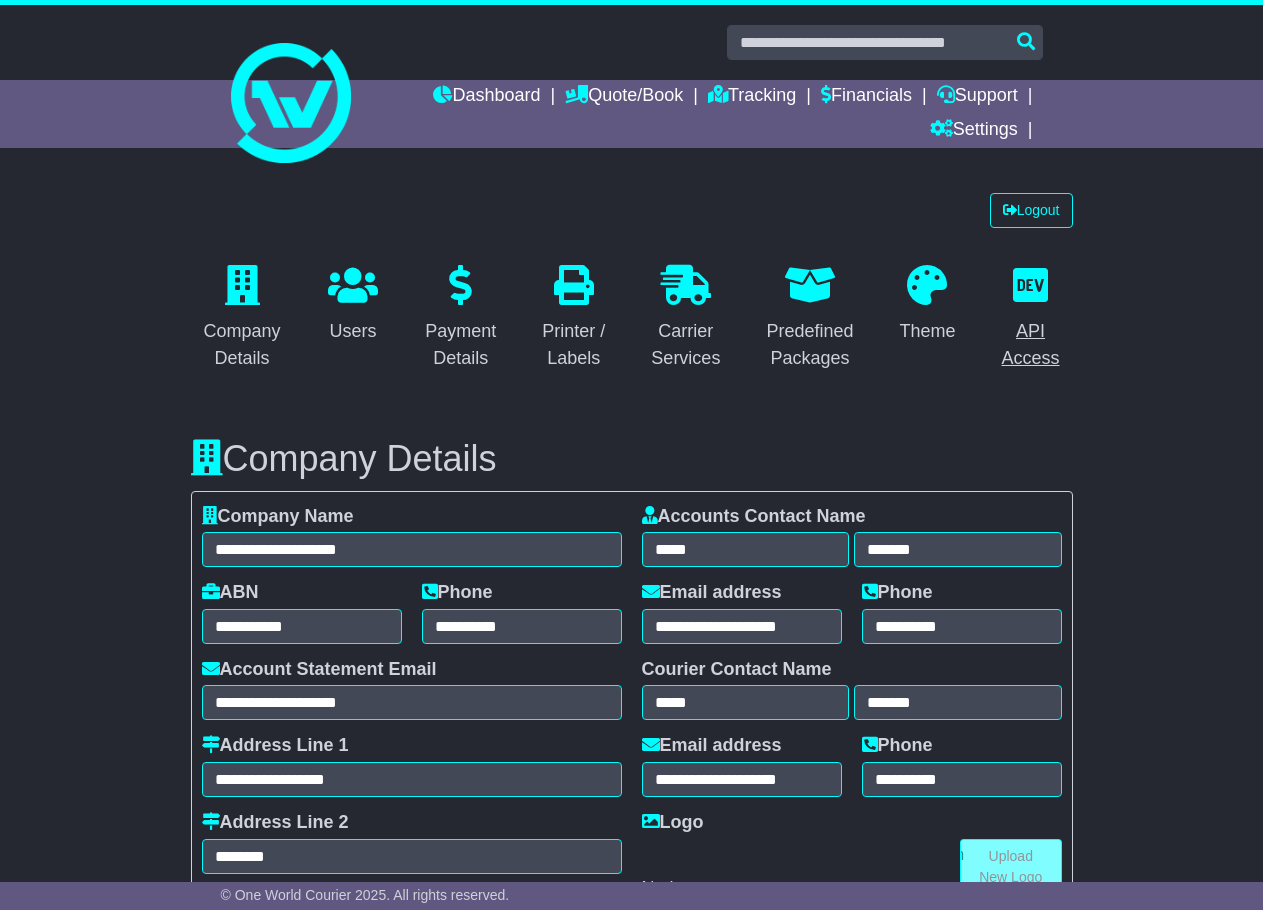scroll, scrollTop: 0, scrollLeft: 0, axis: both 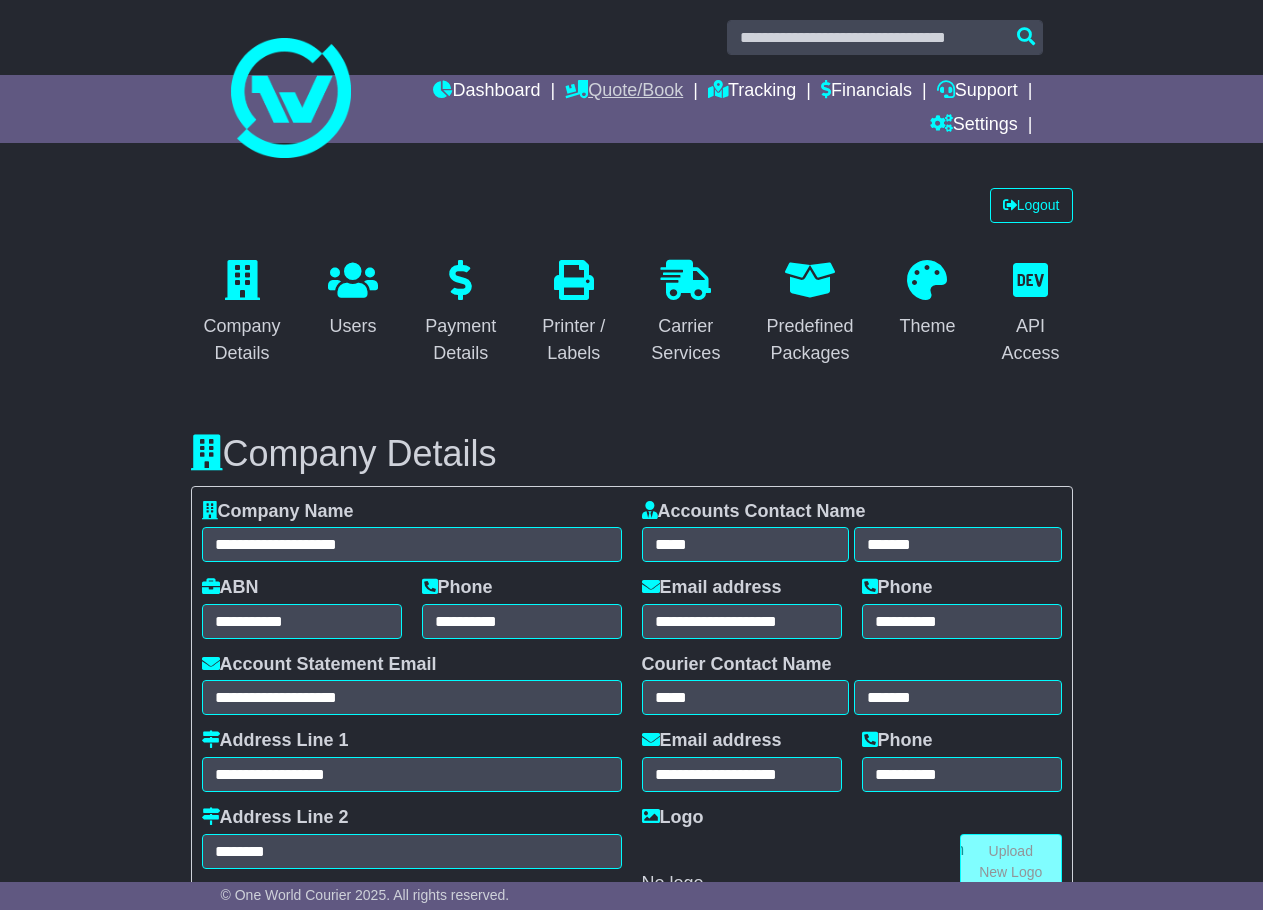 click on "Quote/Book" at bounding box center [624, 92] 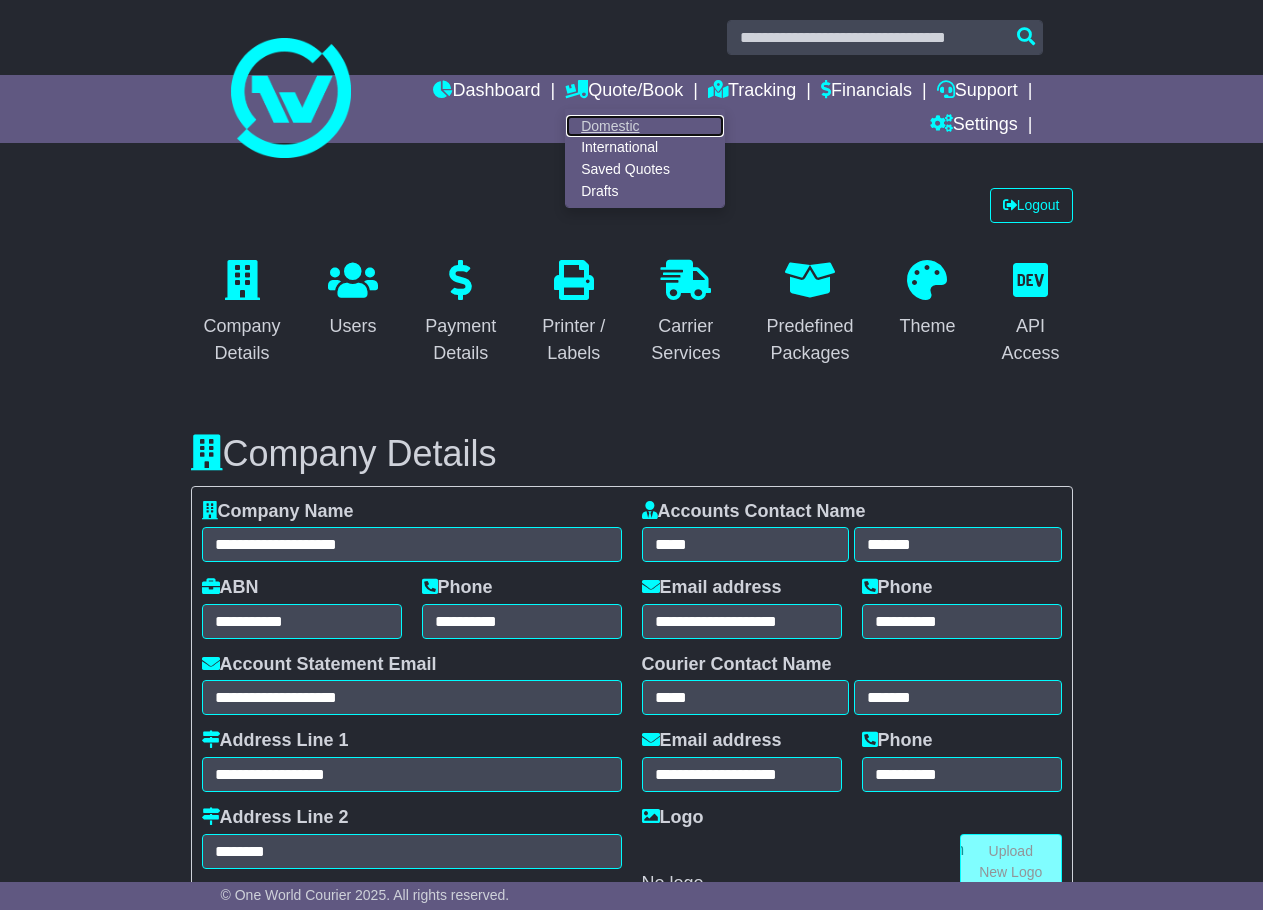 click on "Domestic" at bounding box center [645, 126] 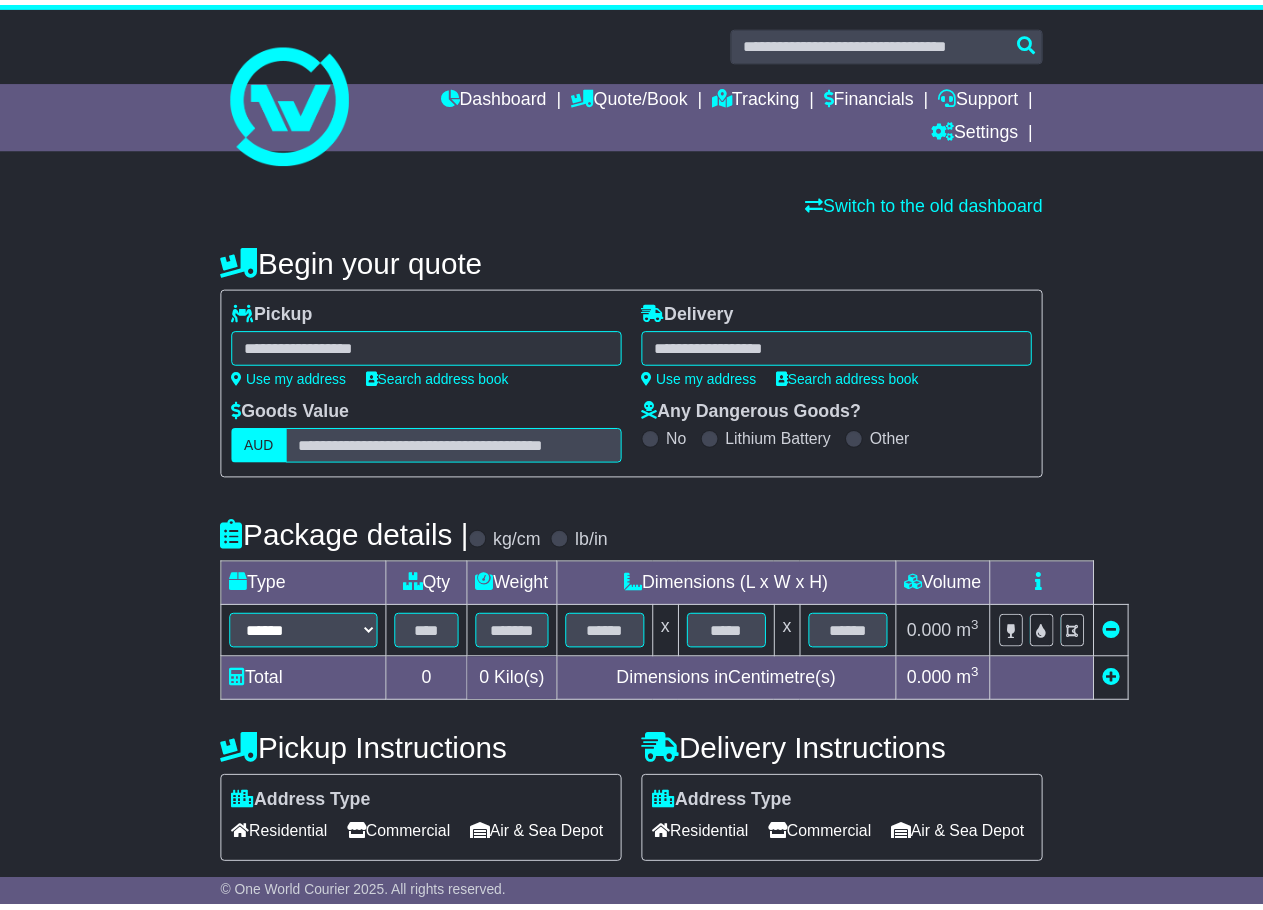 scroll, scrollTop: 0, scrollLeft: 0, axis: both 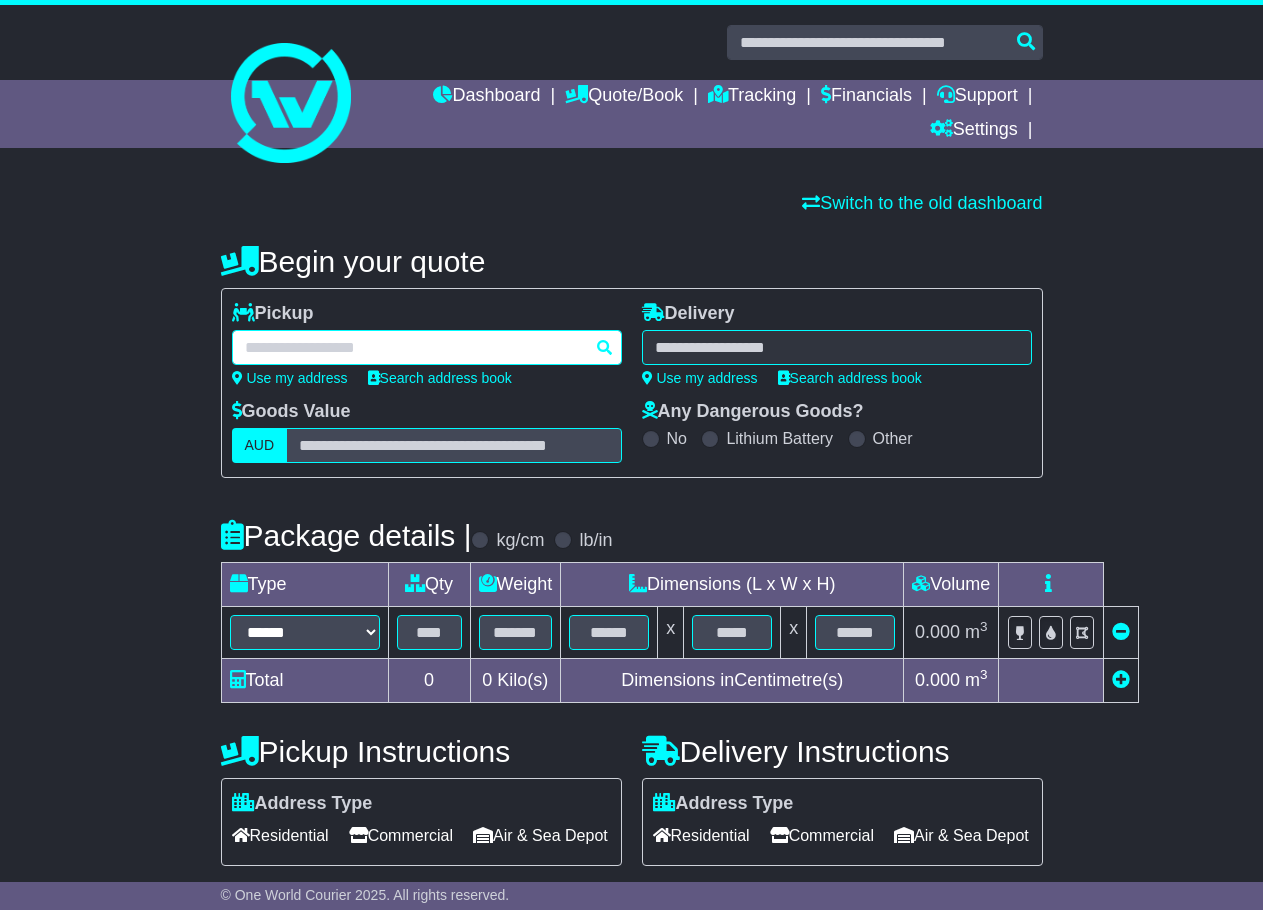 click at bounding box center [427, 347] 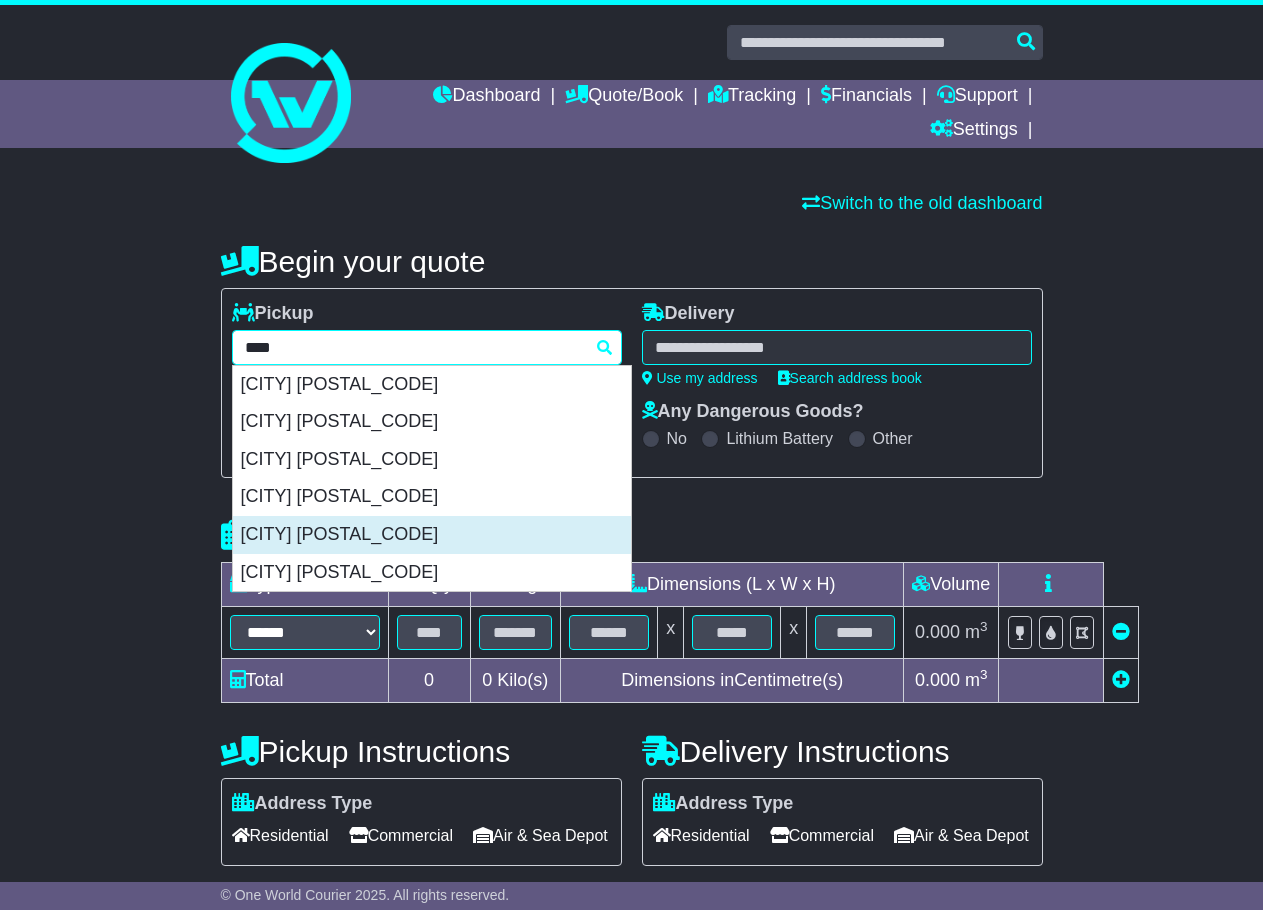 click on "[CITY] [POSTAL_CODE]" at bounding box center (432, 535) 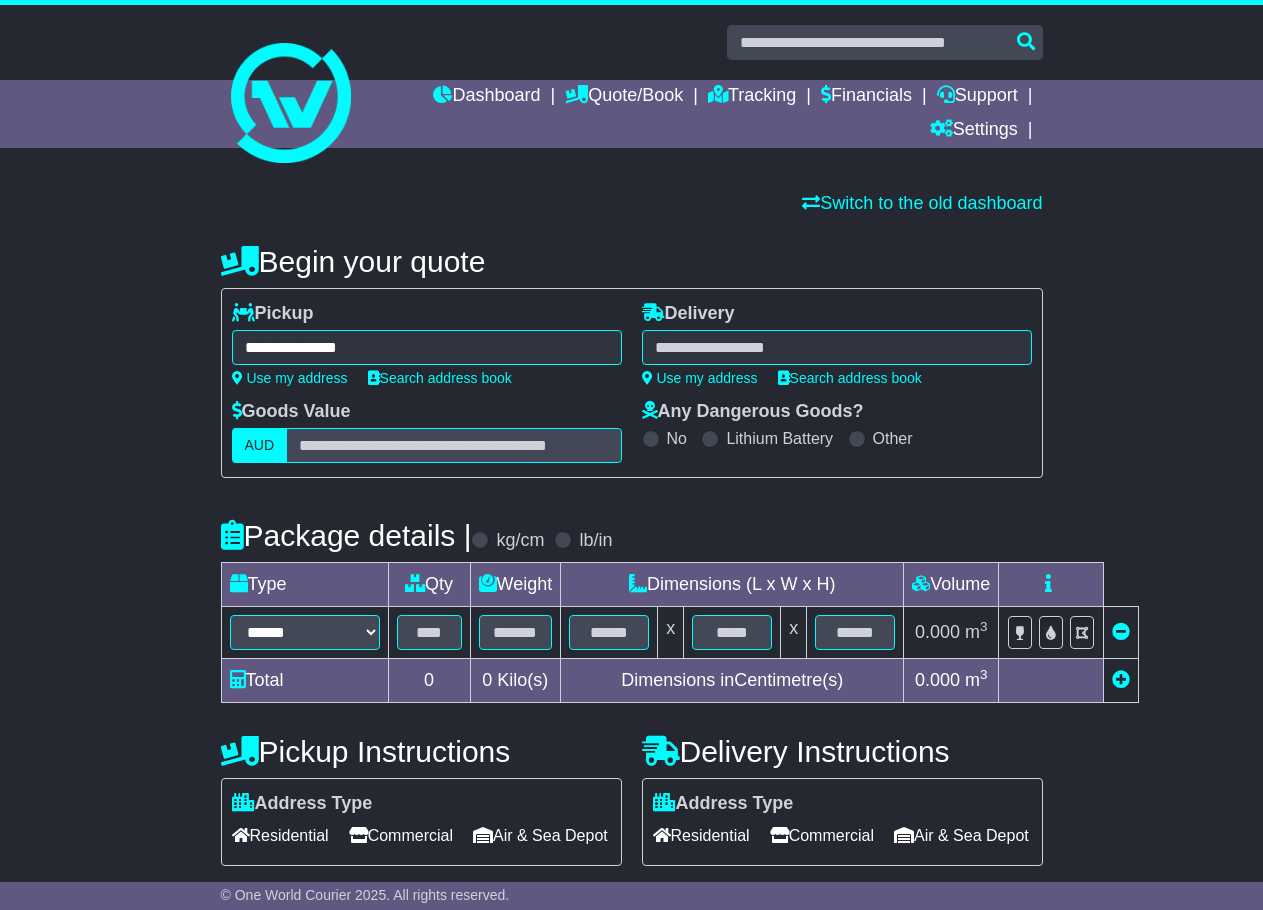 click on "Delivery" at bounding box center (273, 314) 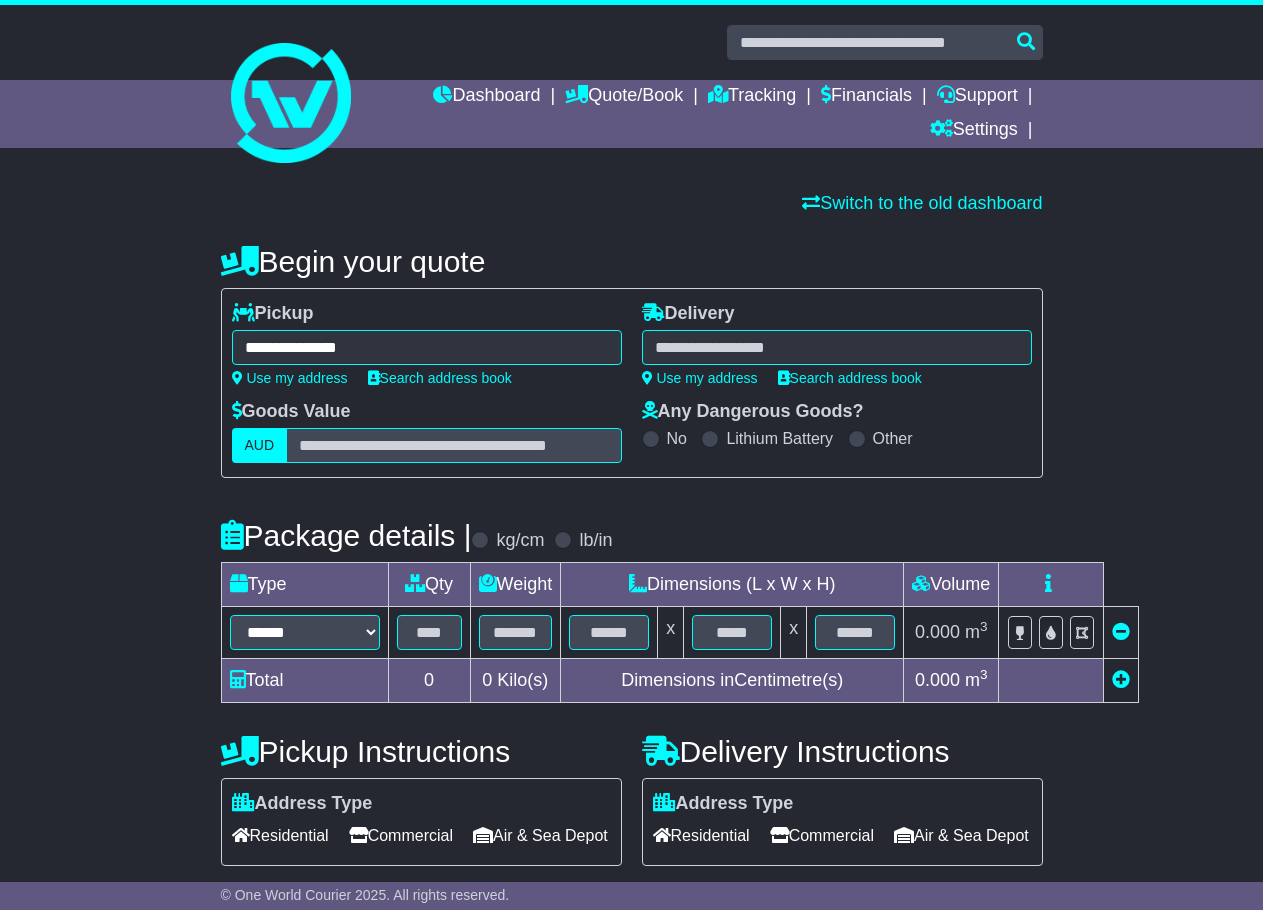 click at bounding box center (427, 347) 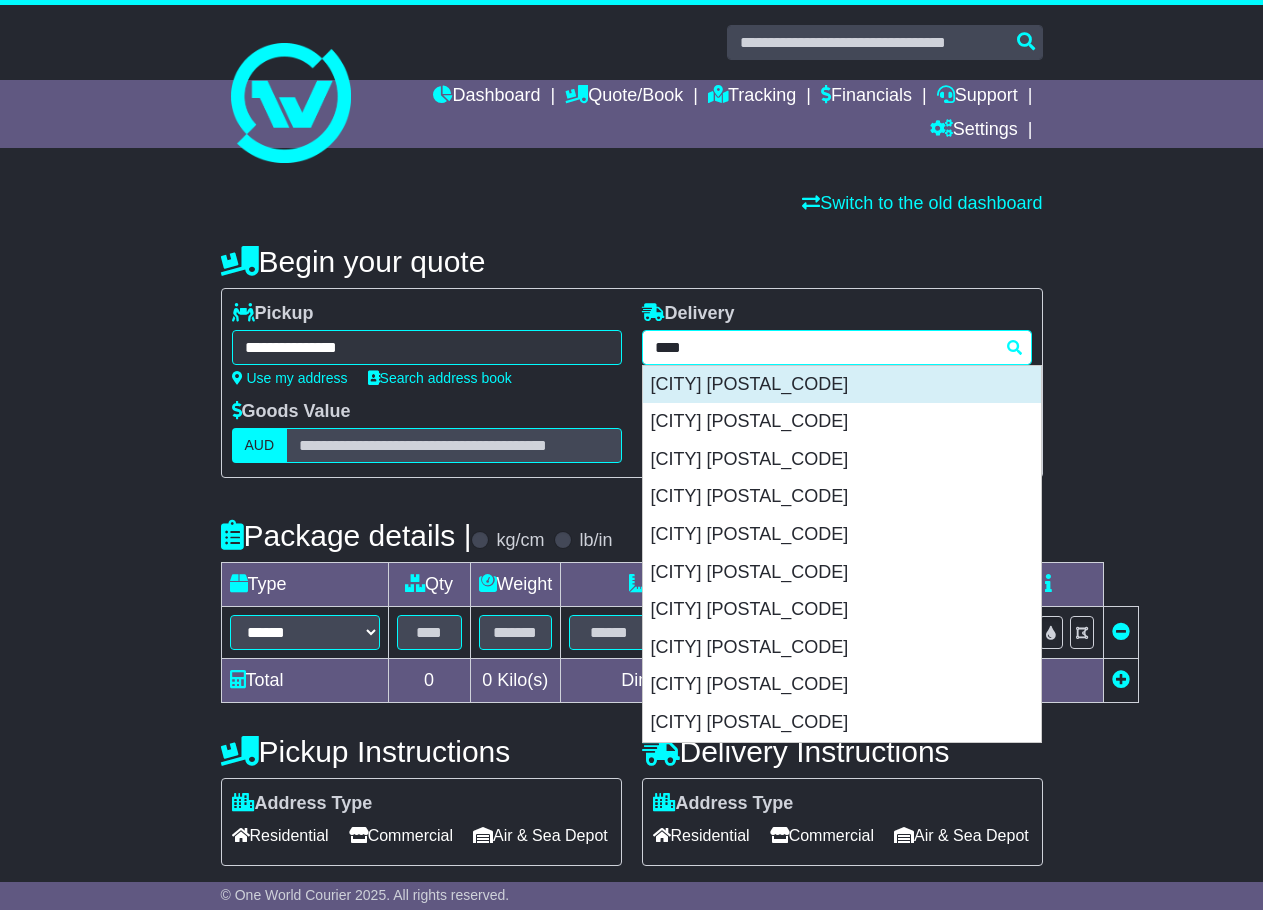 click on "BERESFIELD 2322" at bounding box center [842, 385] 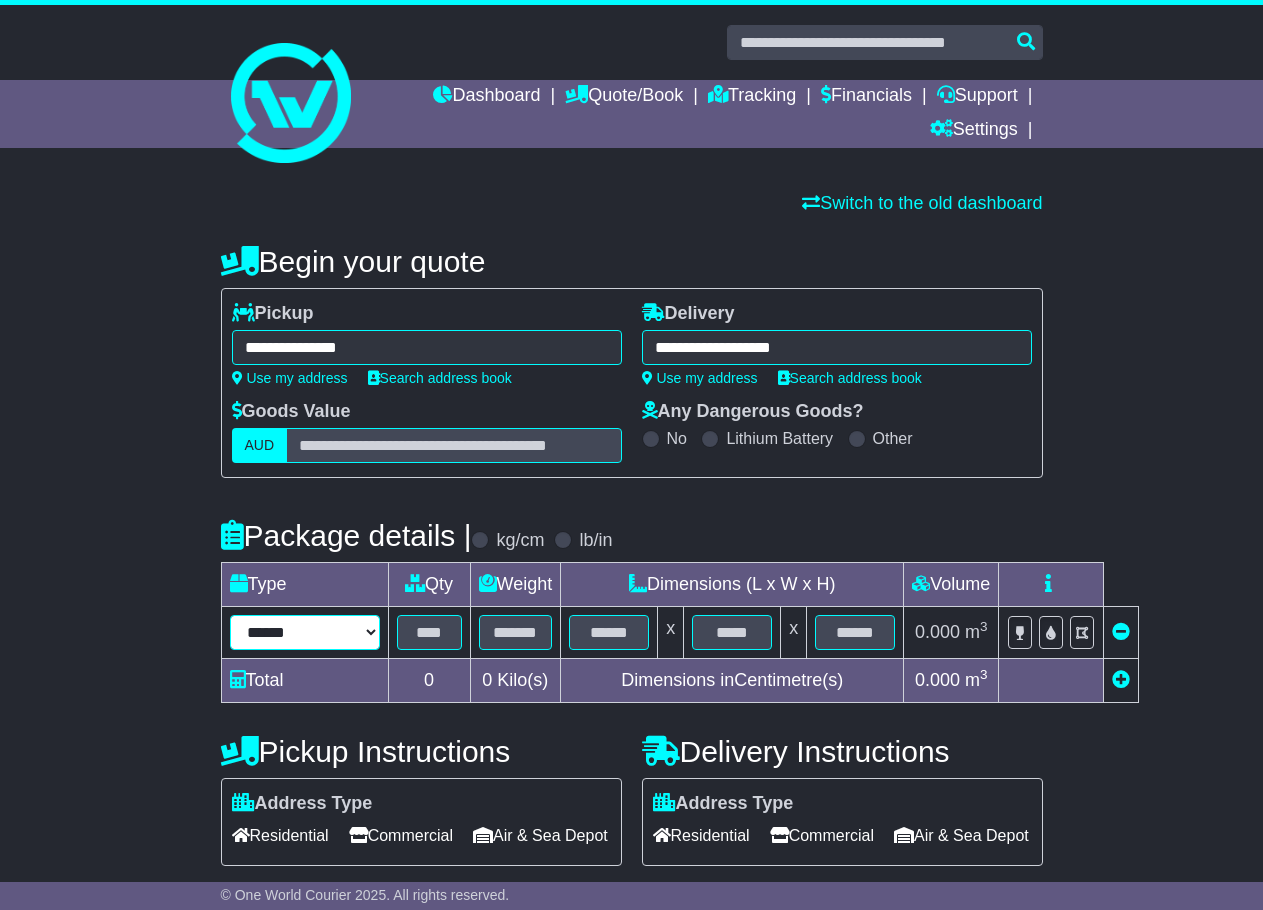 click on "****** ****** *** ******** ***** **** **** ****** *** *******" at bounding box center (305, 632) 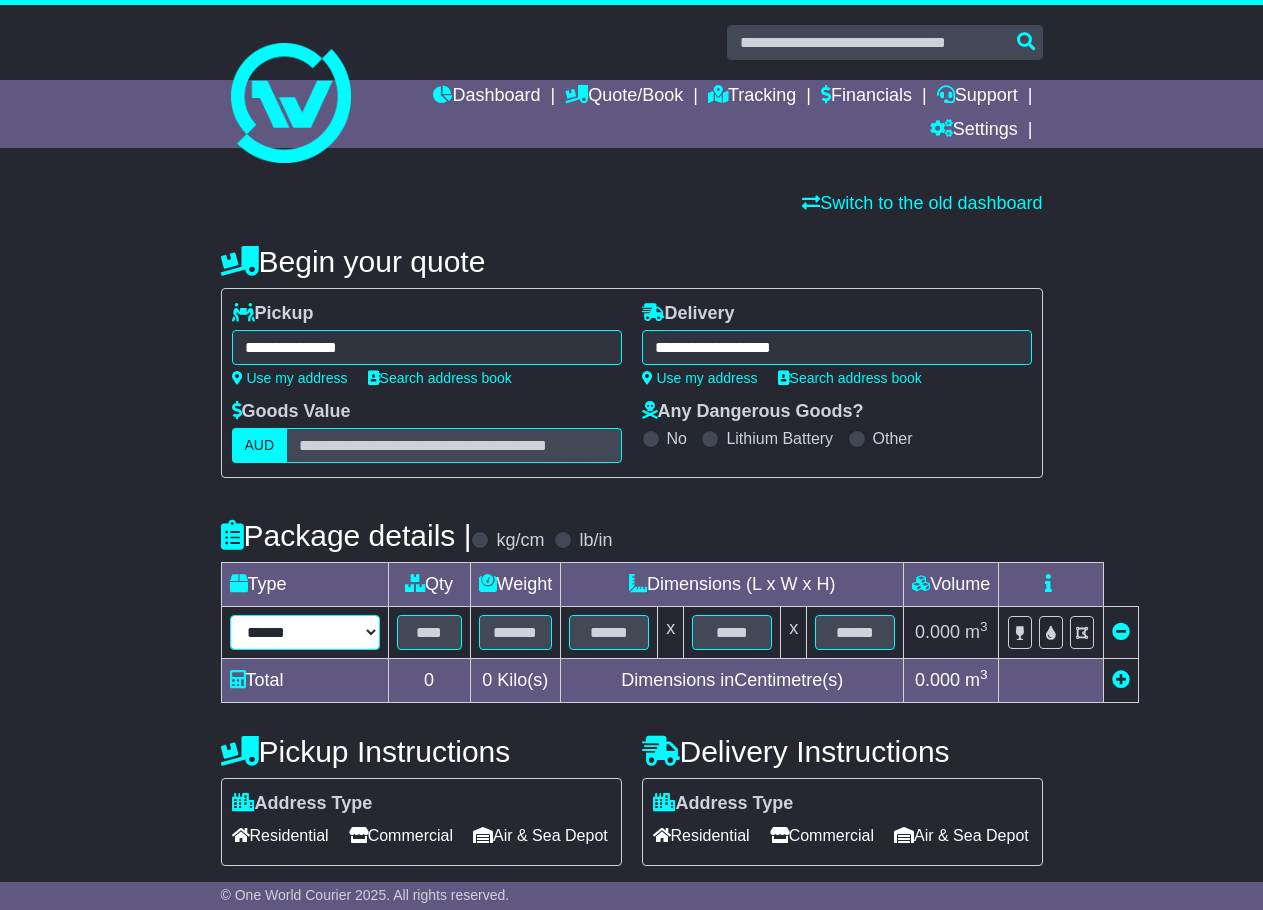 select on "****" 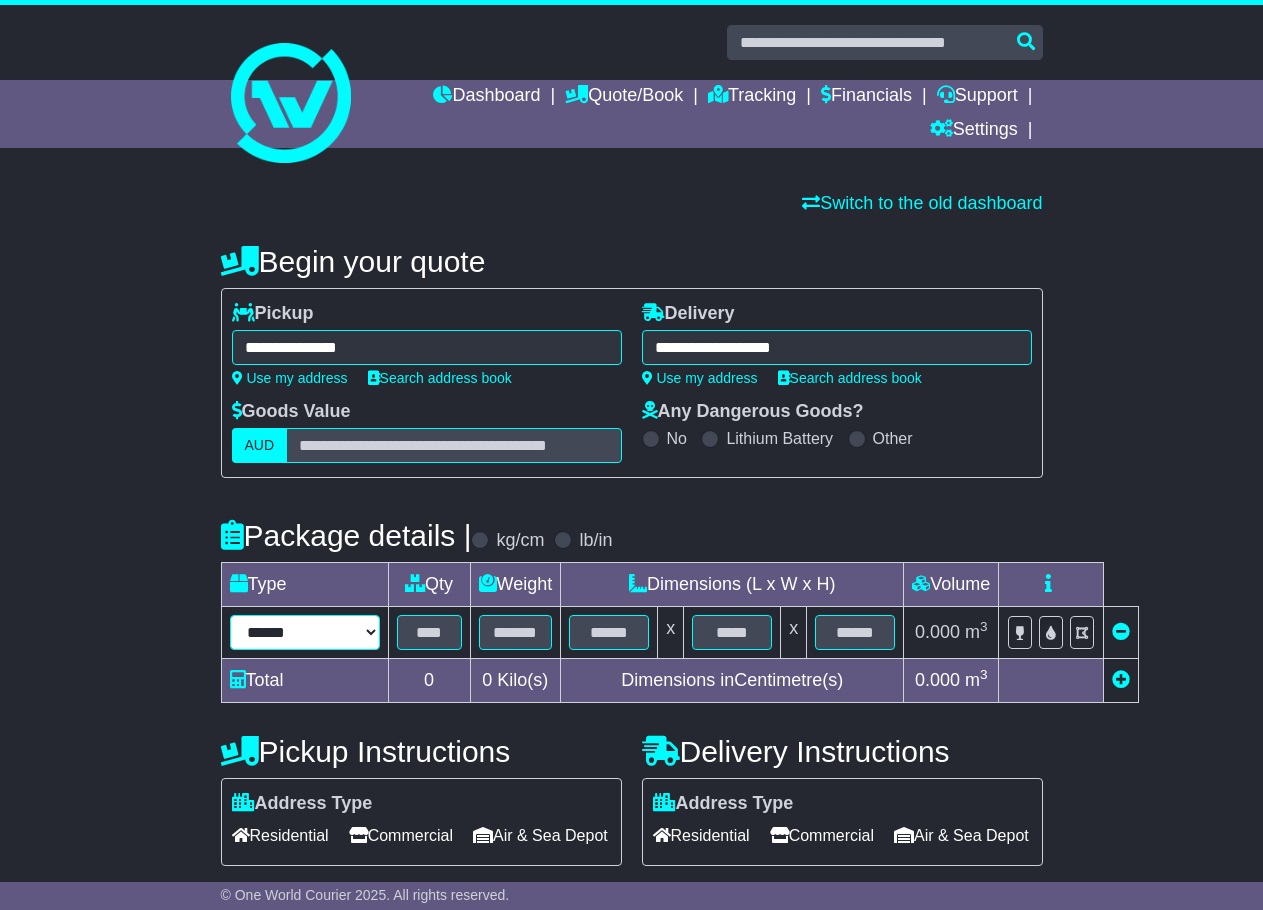 click on "****** ****** *** ******** ***** **** **** ****** *** *******" at bounding box center [305, 632] 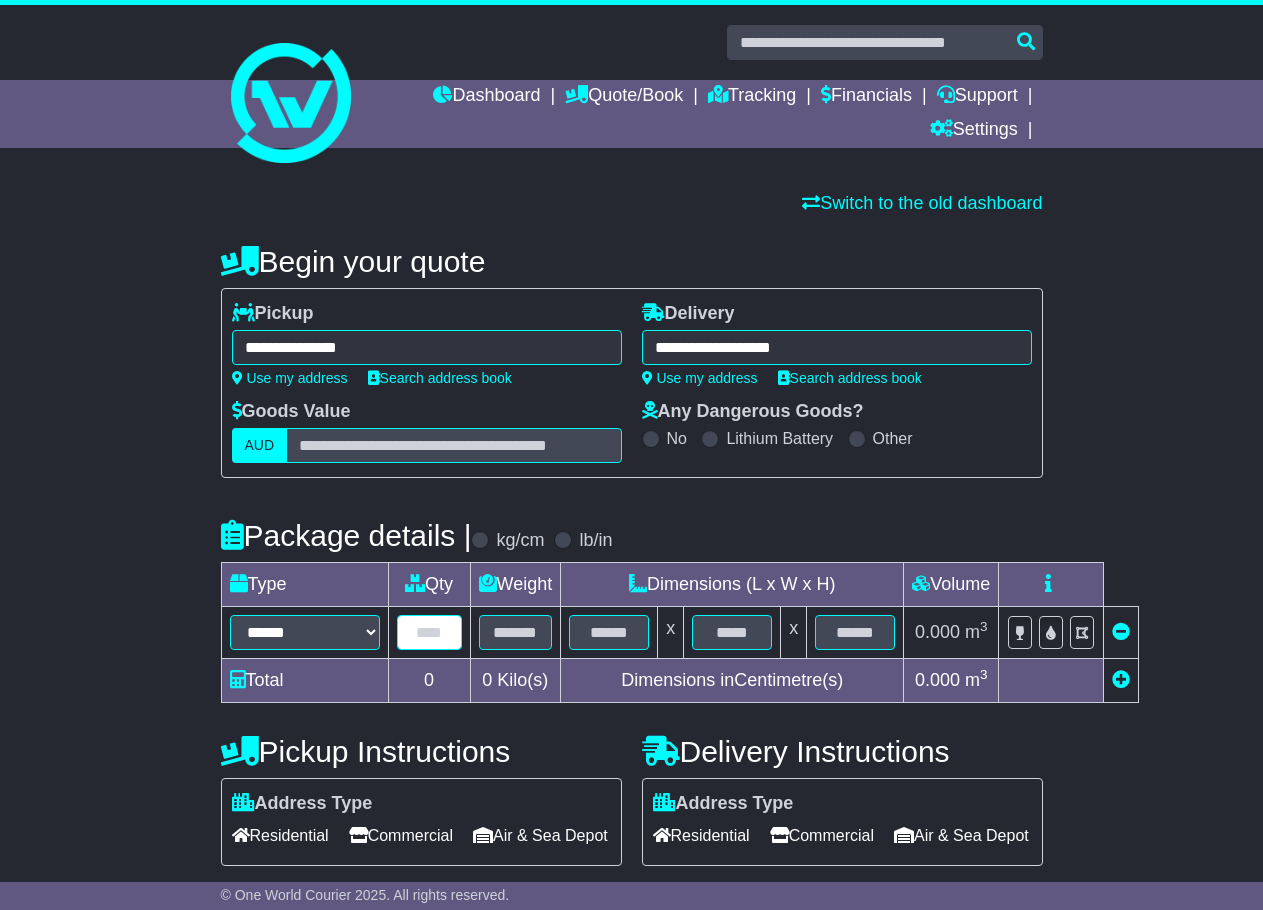 click at bounding box center [429, 632] 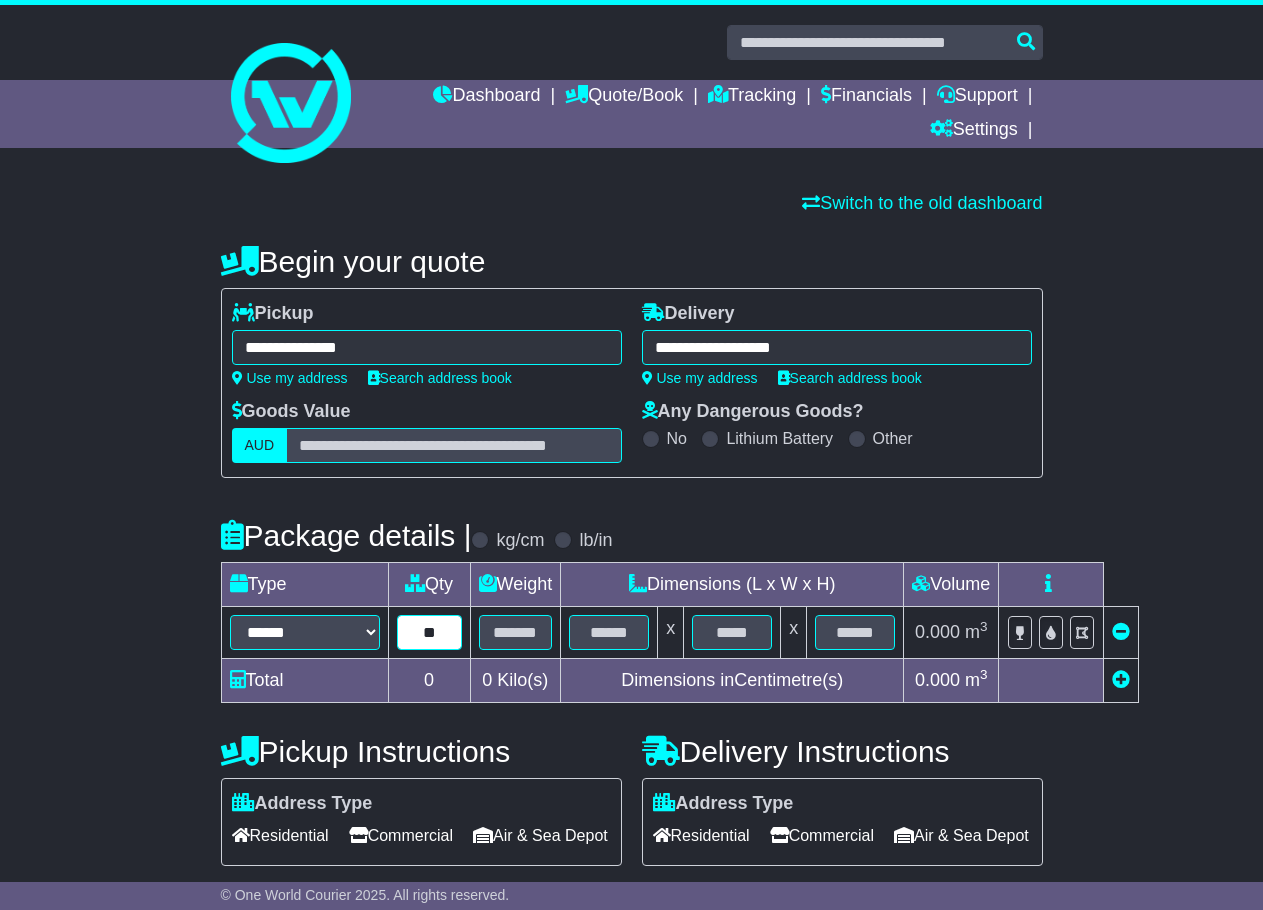 type on "**" 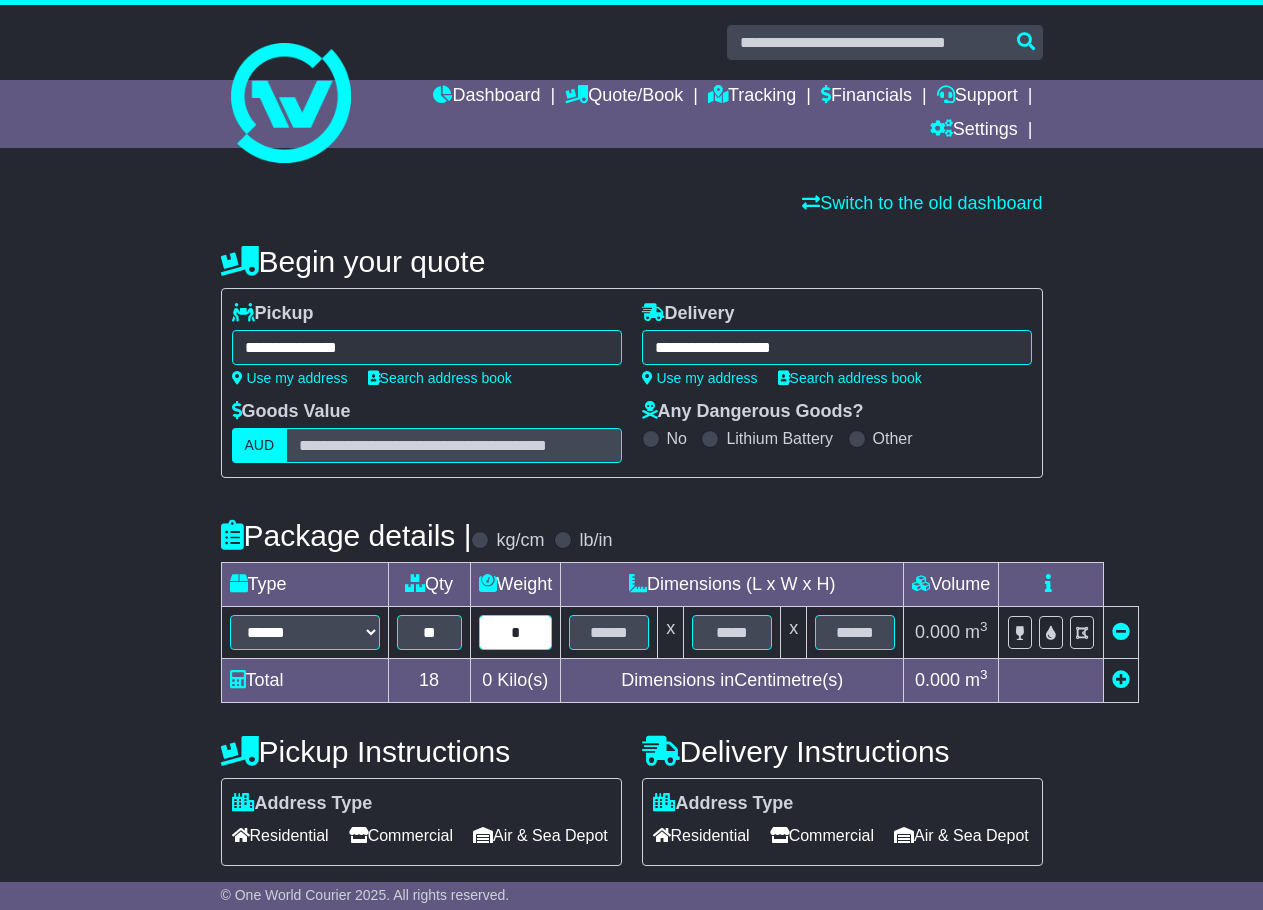type on "*" 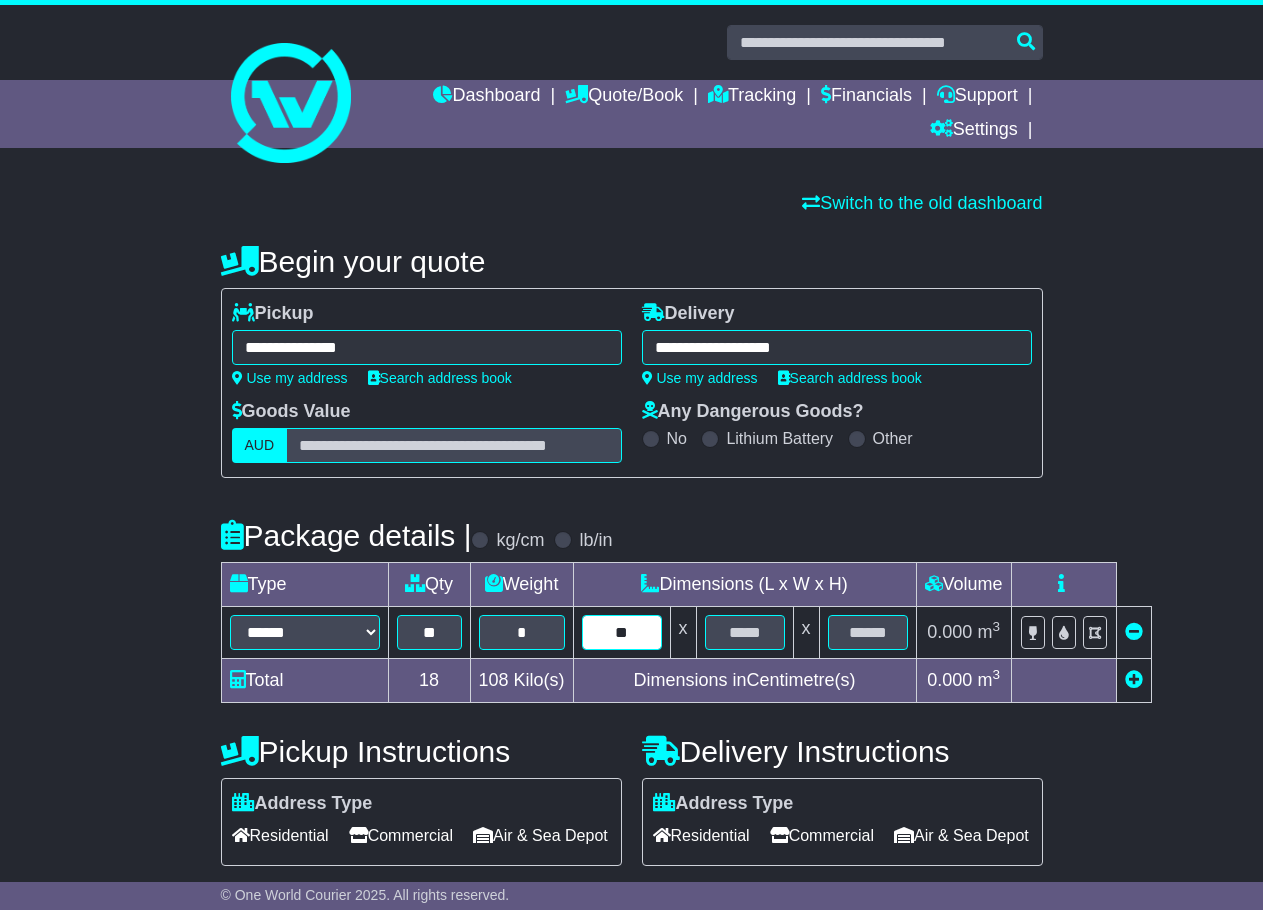 type on "**" 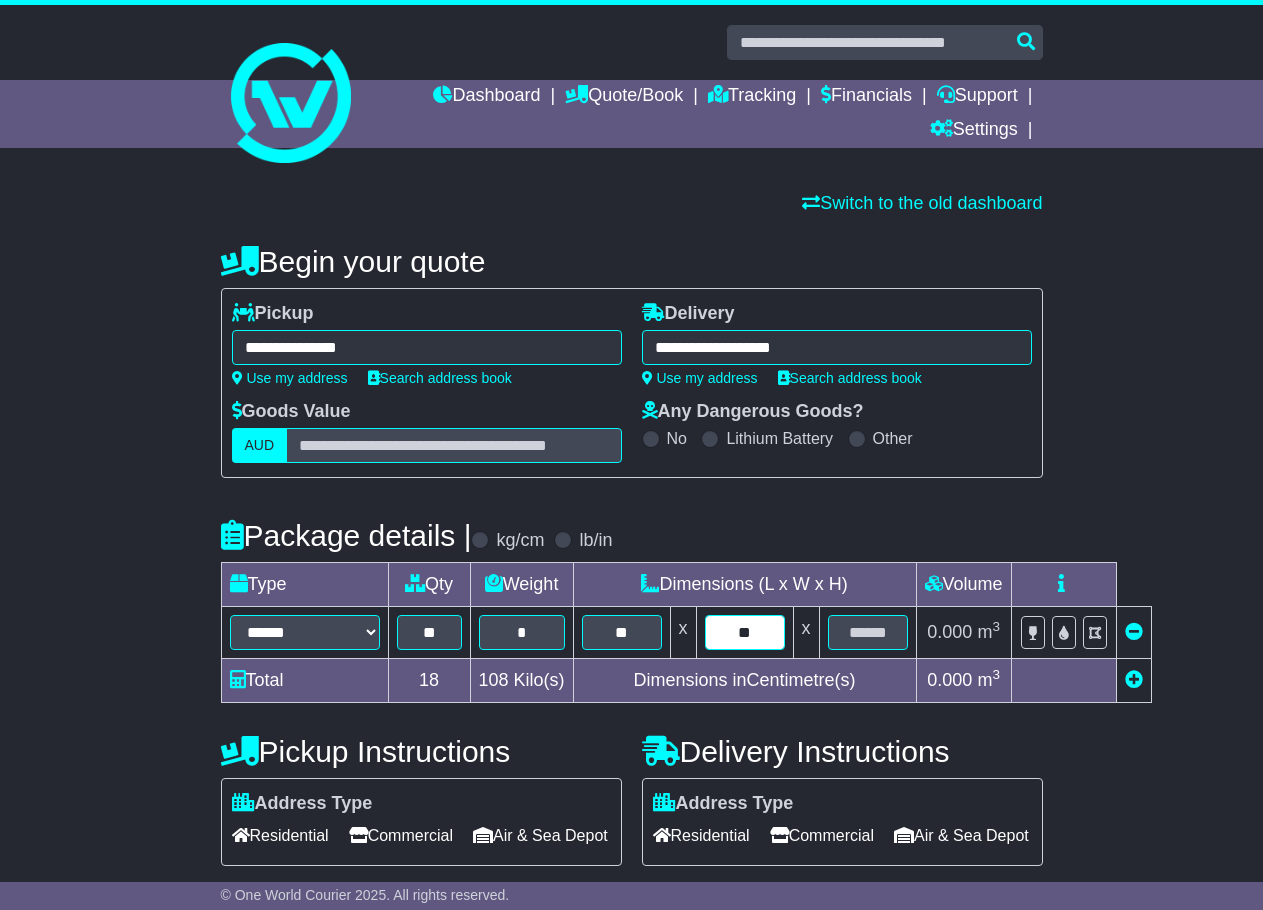 type on "**" 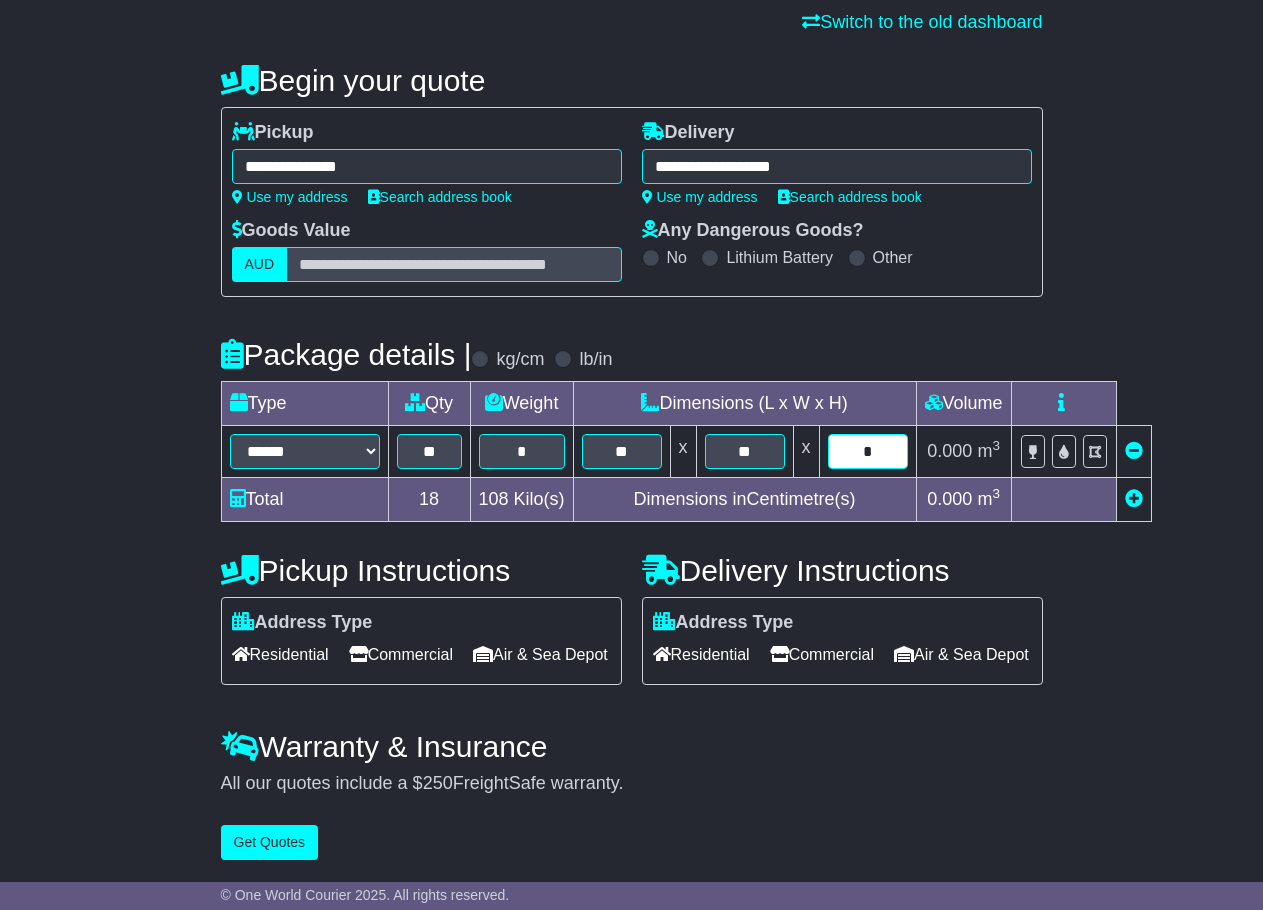 scroll, scrollTop: 212, scrollLeft: 0, axis: vertical 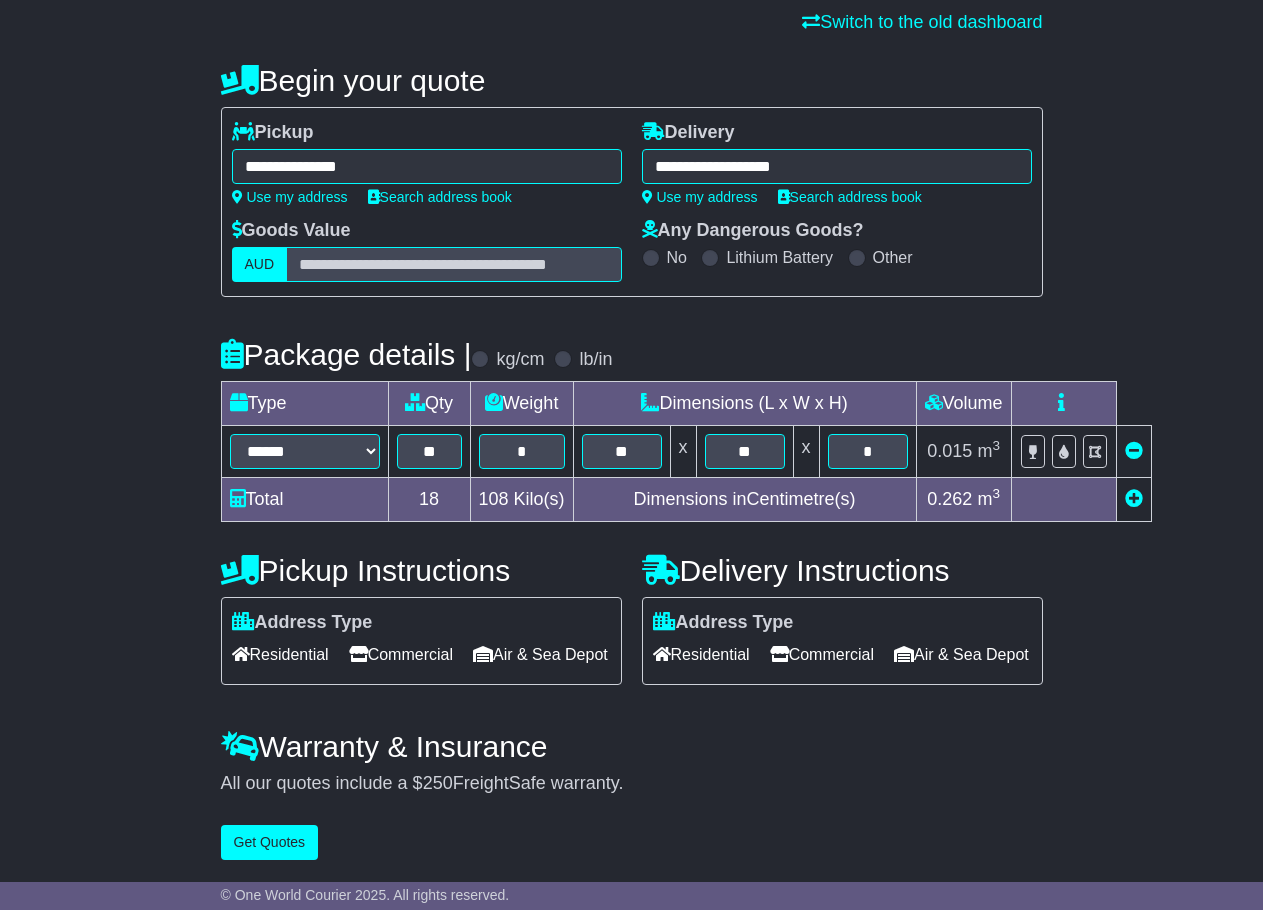 click on "Commercial" at bounding box center [280, 654] 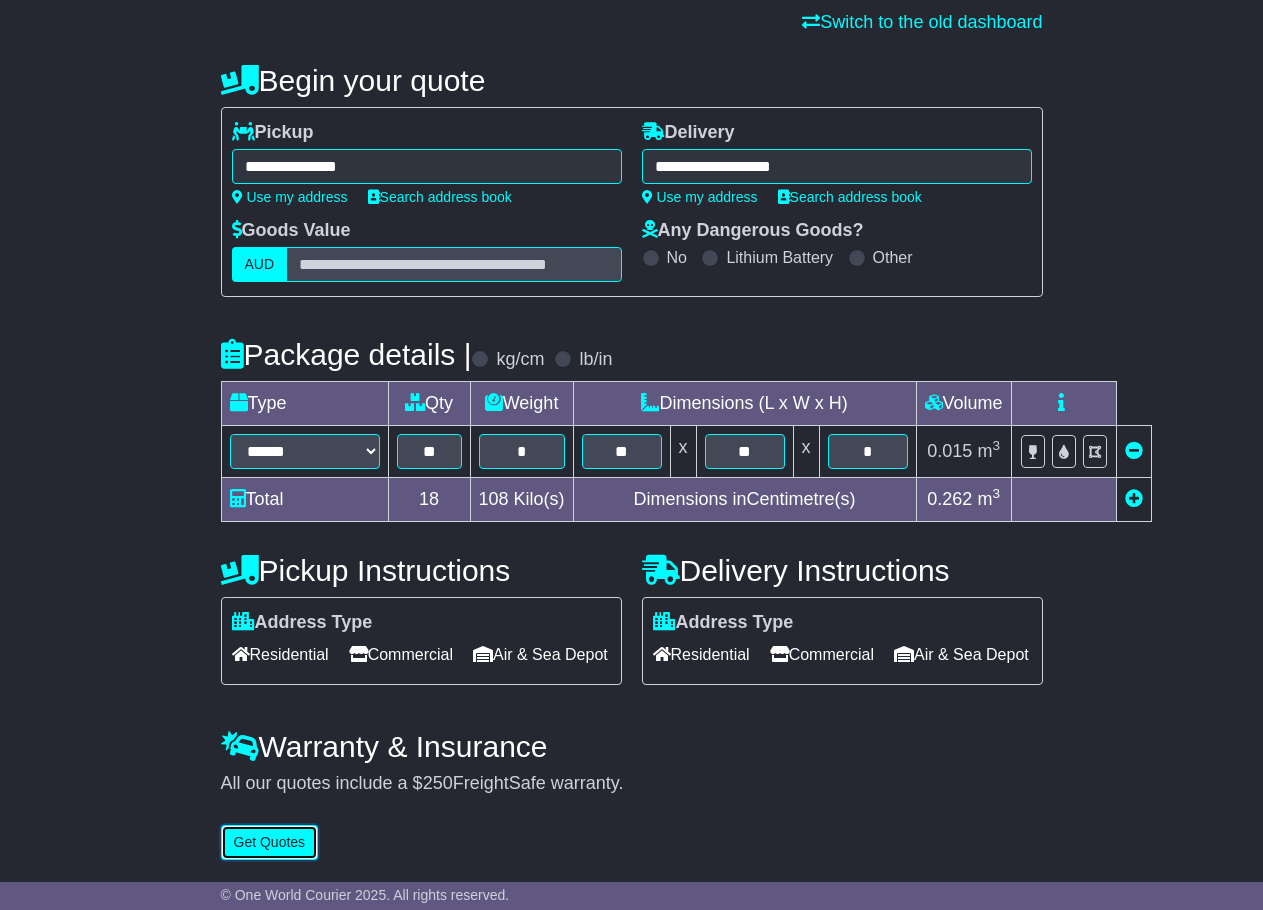 click on "Get Quotes" at bounding box center (270, 842) 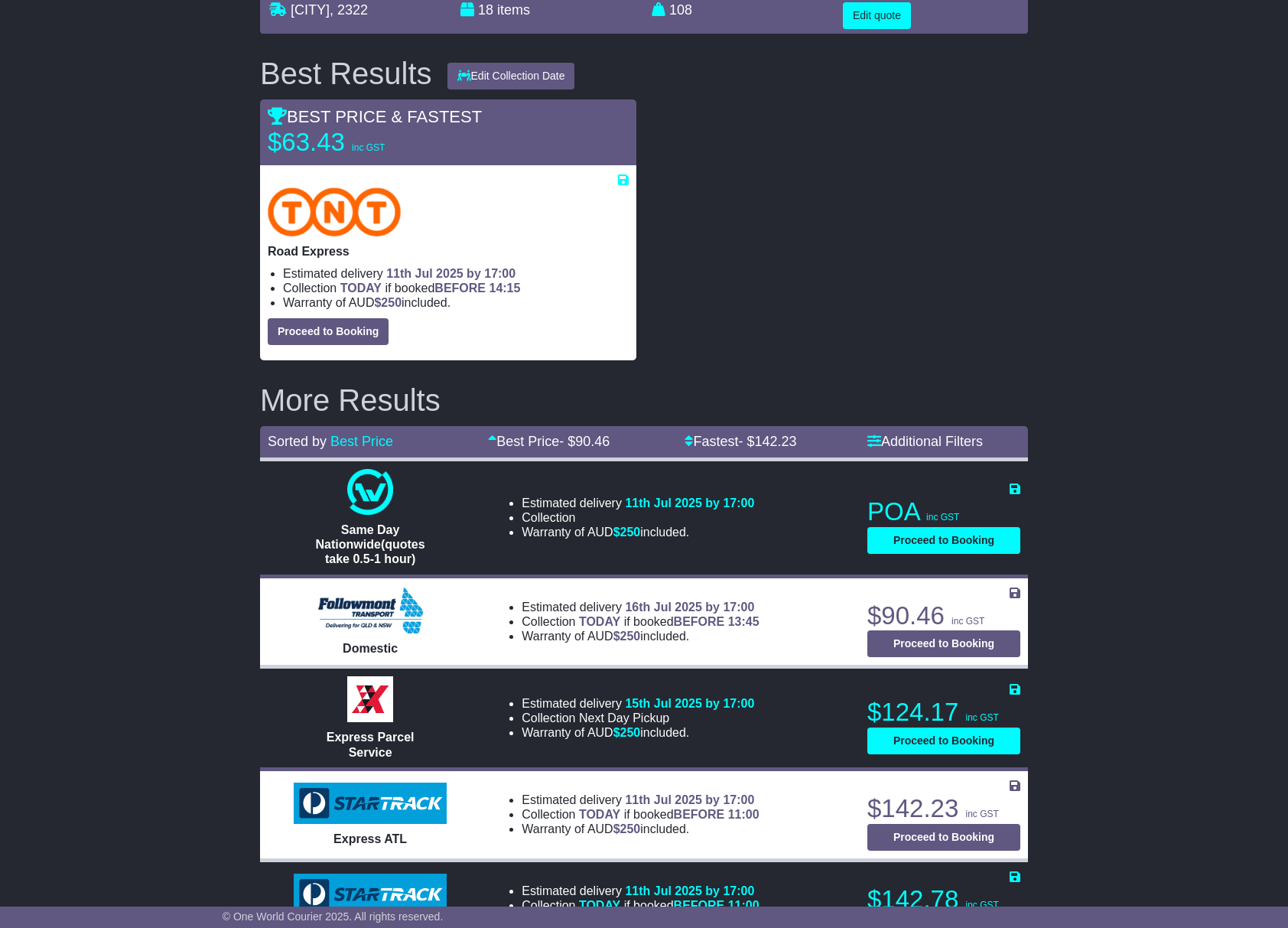 scroll, scrollTop: 0, scrollLeft: 0, axis: both 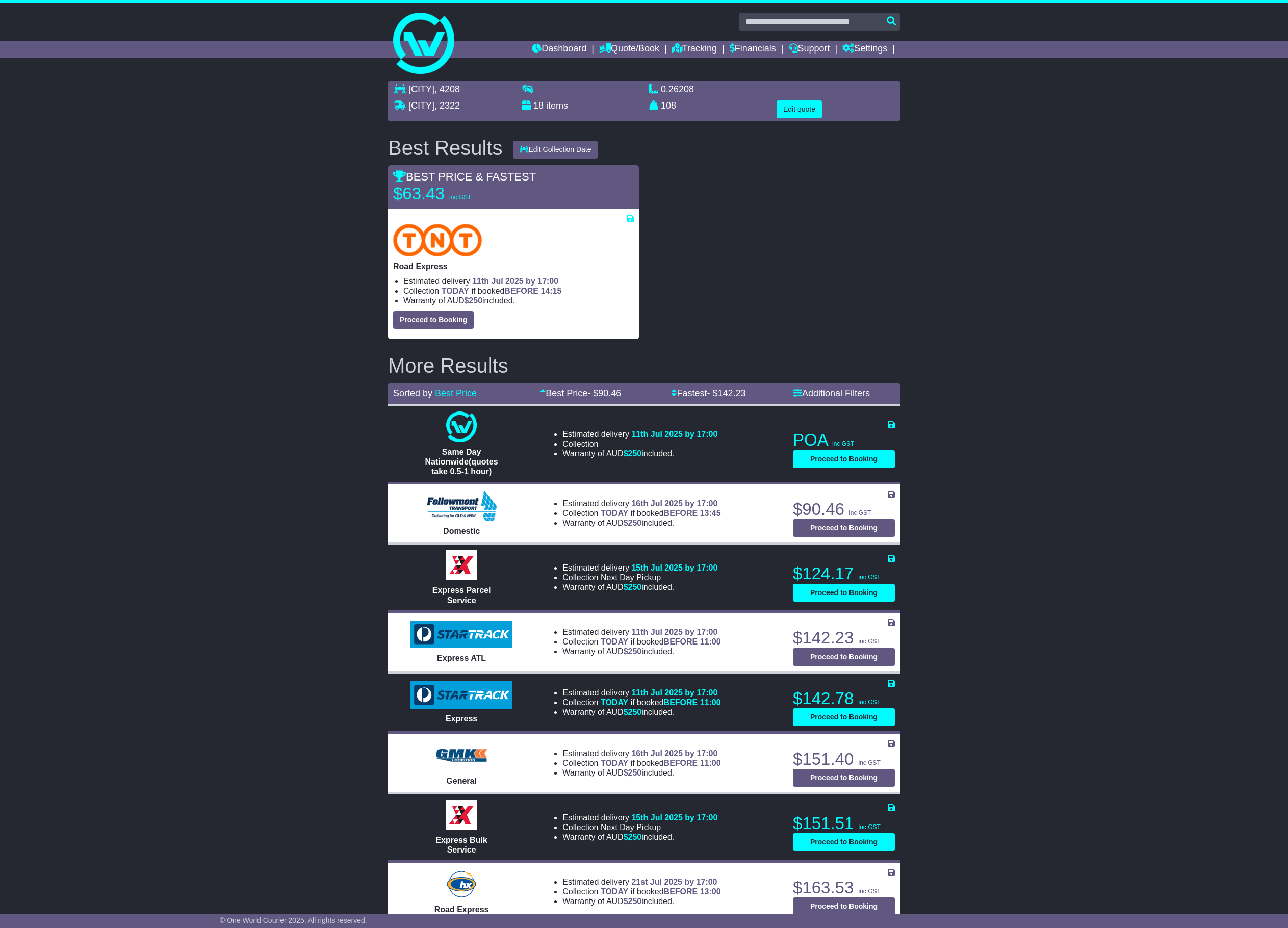 click on "ORMEAU , 4208
BERESFIELD , 2322
18   items
0.26208
m 3
in 3" at bounding box center [0, 0] 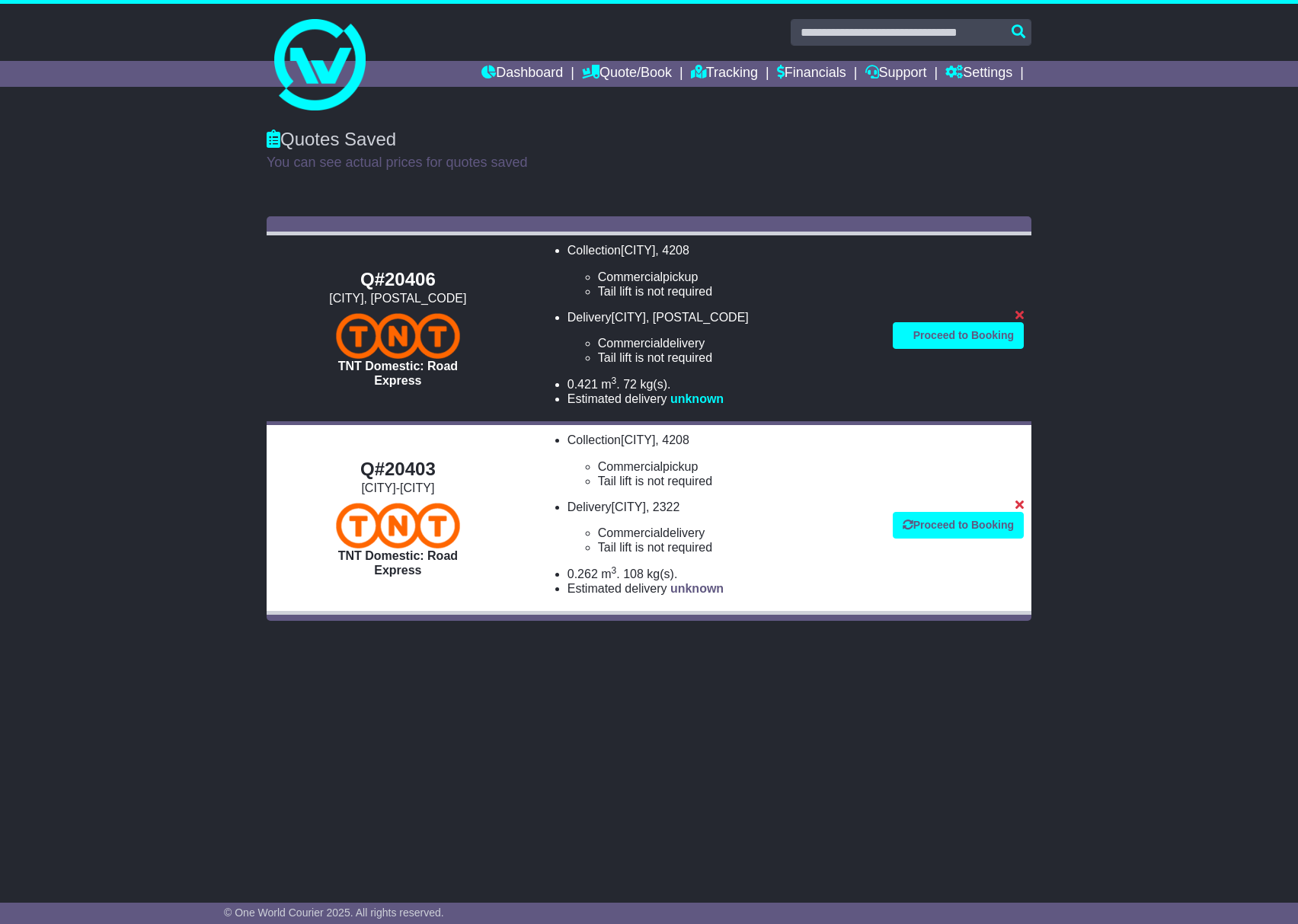 scroll, scrollTop: 0, scrollLeft: 0, axis: both 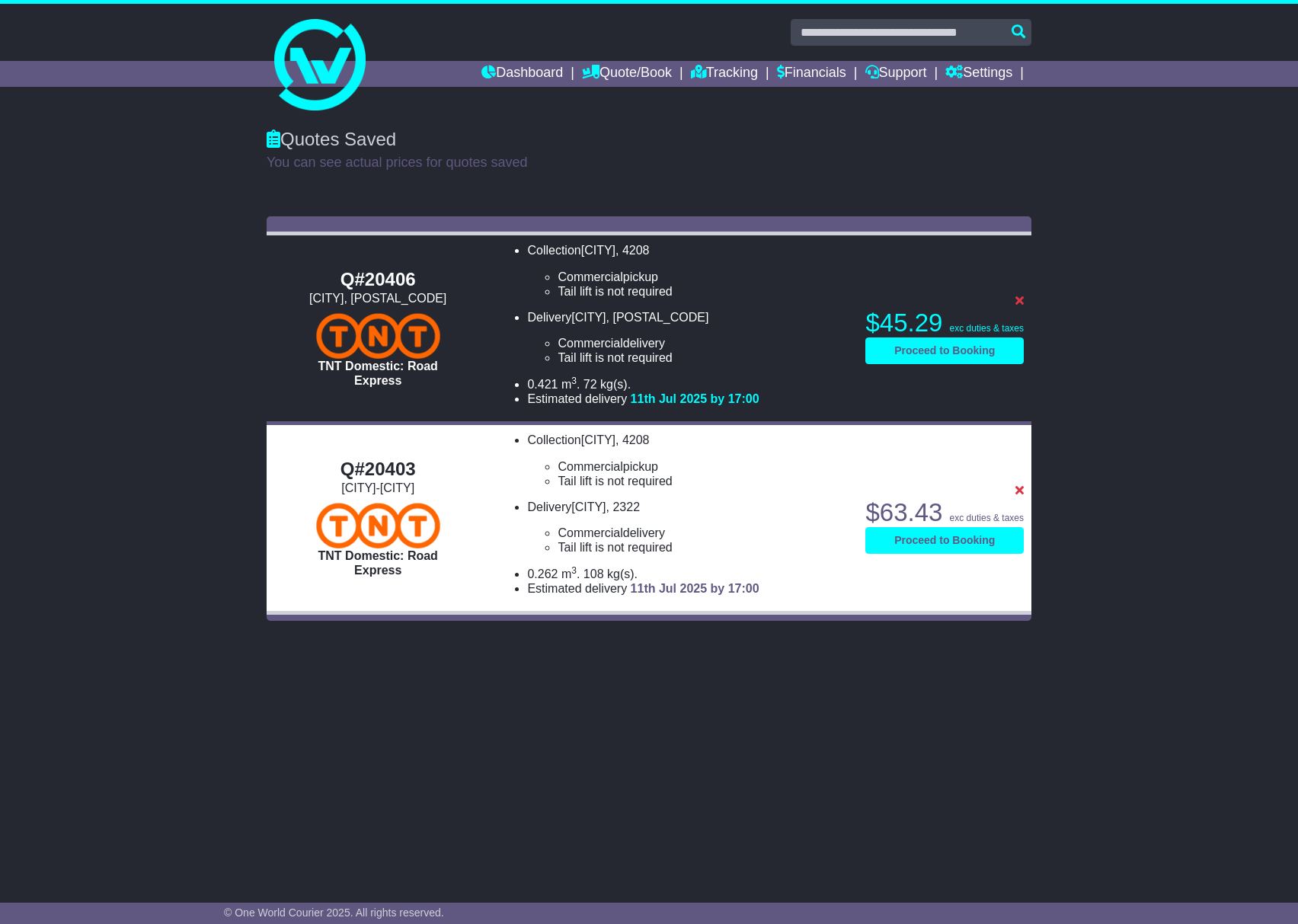 drag, startPoint x: 162, startPoint y: 356, endPoint x: 229, endPoint y: 462, distance: 125.3994 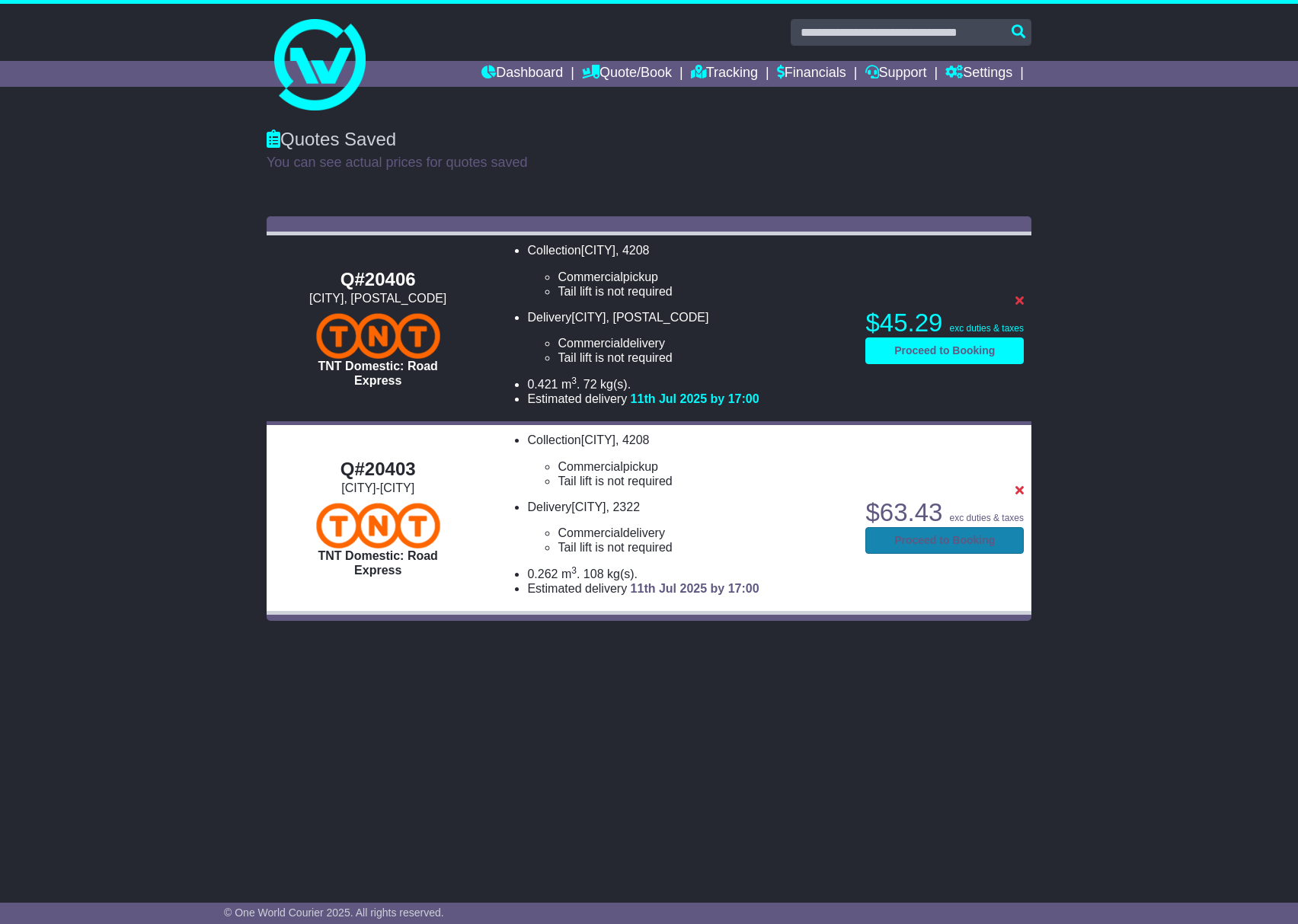 click on "Proceed to Booking" at bounding box center [945, 350] 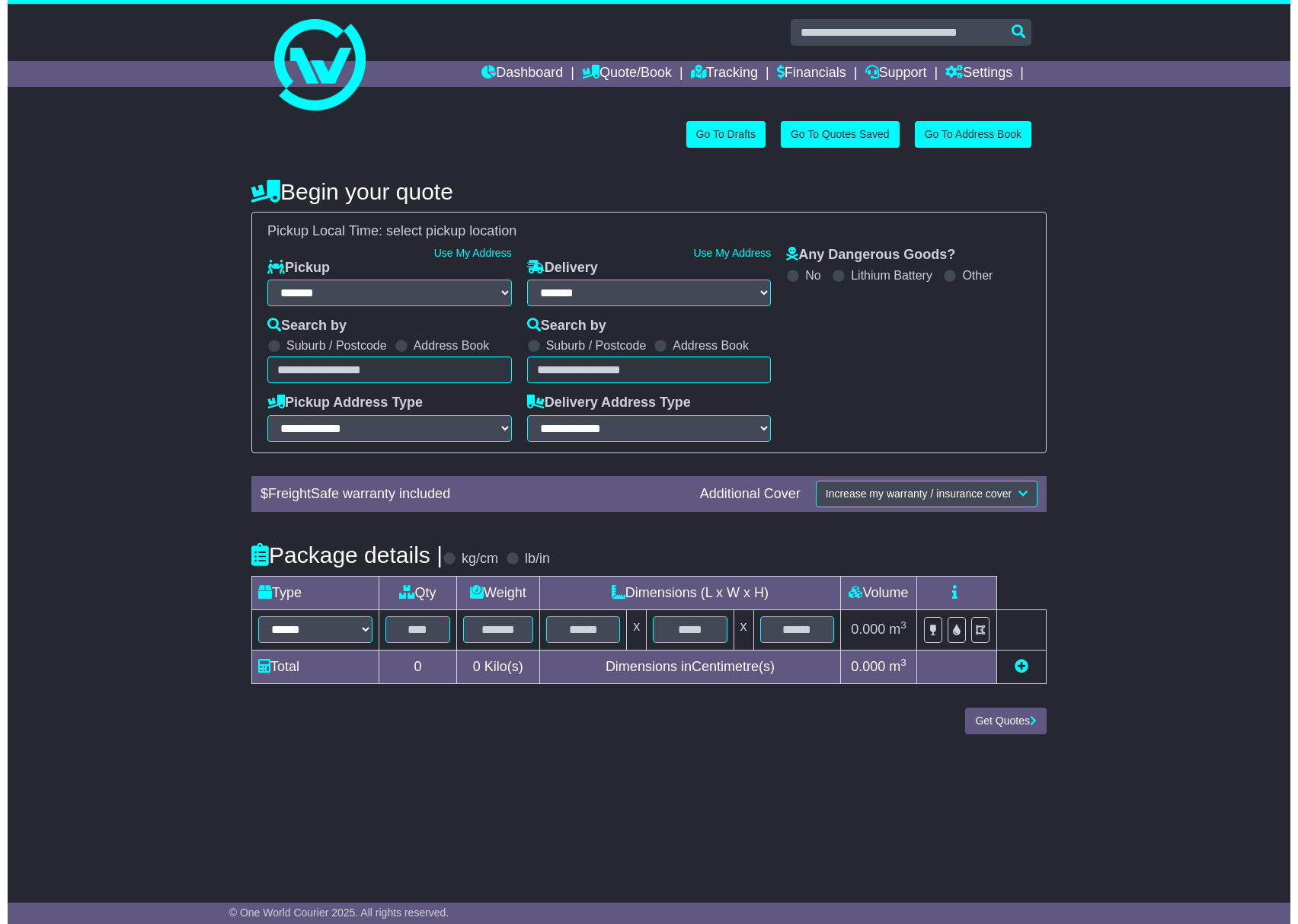 scroll, scrollTop: 0, scrollLeft: 0, axis: both 